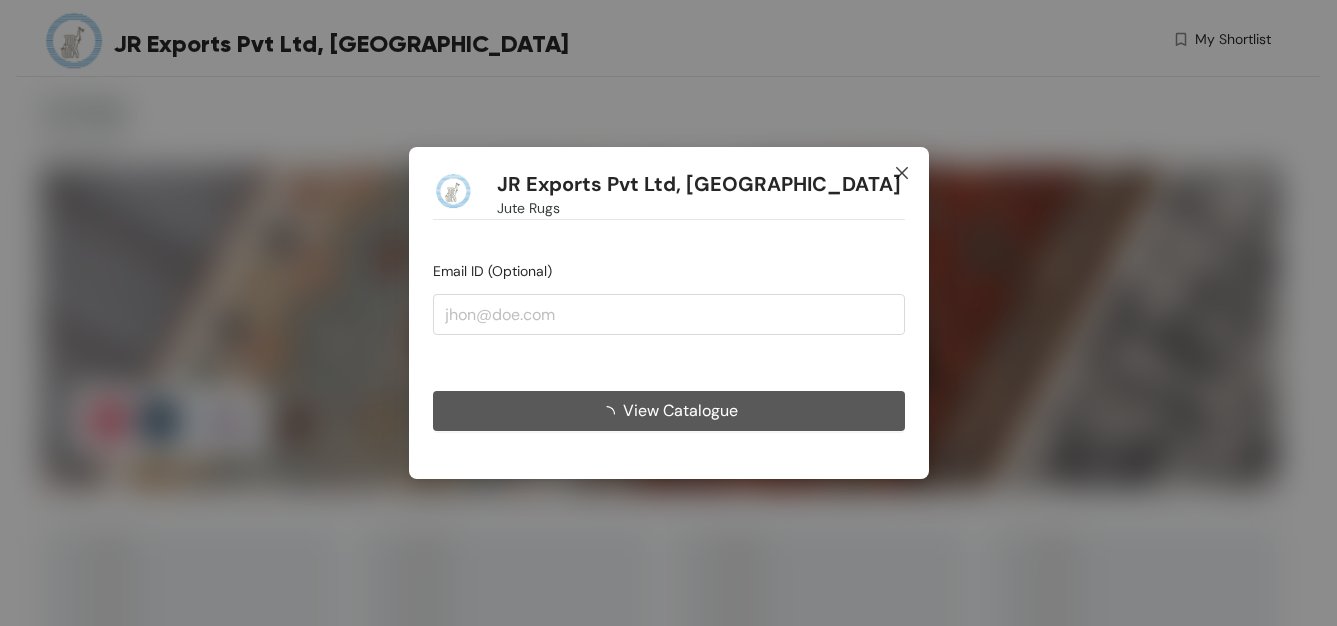 scroll, scrollTop: 0, scrollLeft: 0, axis: both 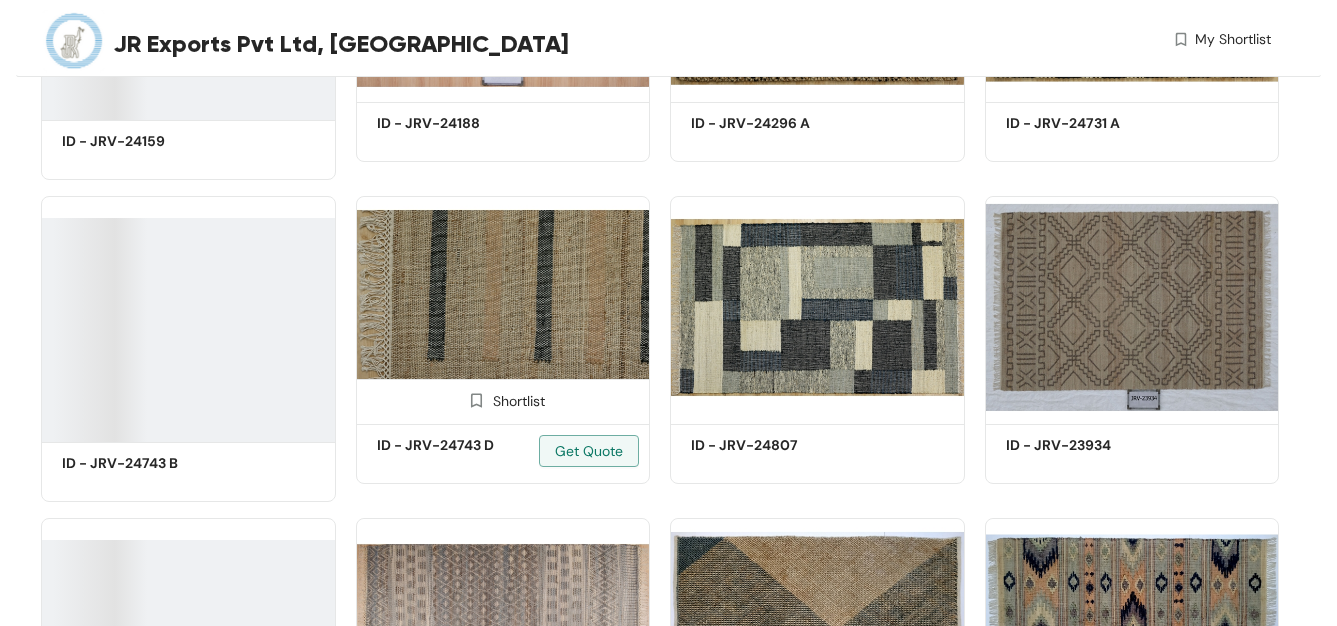 click at bounding box center [503, 307] 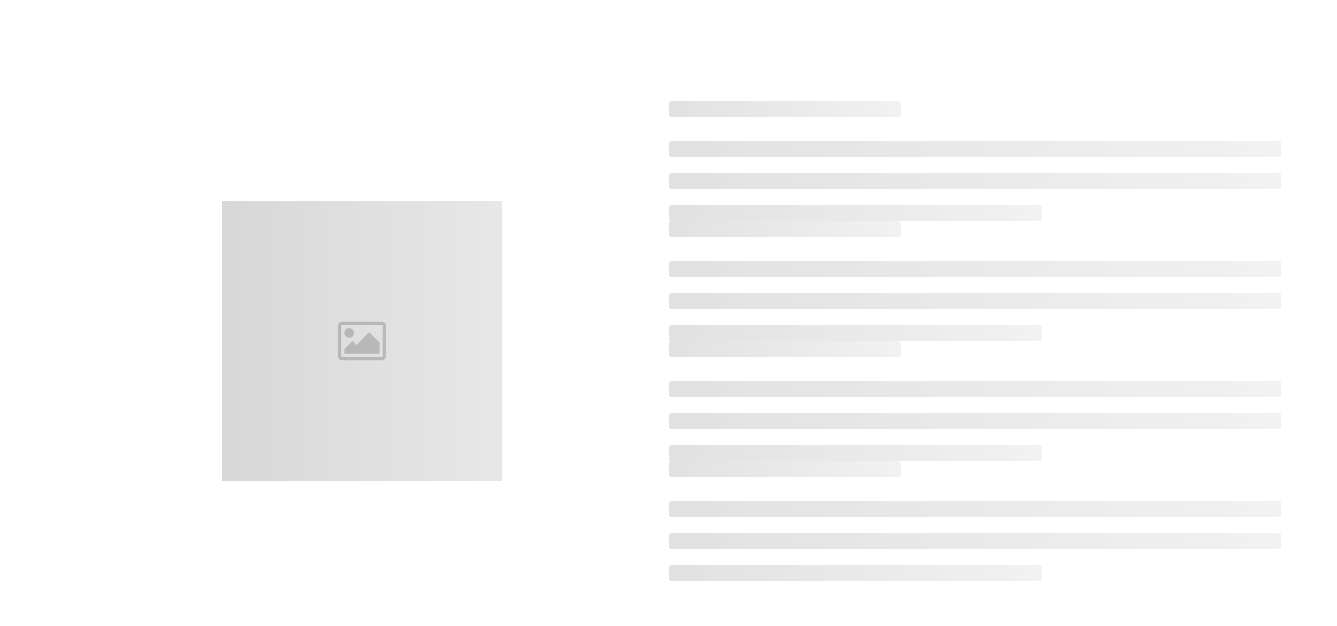 scroll, scrollTop: 0, scrollLeft: 0, axis: both 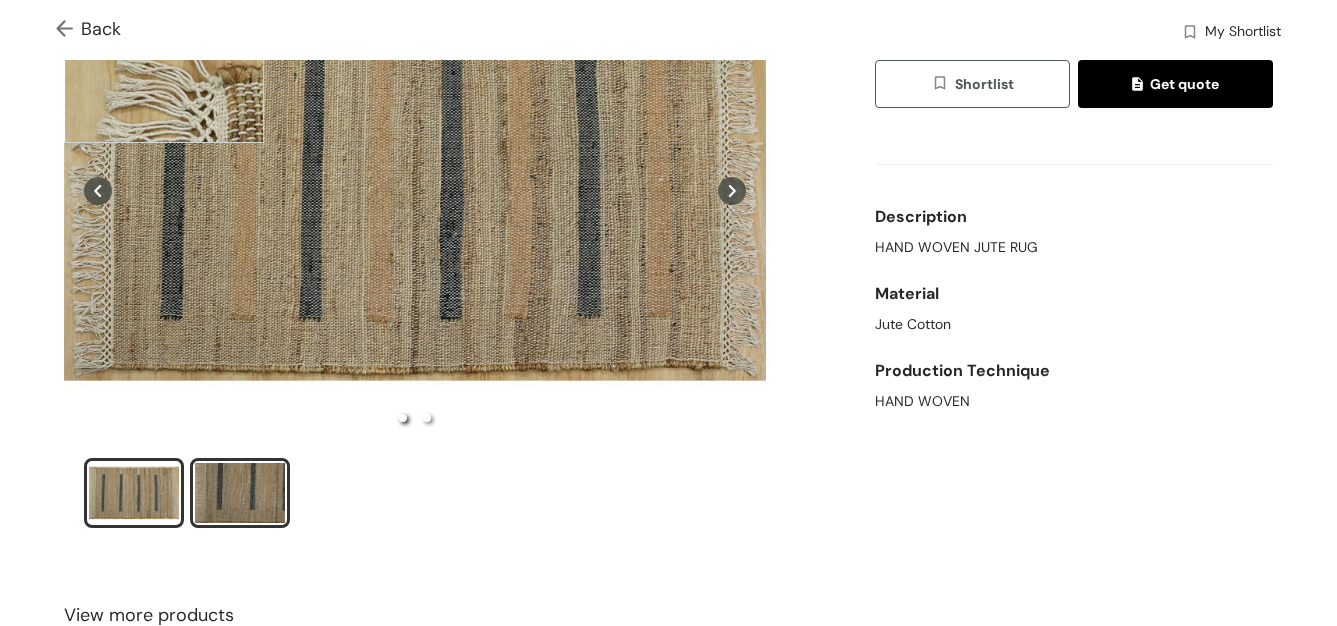 click at bounding box center (240, 493) 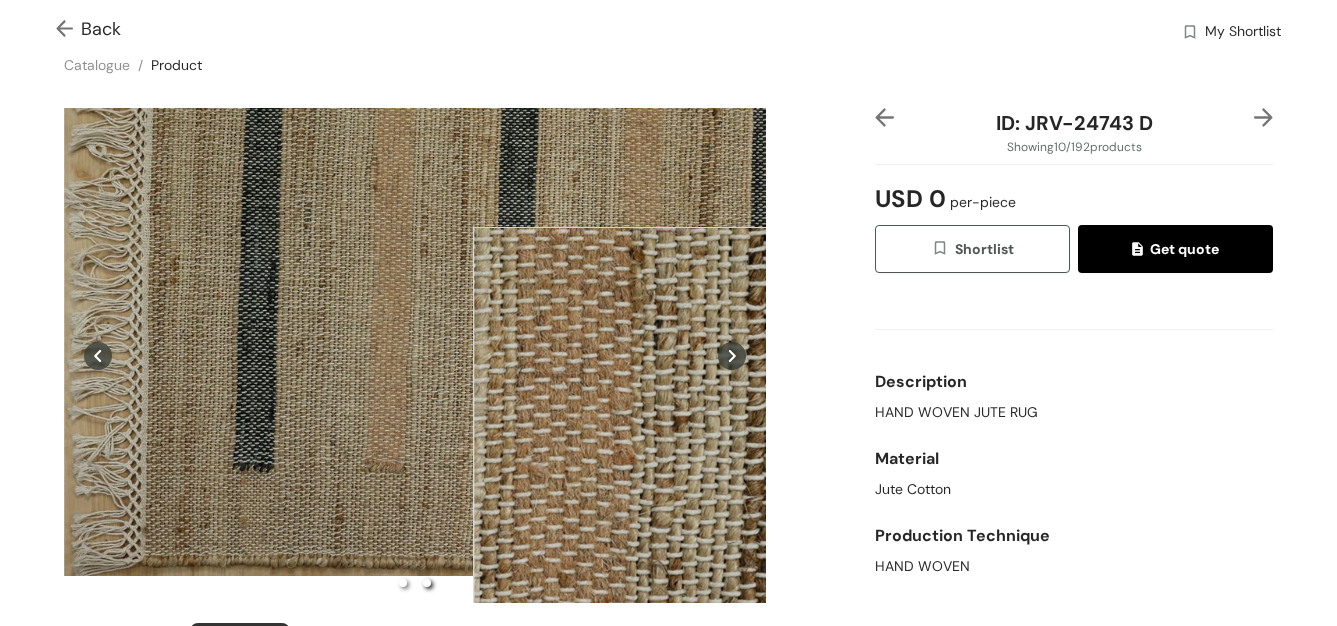 scroll, scrollTop: 25, scrollLeft: 0, axis: vertical 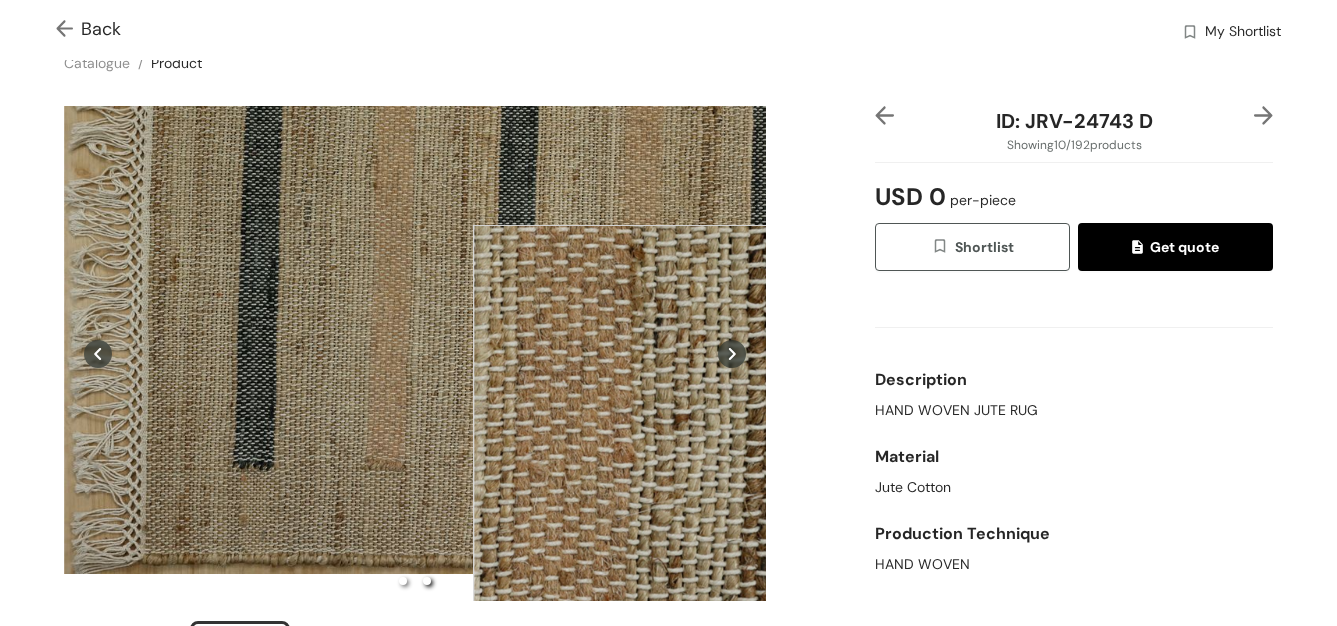 type 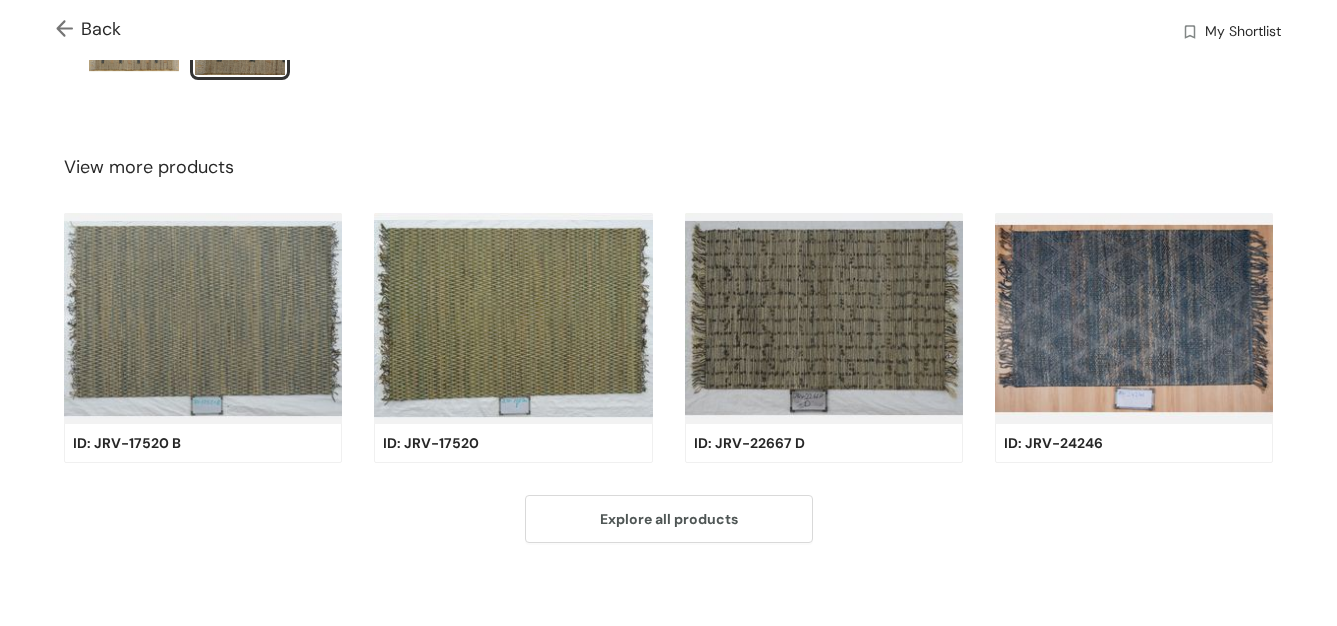 scroll, scrollTop: 648, scrollLeft: 0, axis: vertical 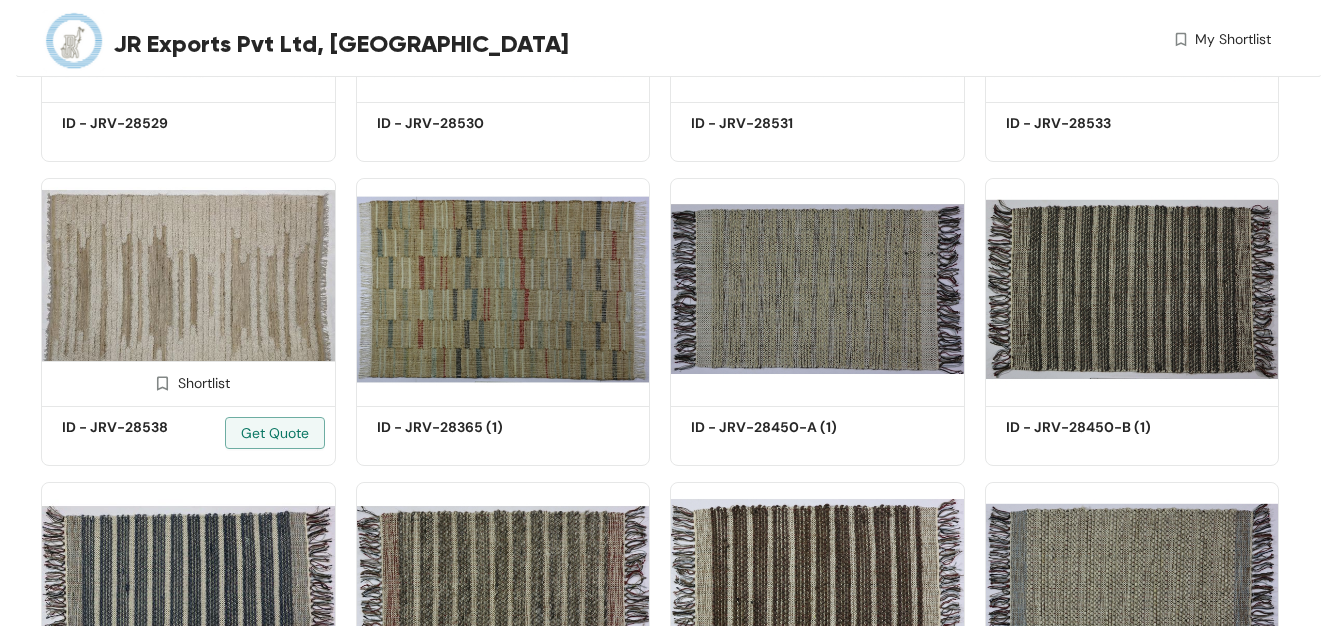 click at bounding box center [188, 289] 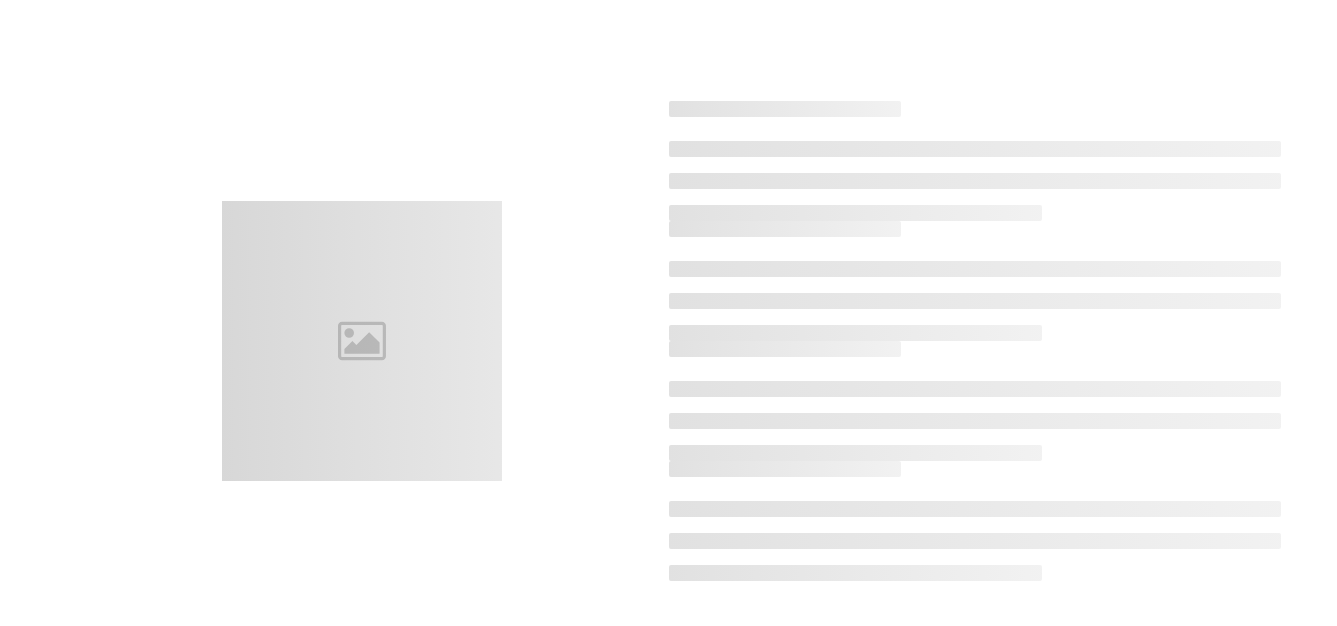 scroll, scrollTop: 0, scrollLeft: 0, axis: both 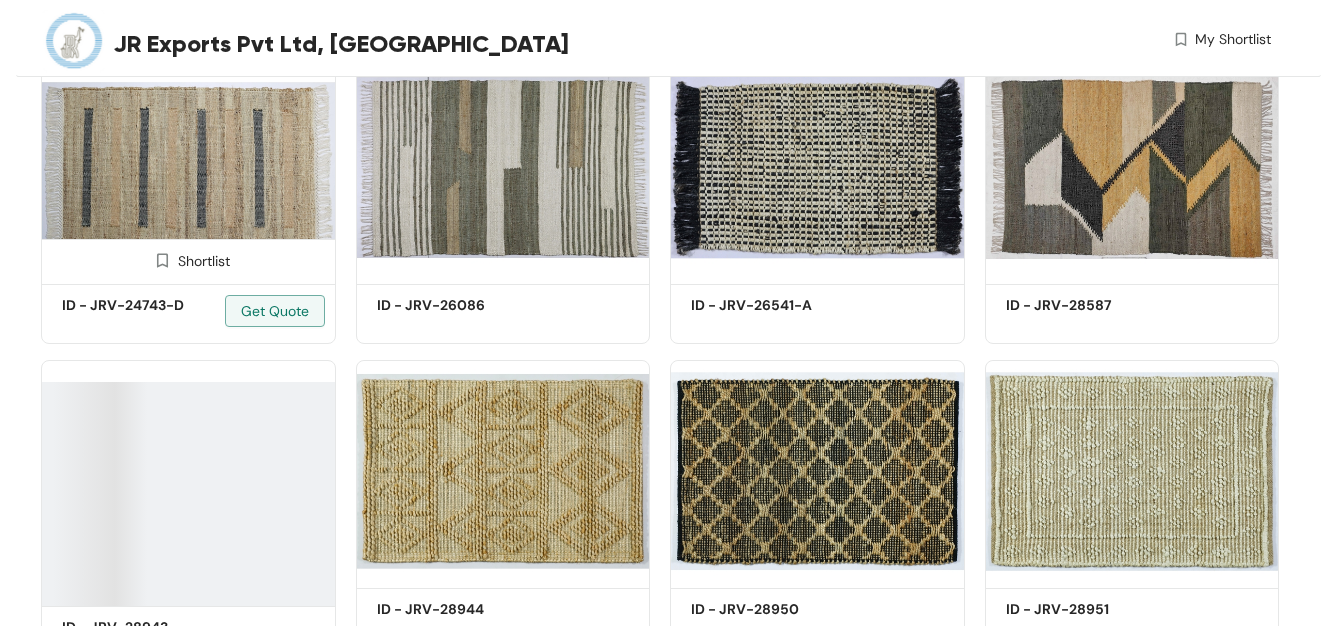 click at bounding box center [188, 167] 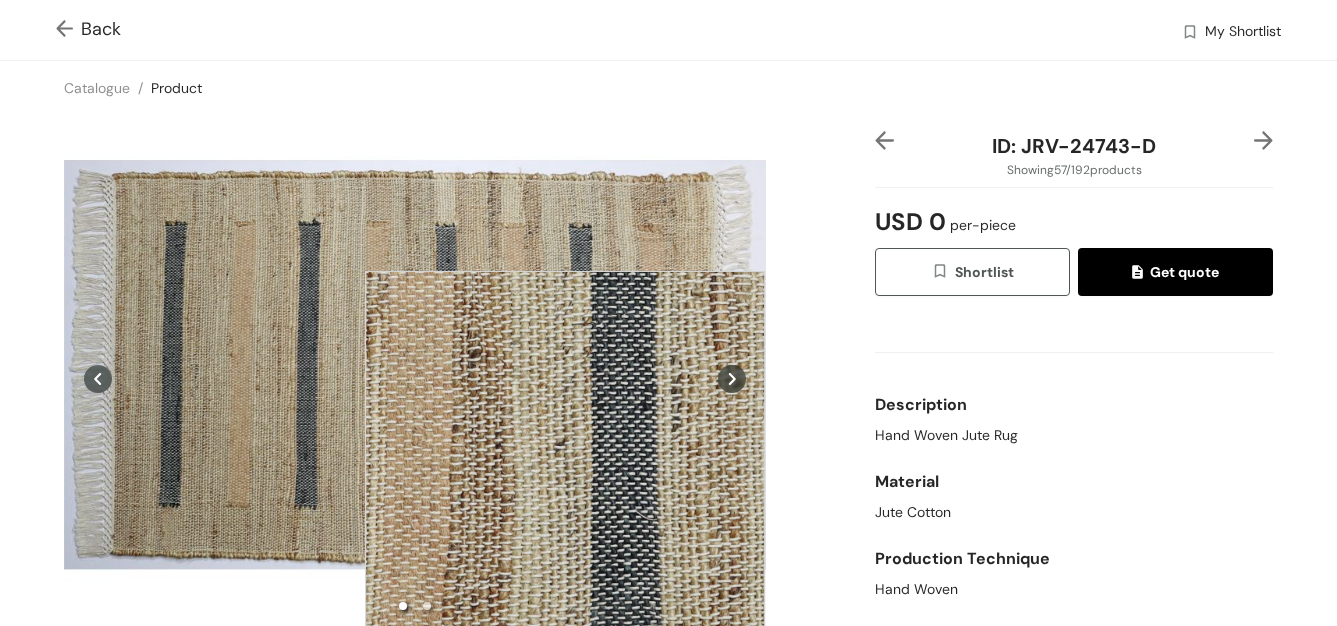click at bounding box center (565, 471) 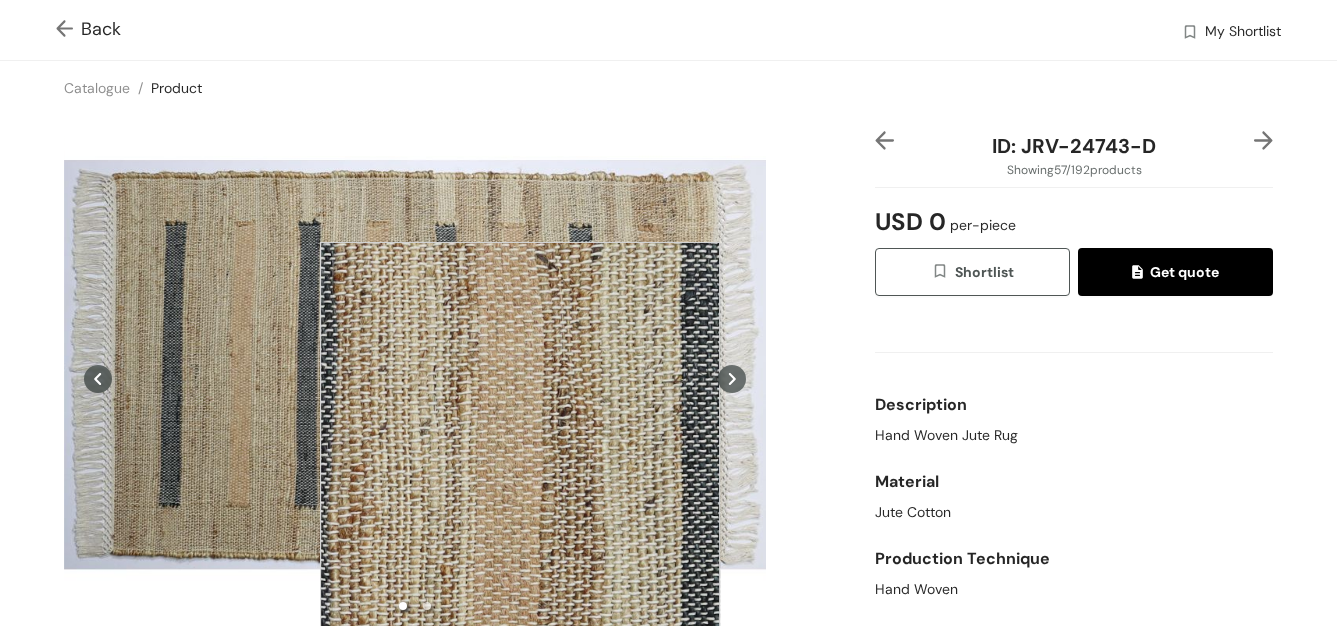 scroll, scrollTop: 199, scrollLeft: 0, axis: vertical 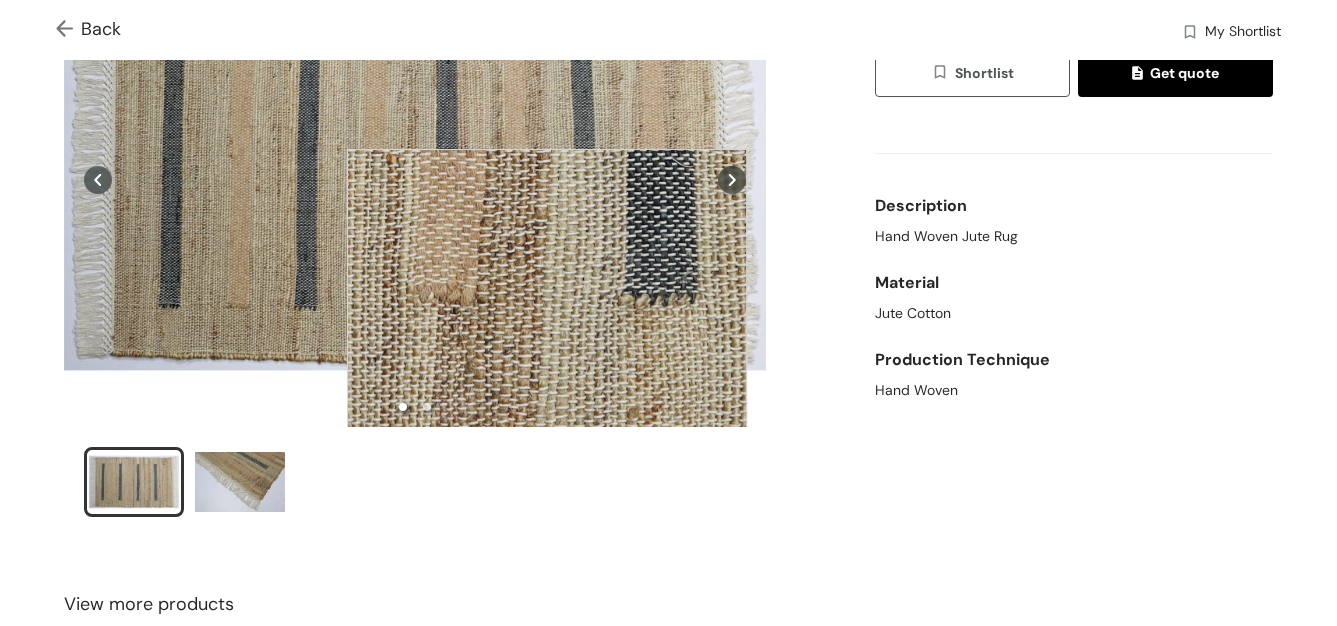 click at bounding box center (547, 349) 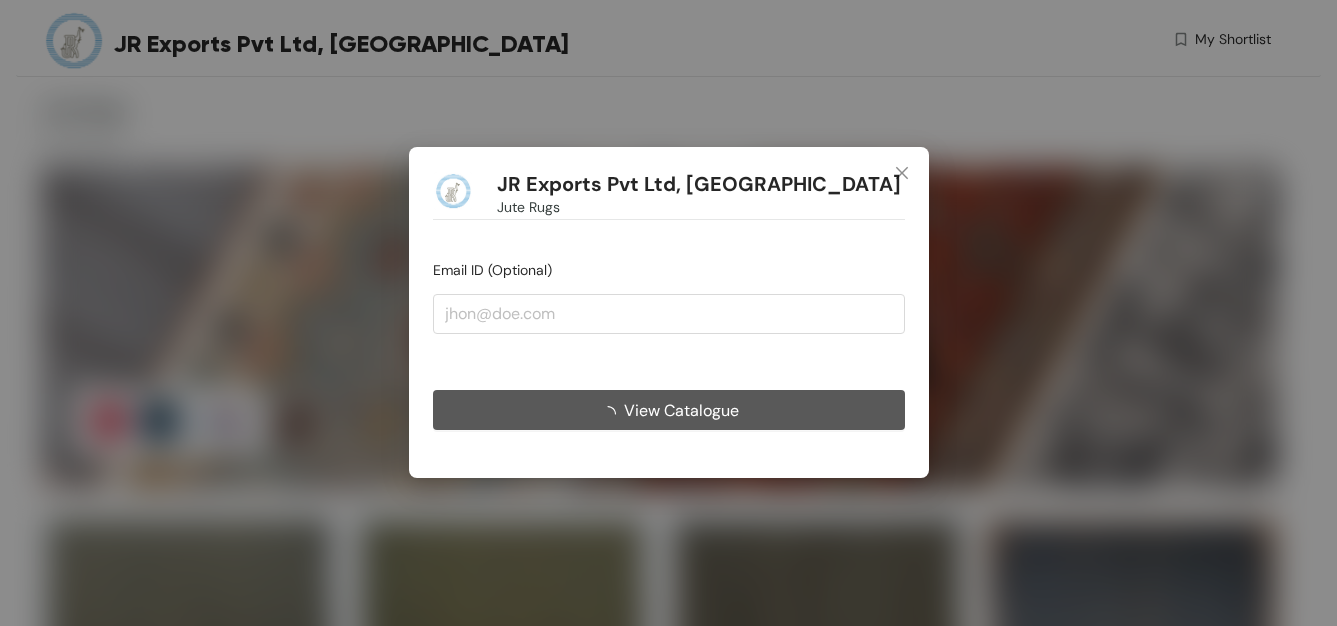 scroll, scrollTop: 0, scrollLeft: 0, axis: both 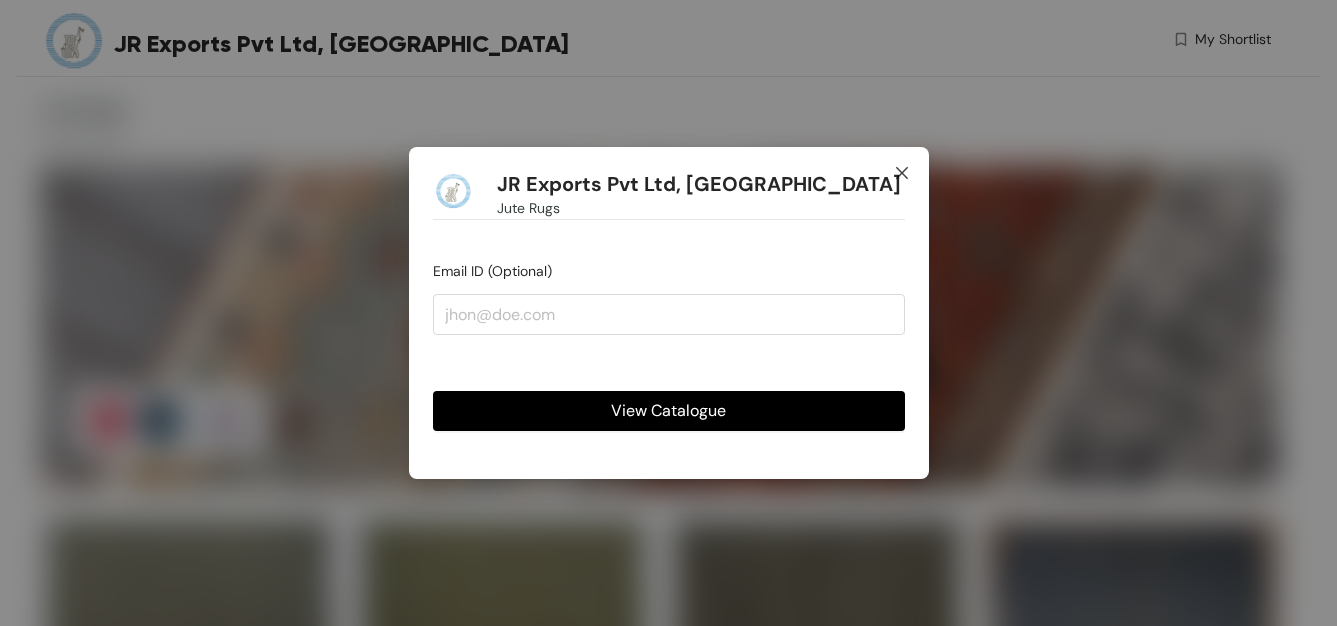 click at bounding box center [902, 174] 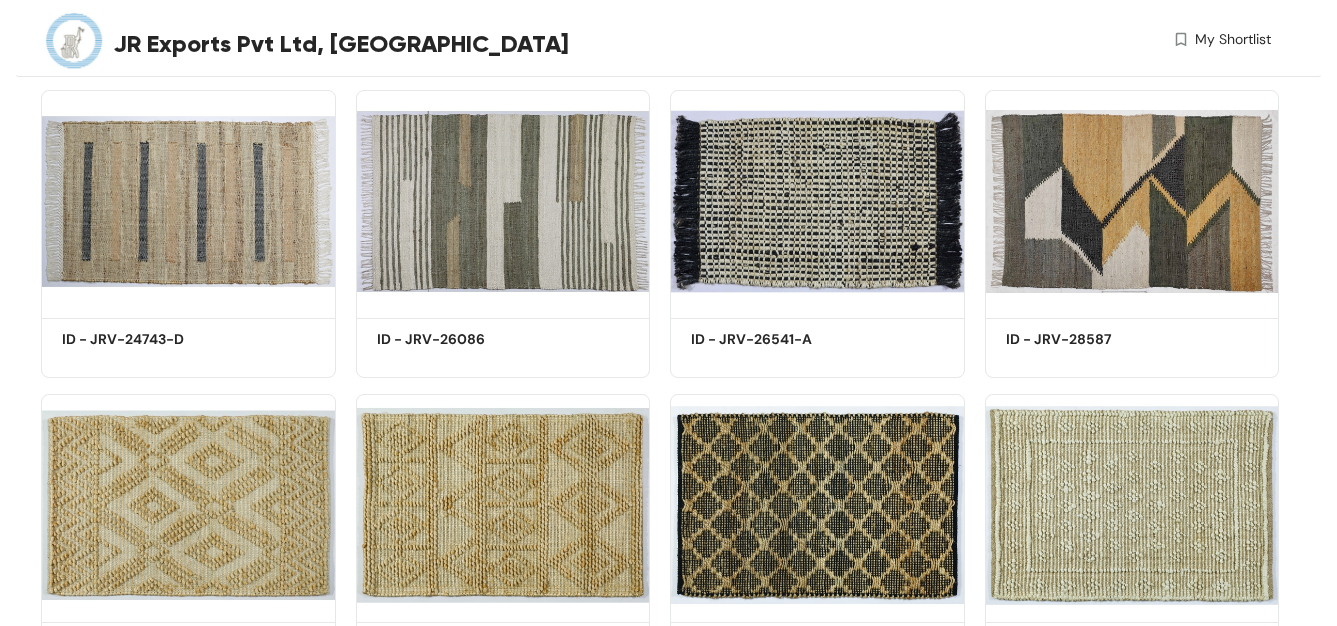 scroll, scrollTop: 4693, scrollLeft: 0, axis: vertical 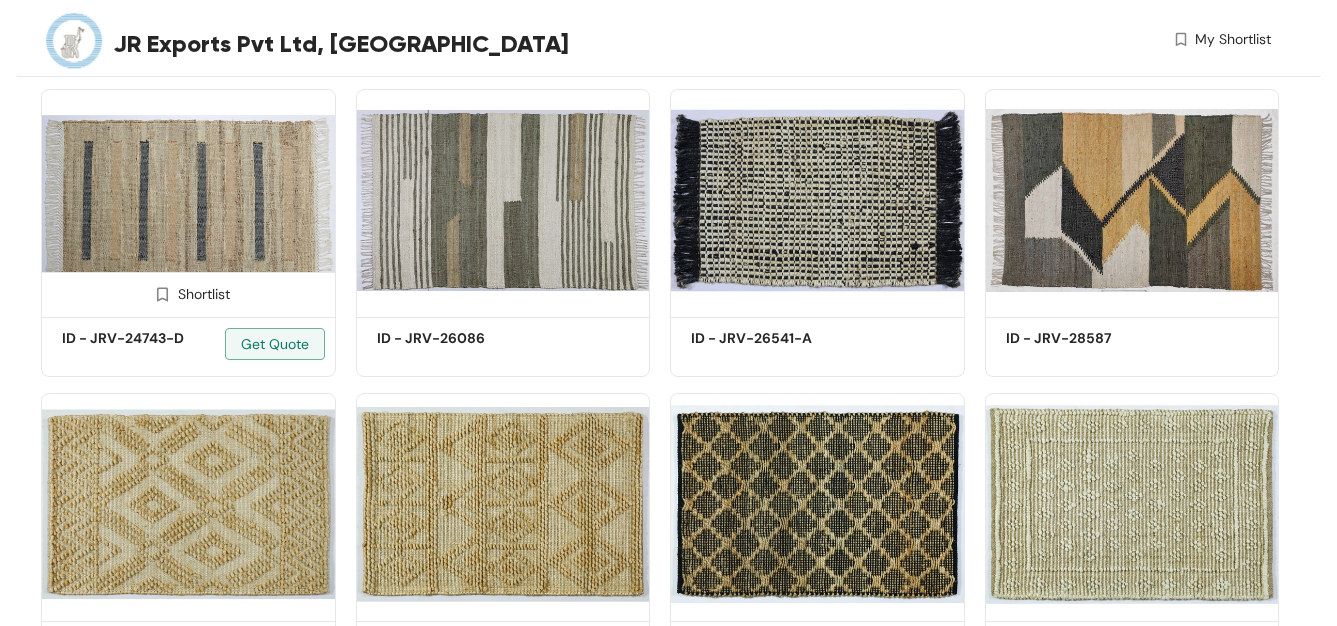 click at bounding box center (188, 200) 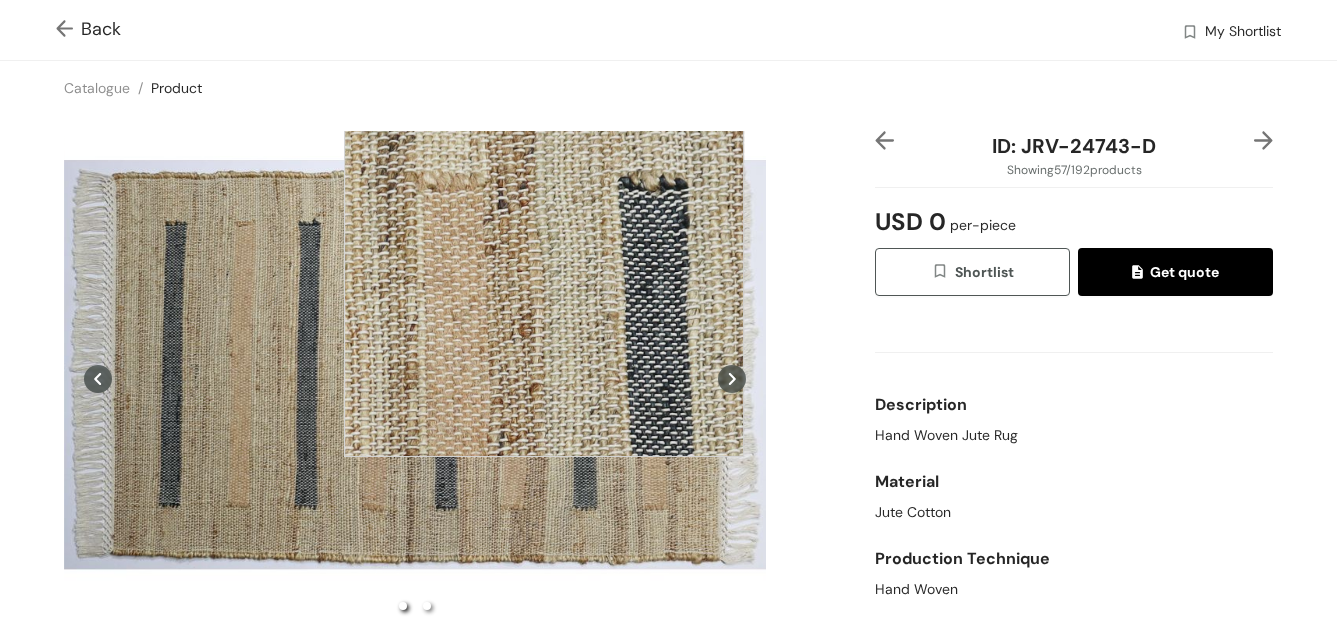 click at bounding box center (544, 257) 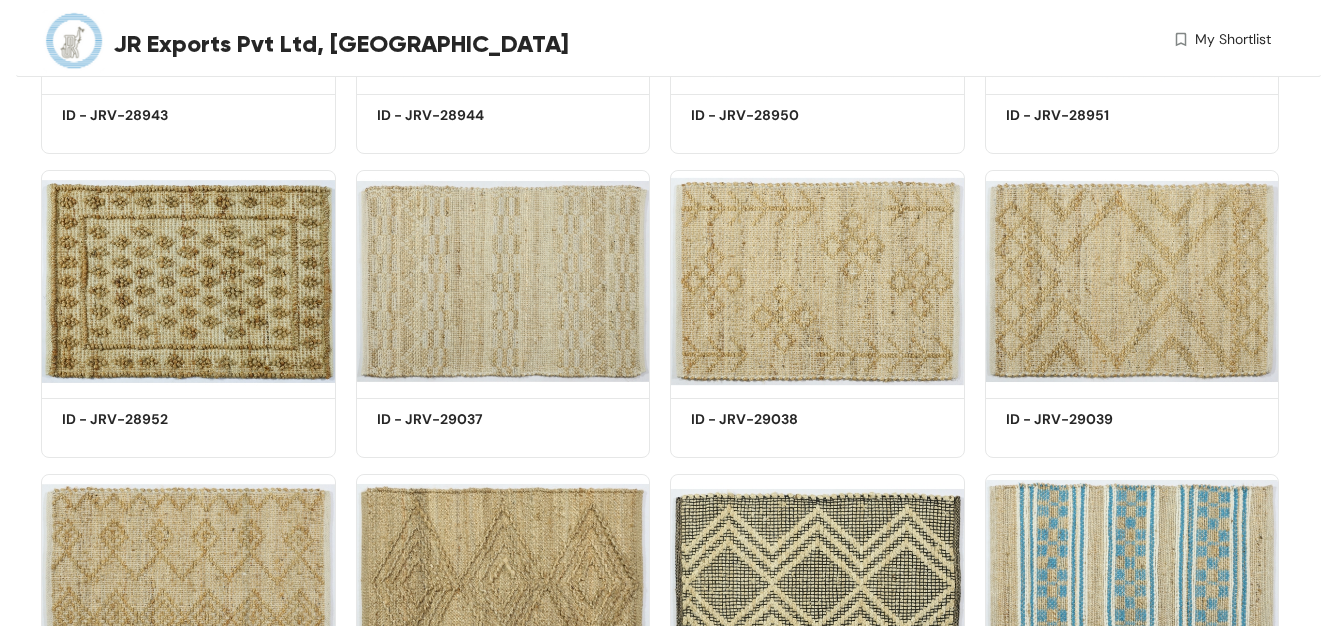 scroll, scrollTop: 5222, scrollLeft: 0, axis: vertical 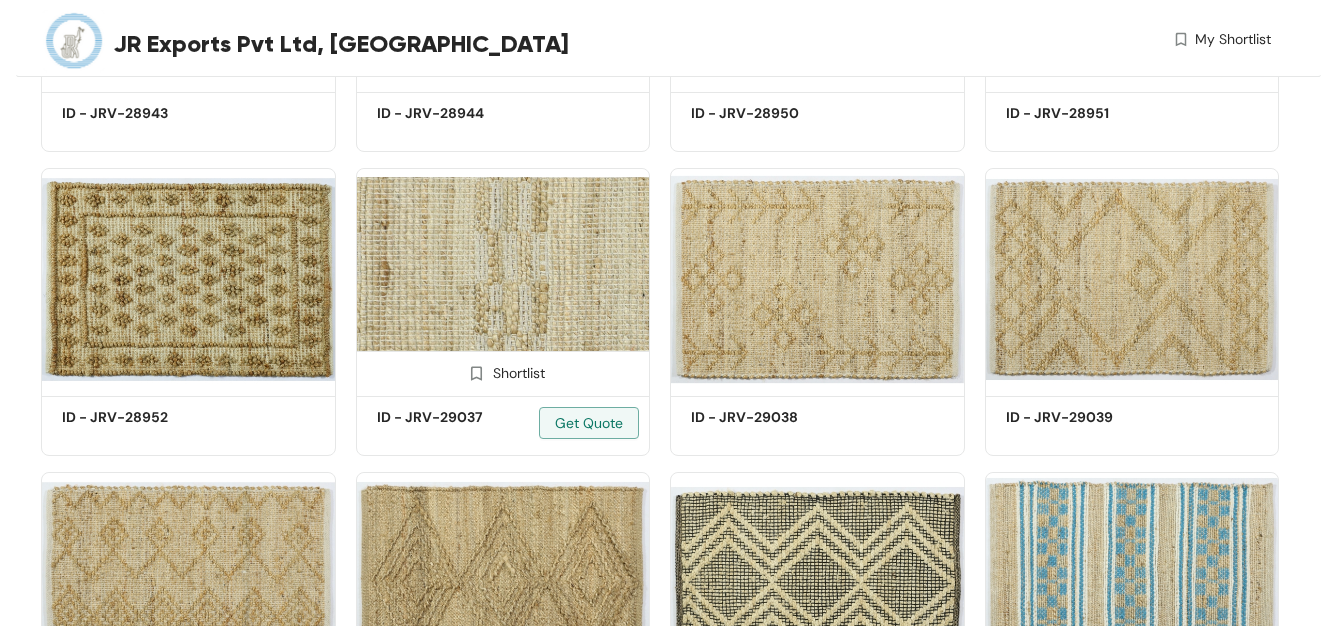 click at bounding box center (503, 279) 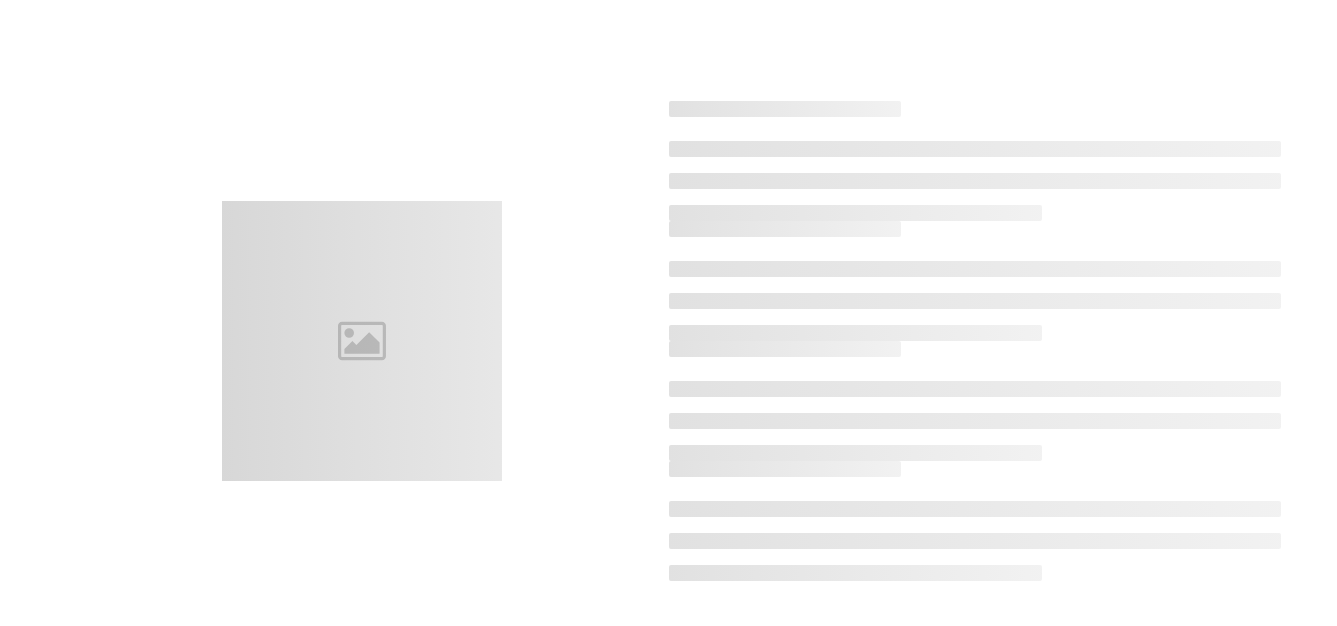 scroll, scrollTop: 0, scrollLeft: 0, axis: both 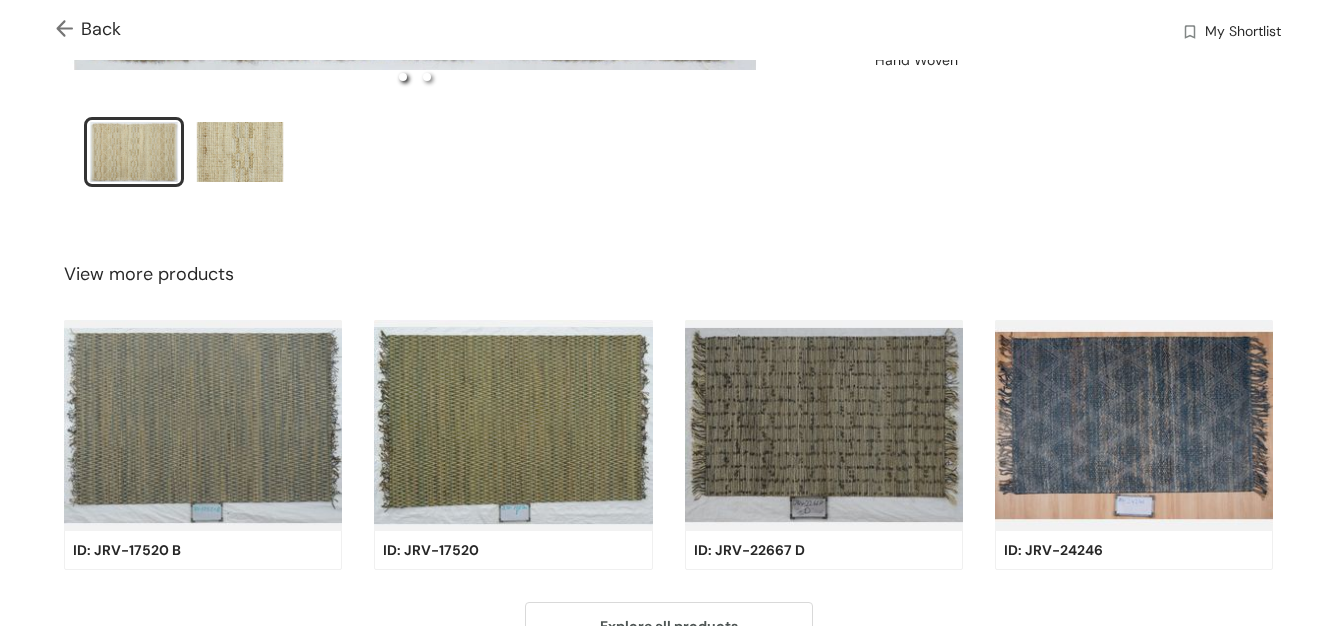 click at bounding box center [134, 152] 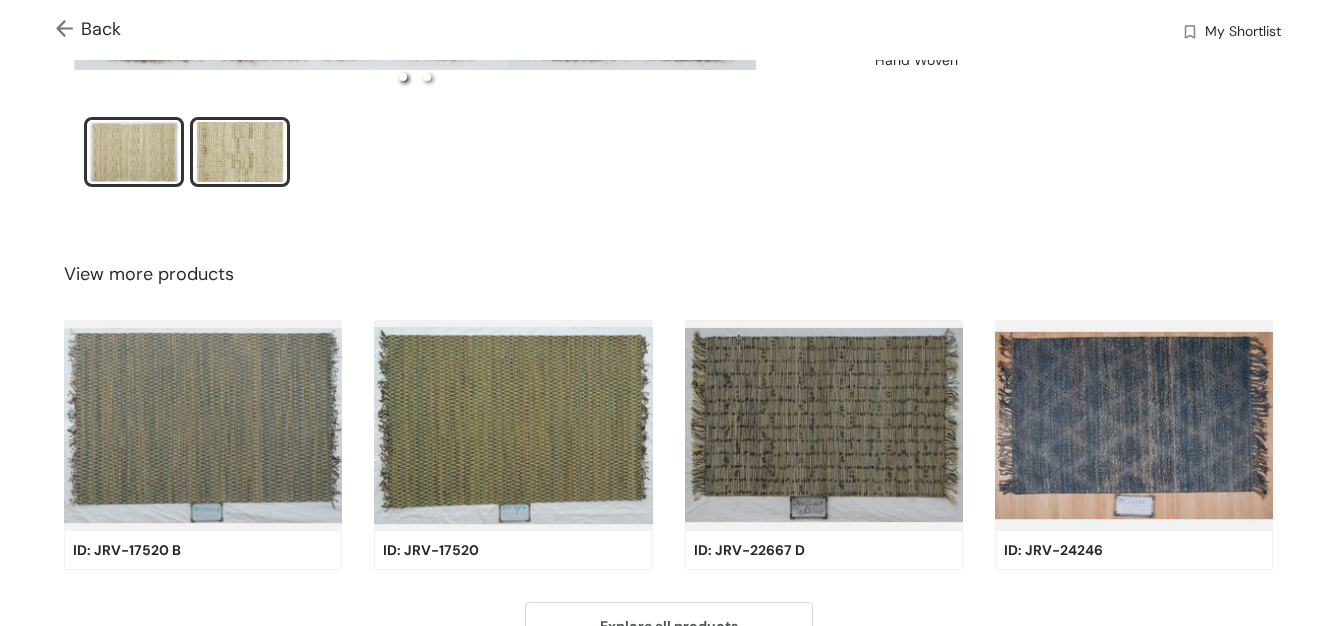 scroll, scrollTop: 0, scrollLeft: 0, axis: both 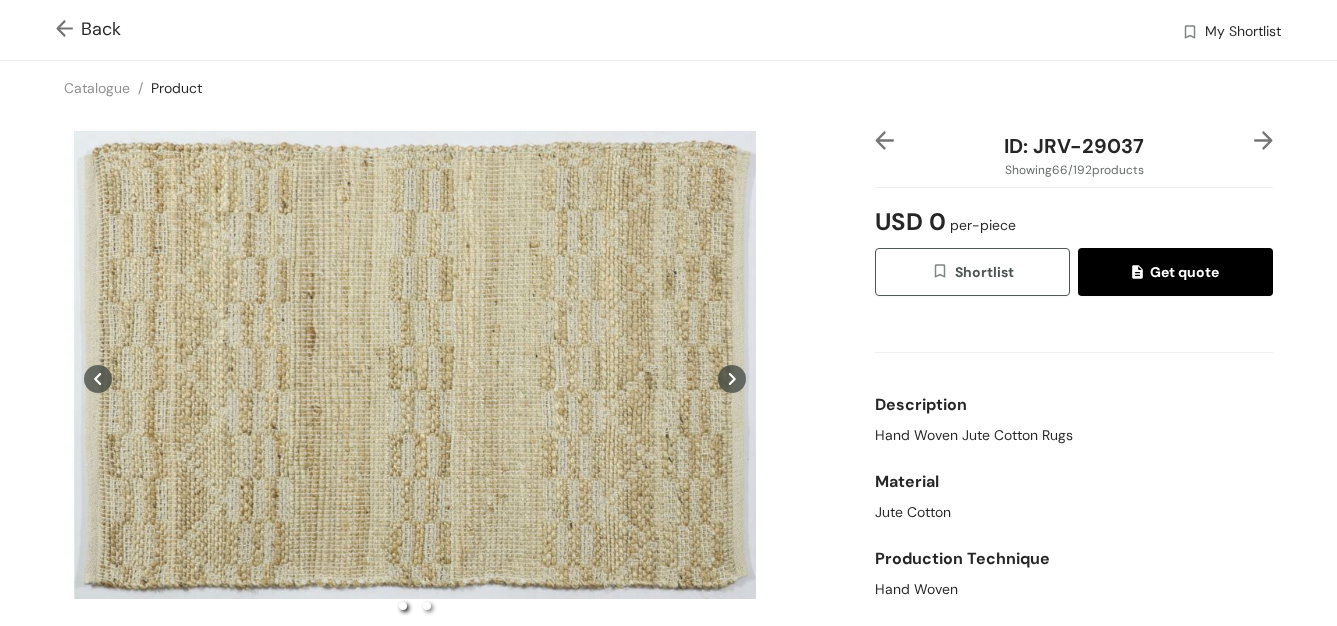 click at bounding box center [884, 140] 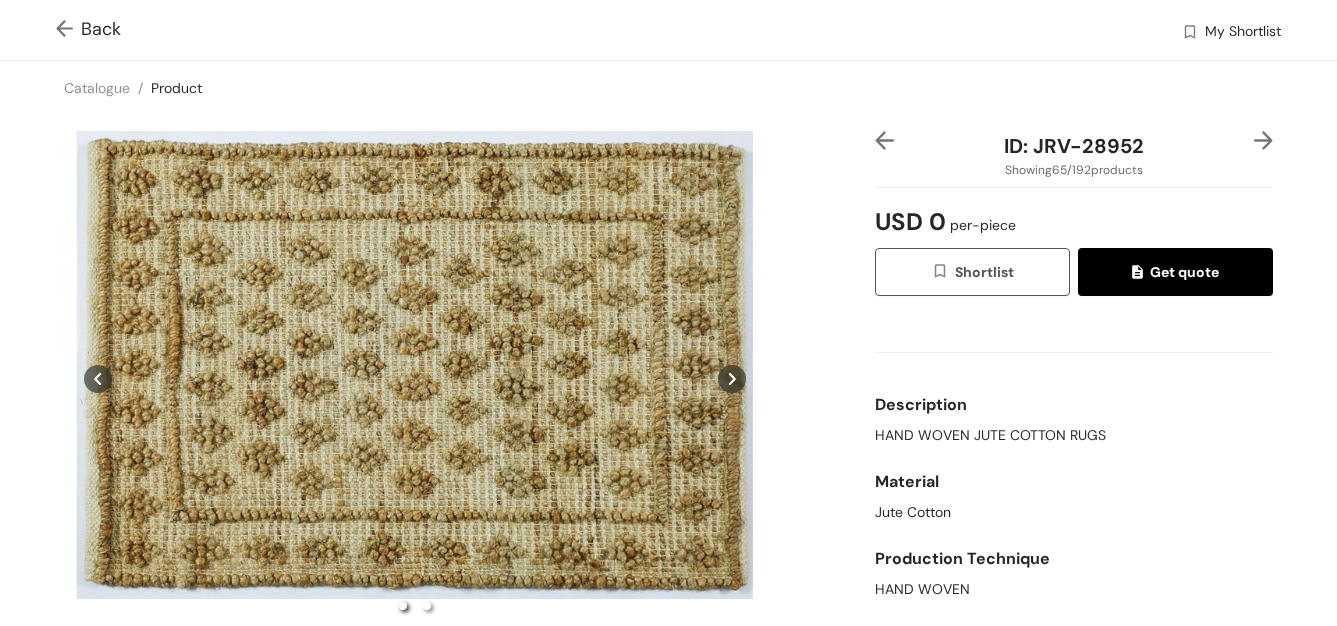 click at bounding box center [1263, 140] 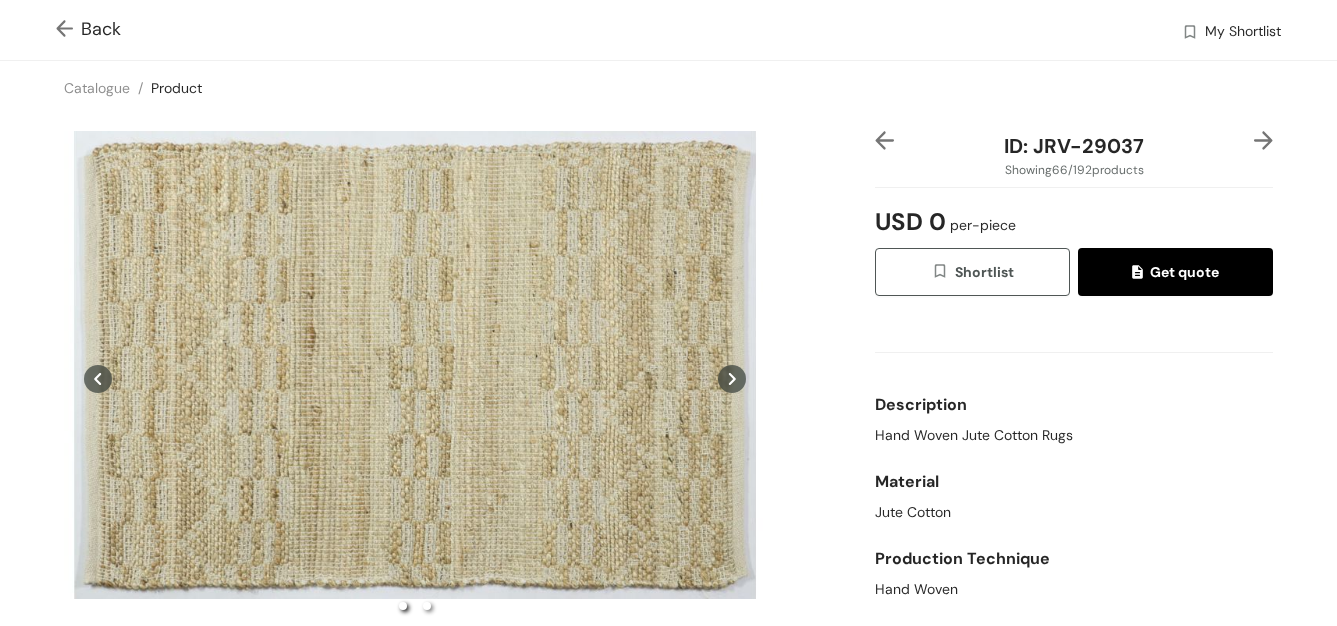 click at bounding box center (1263, 140) 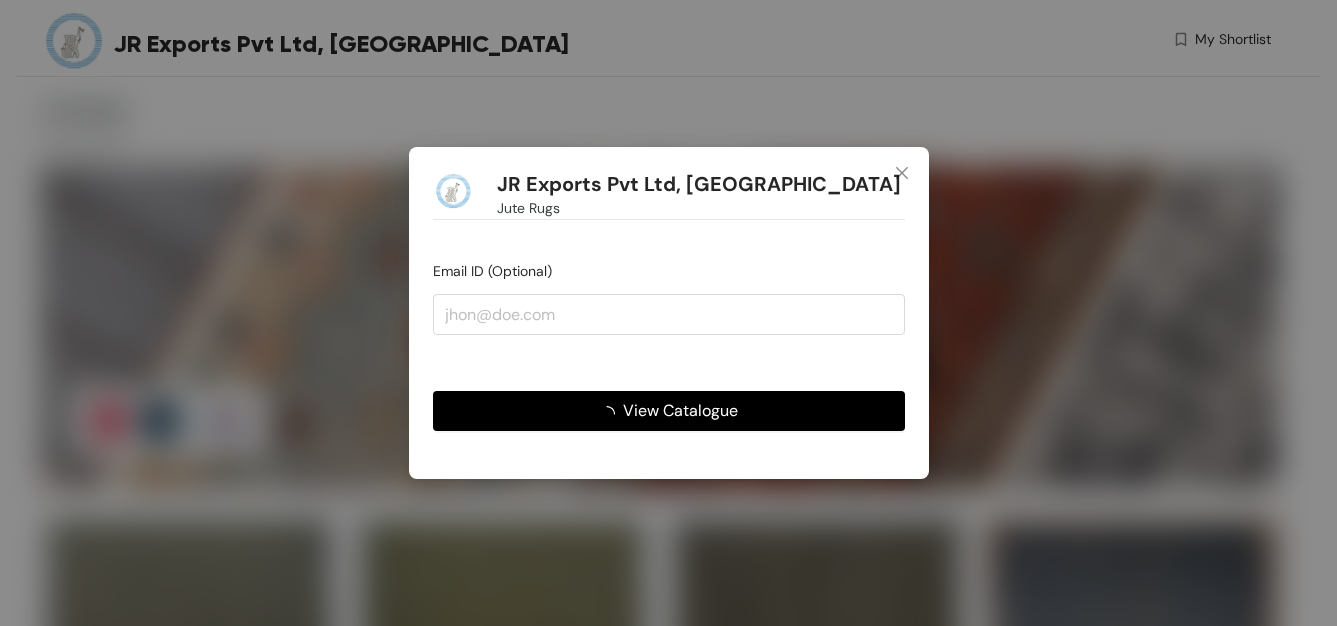 scroll, scrollTop: 0, scrollLeft: 0, axis: both 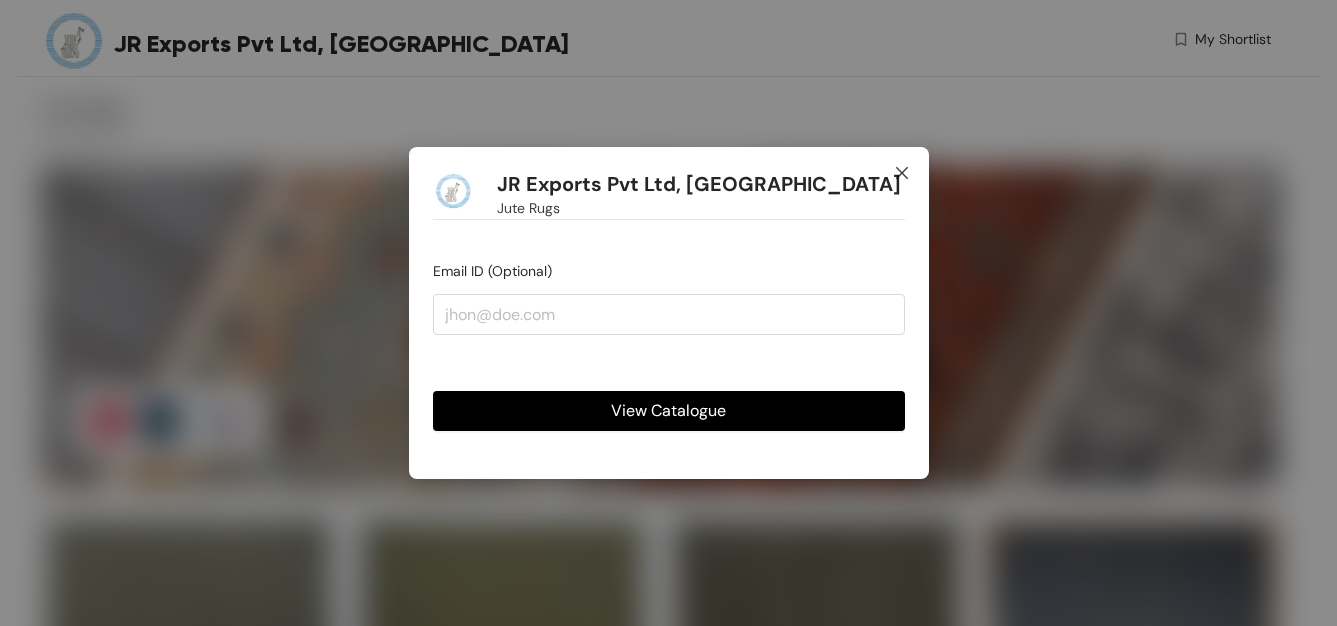 click 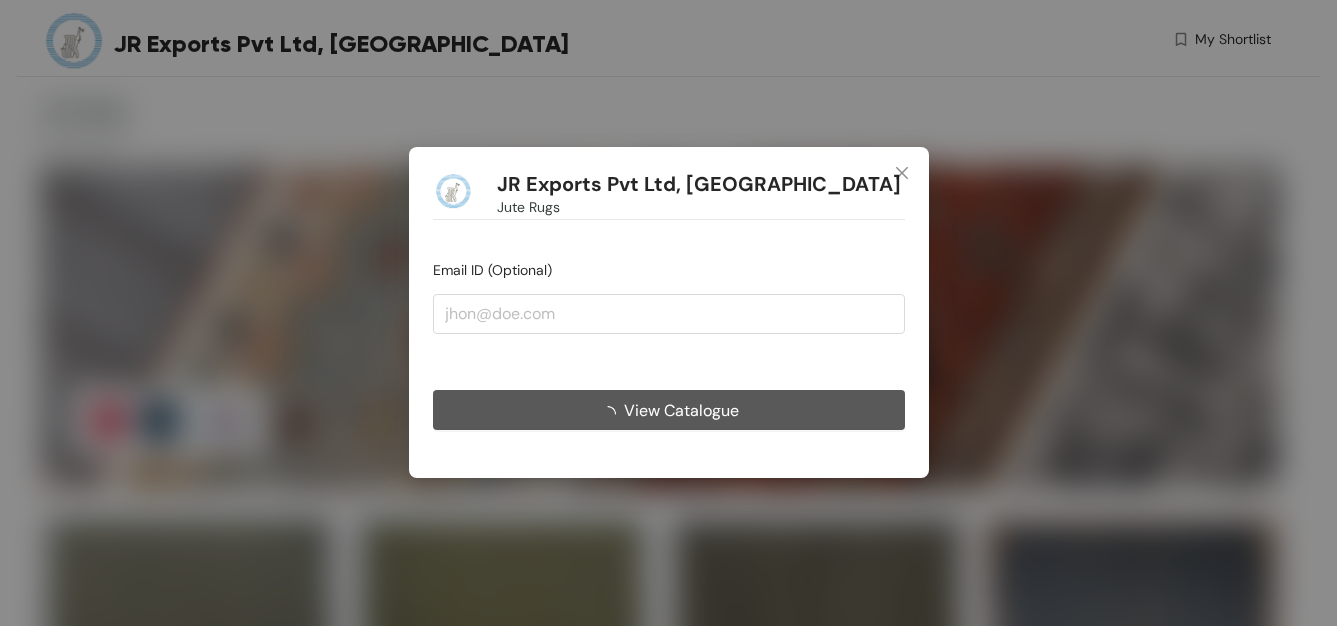 scroll, scrollTop: 0, scrollLeft: 0, axis: both 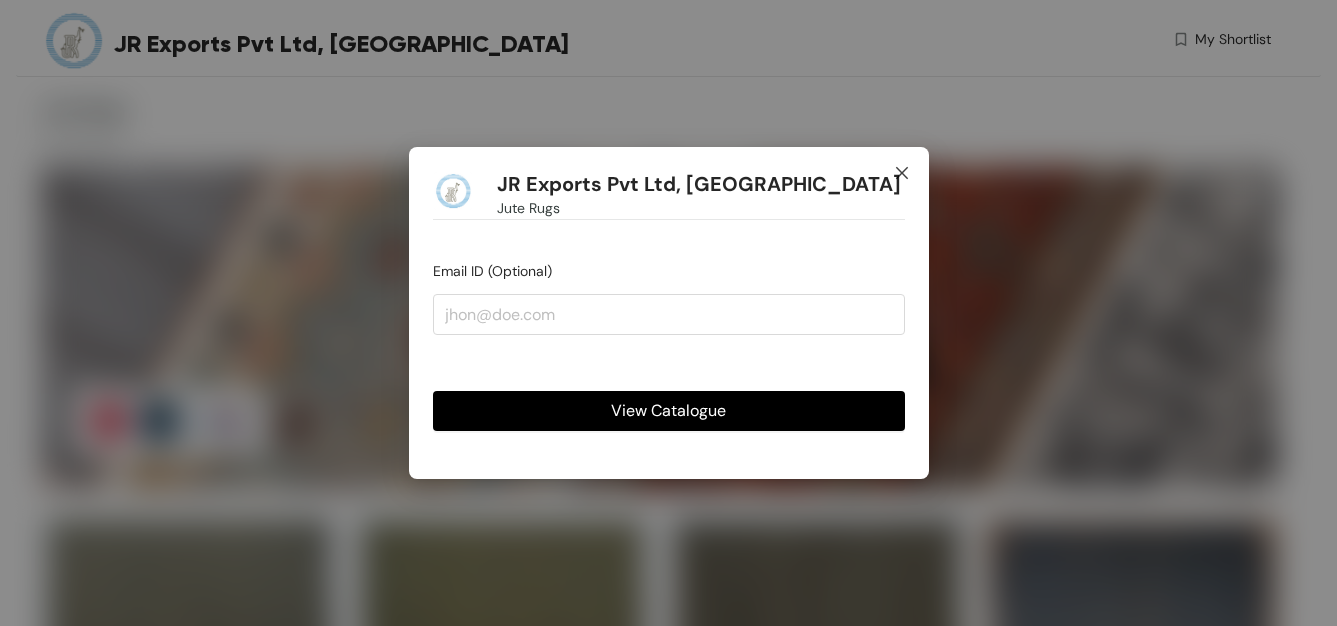 click 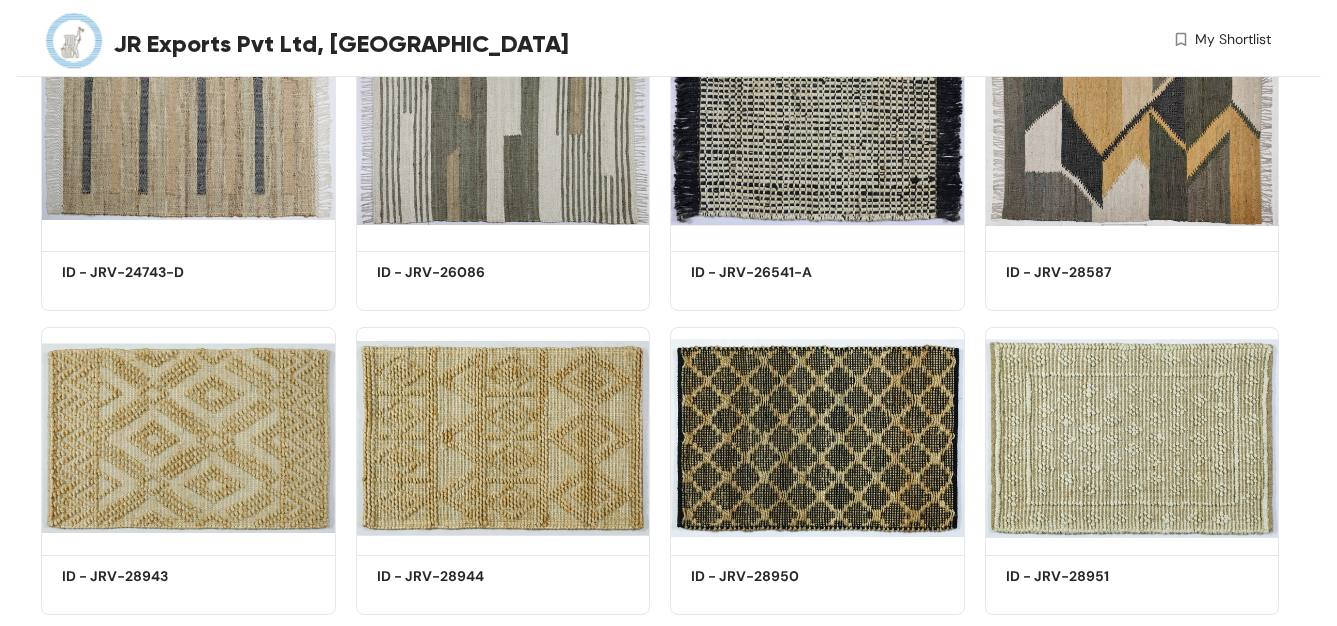 scroll, scrollTop: 4743, scrollLeft: 0, axis: vertical 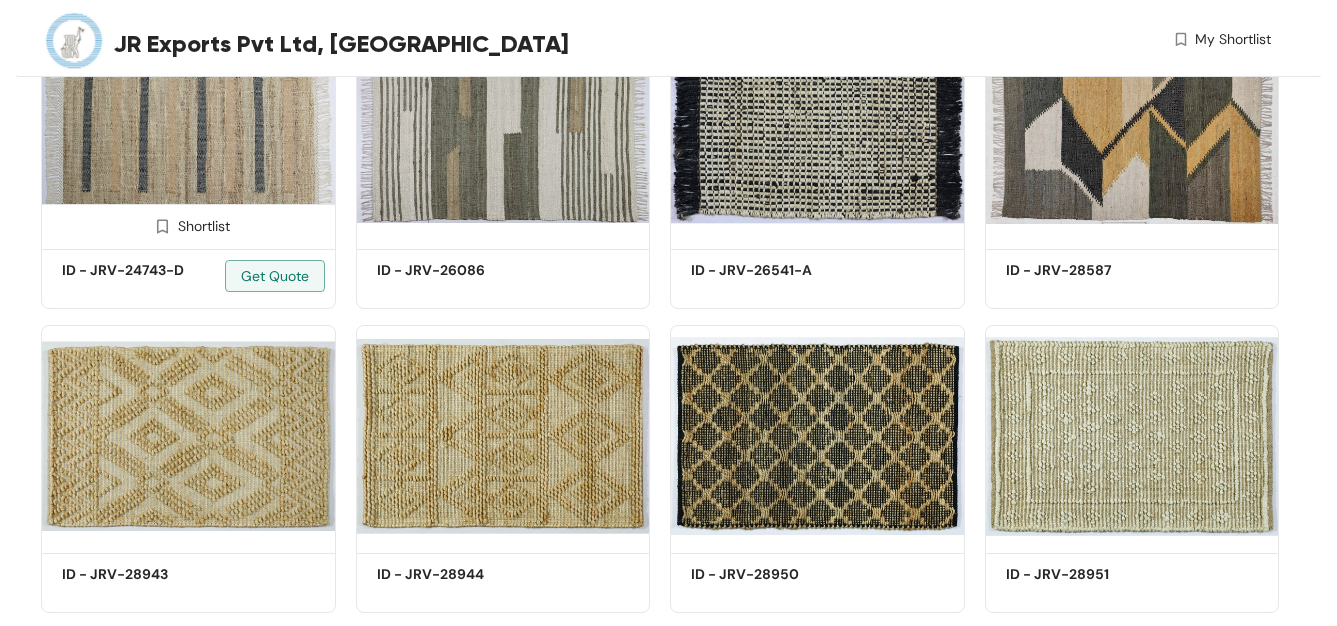 click at bounding box center [188, 132] 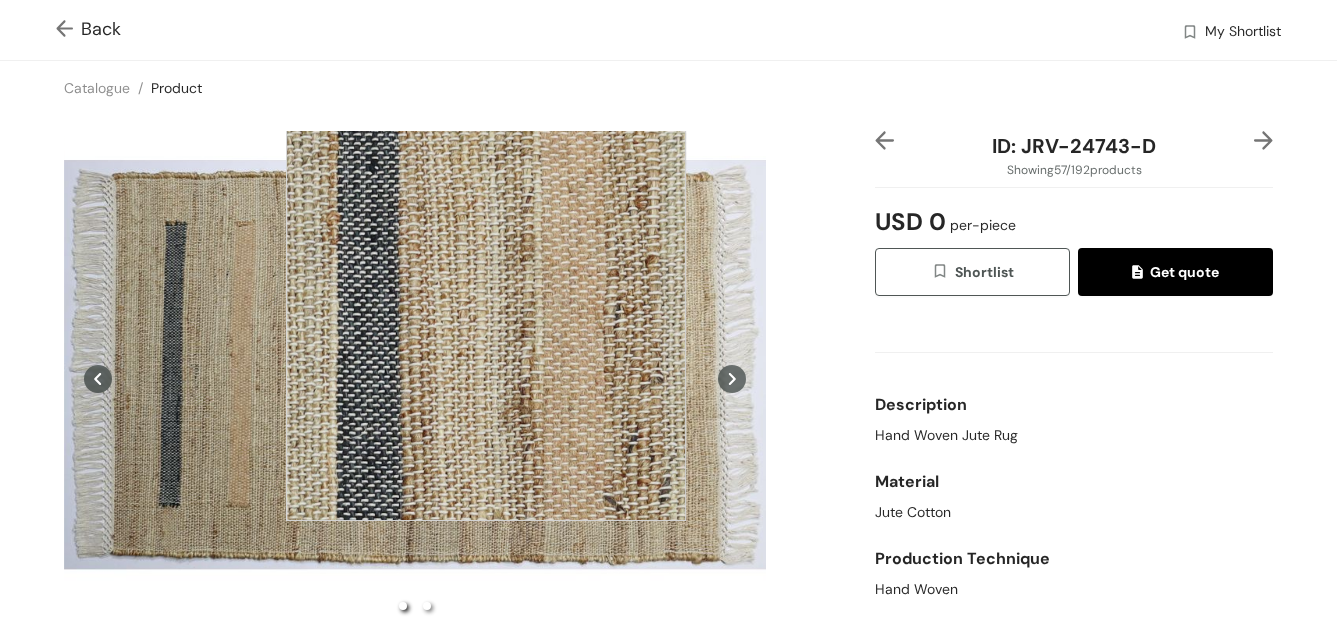 click at bounding box center [486, 321] 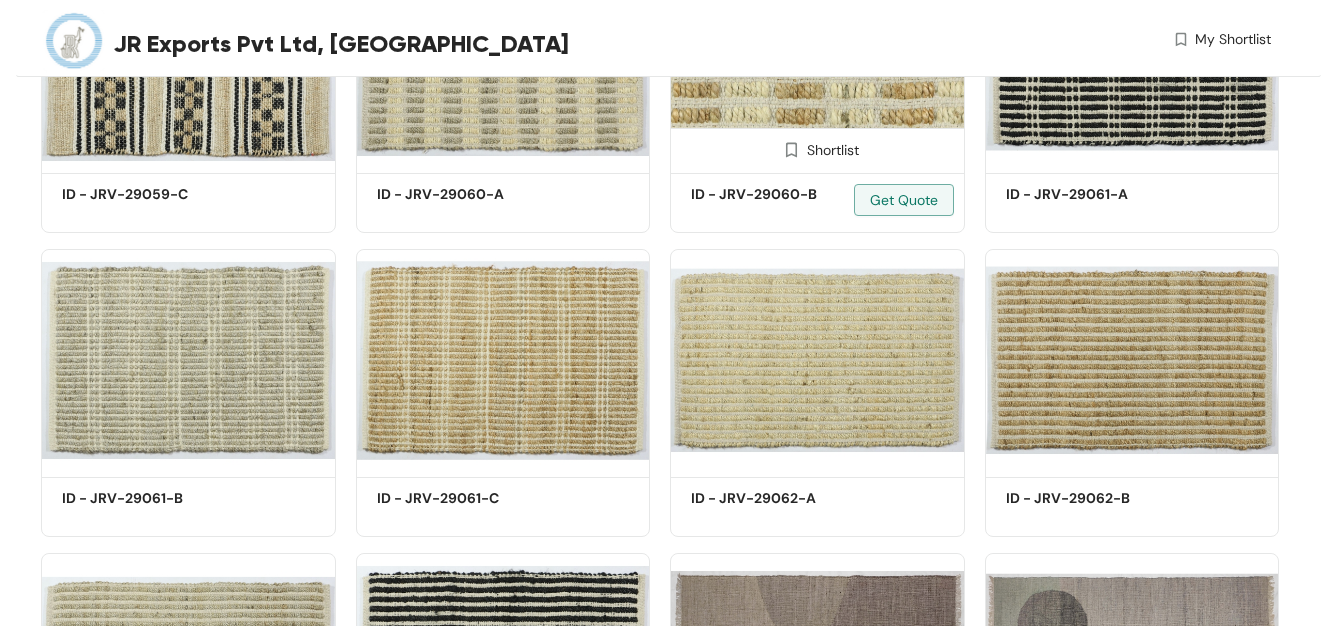 scroll, scrollTop: 6037, scrollLeft: 0, axis: vertical 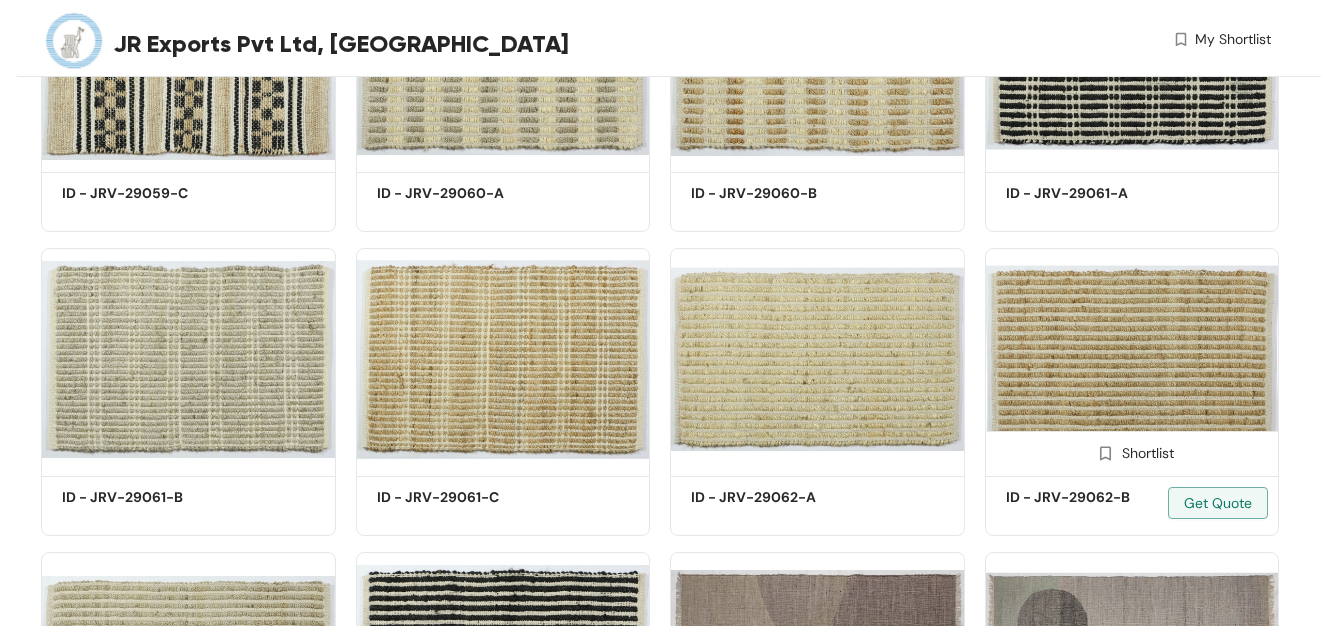 click at bounding box center [1132, 359] 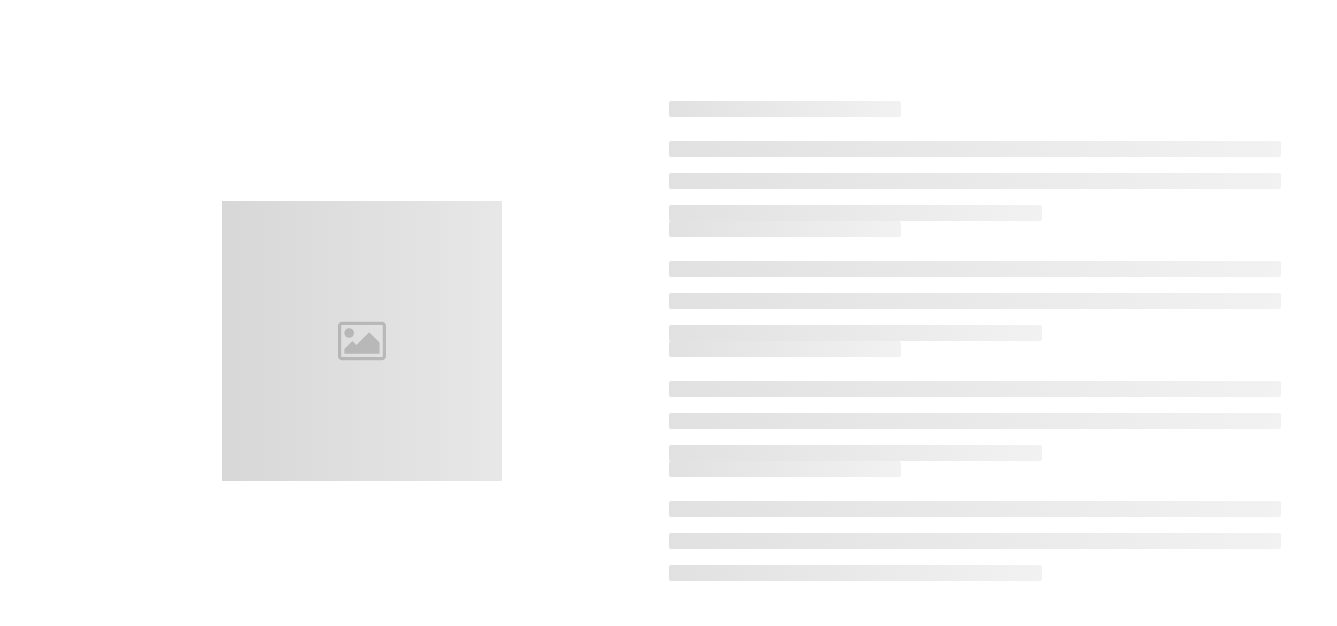 scroll, scrollTop: 0, scrollLeft: 0, axis: both 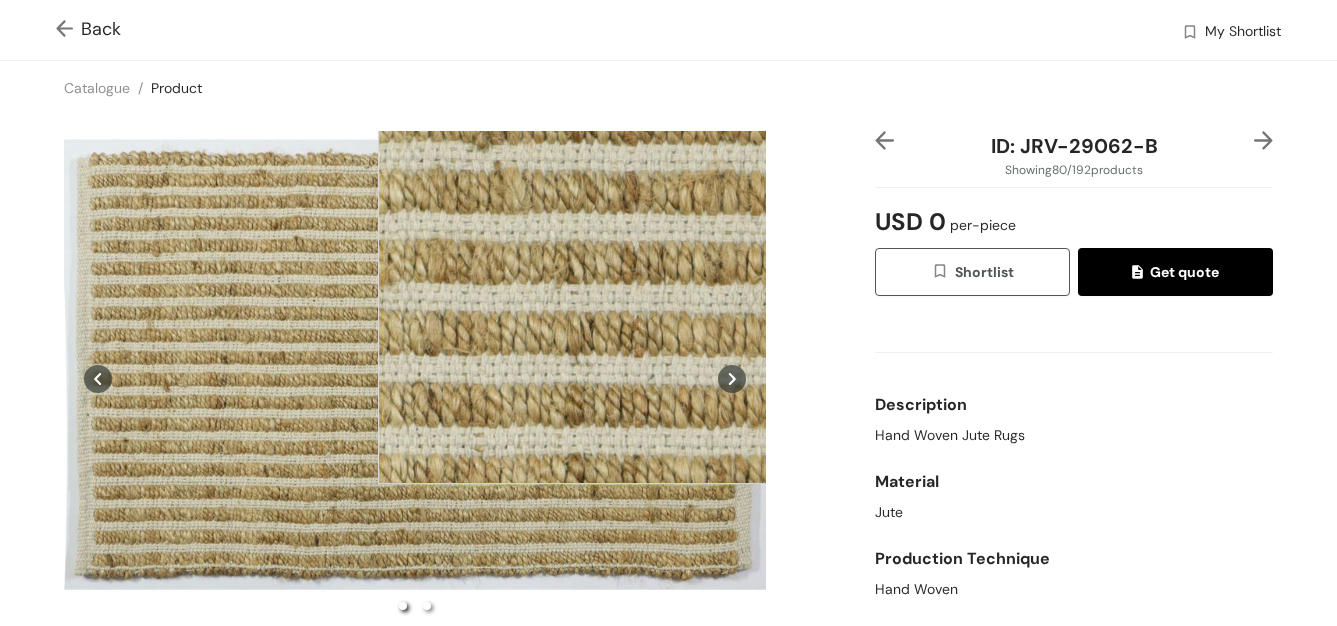 click at bounding box center (578, 284) 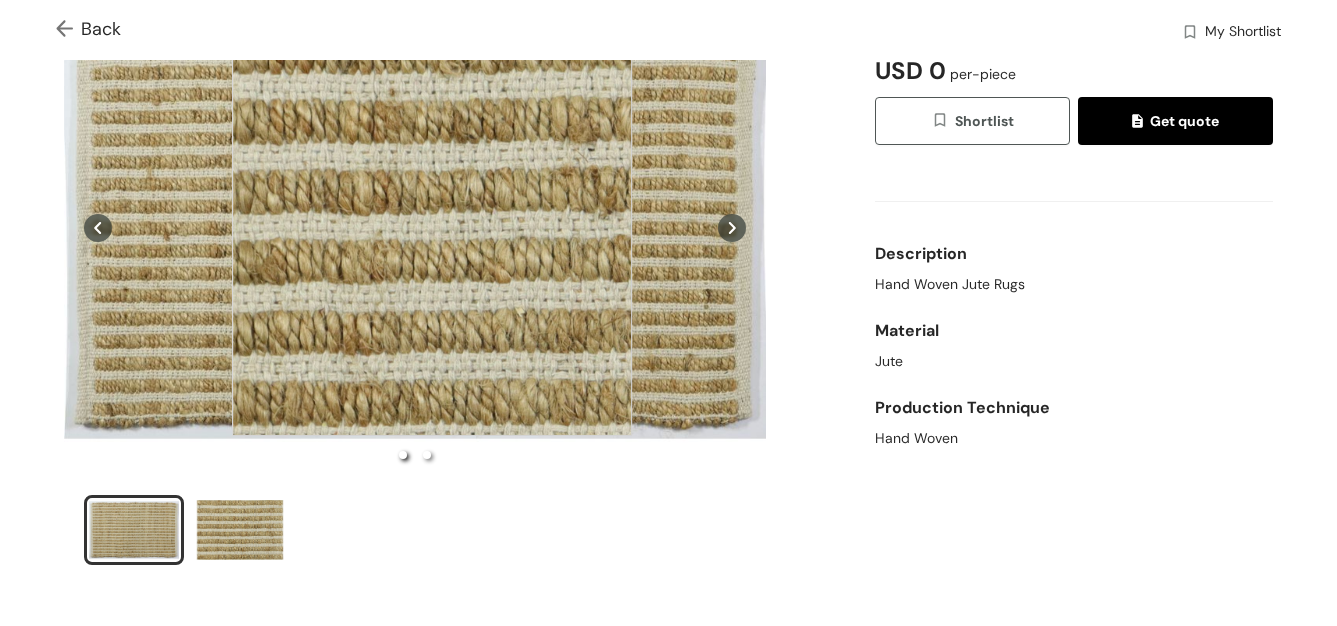 scroll, scrollTop: 488, scrollLeft: 0, axis: vertical 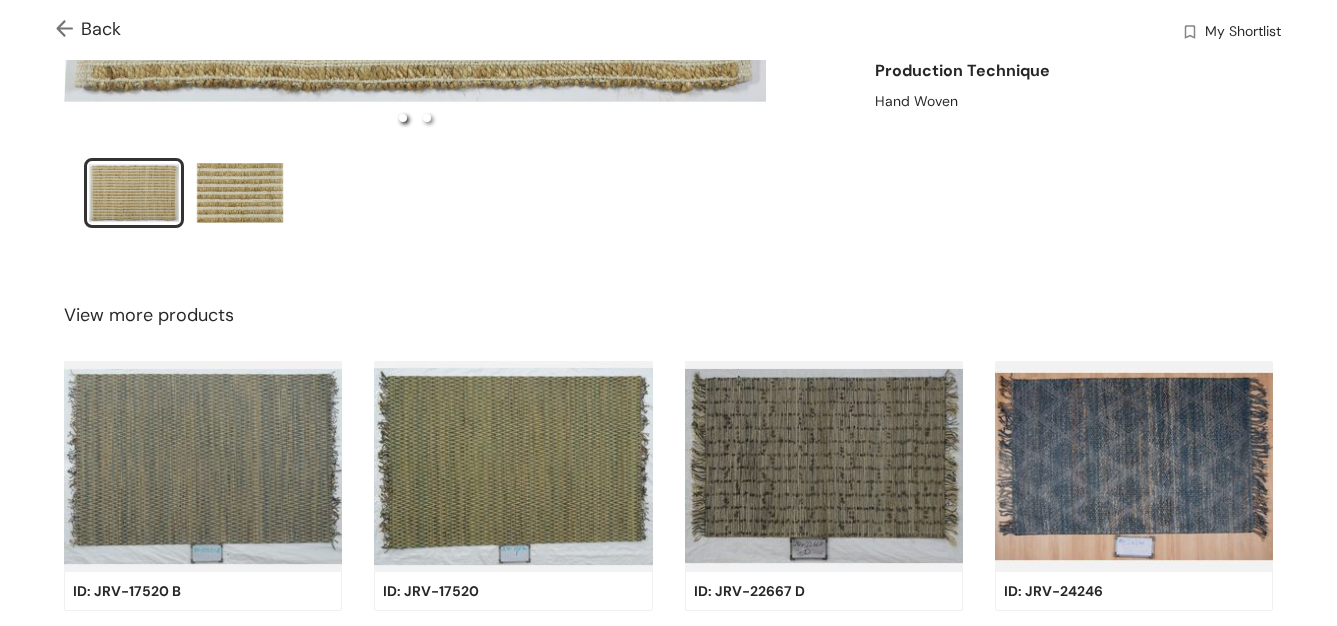 click at bounding box center (134, 193) 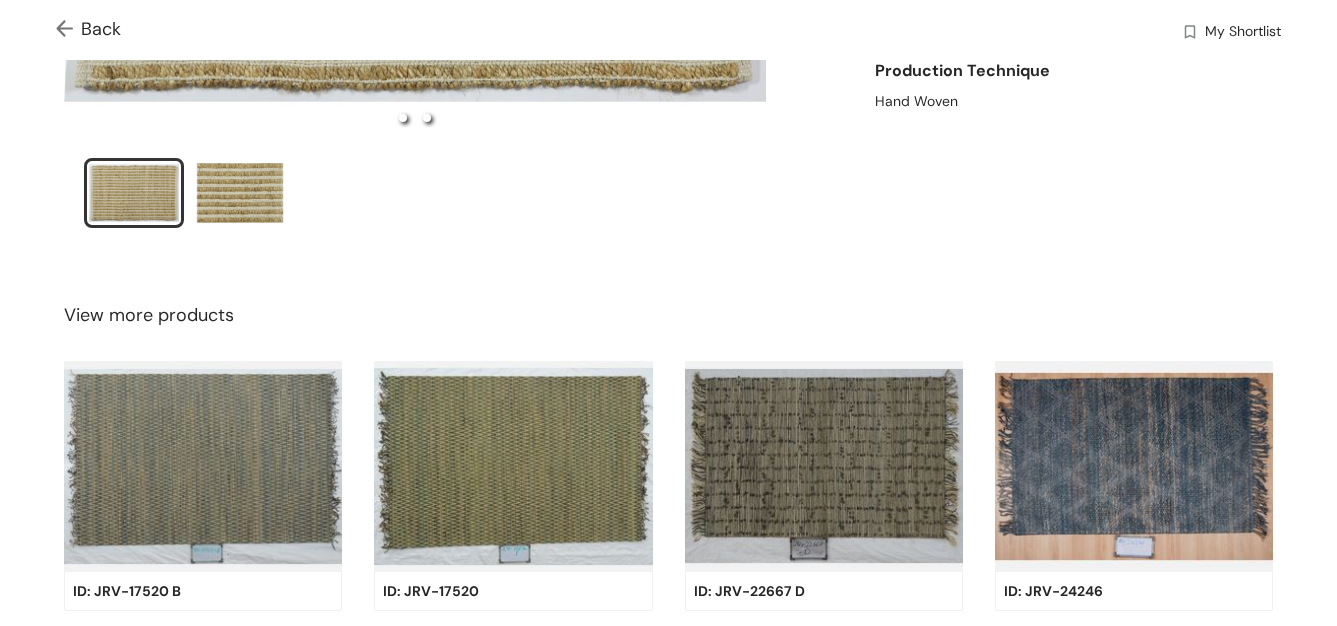 click at bounding box center [427, 118] 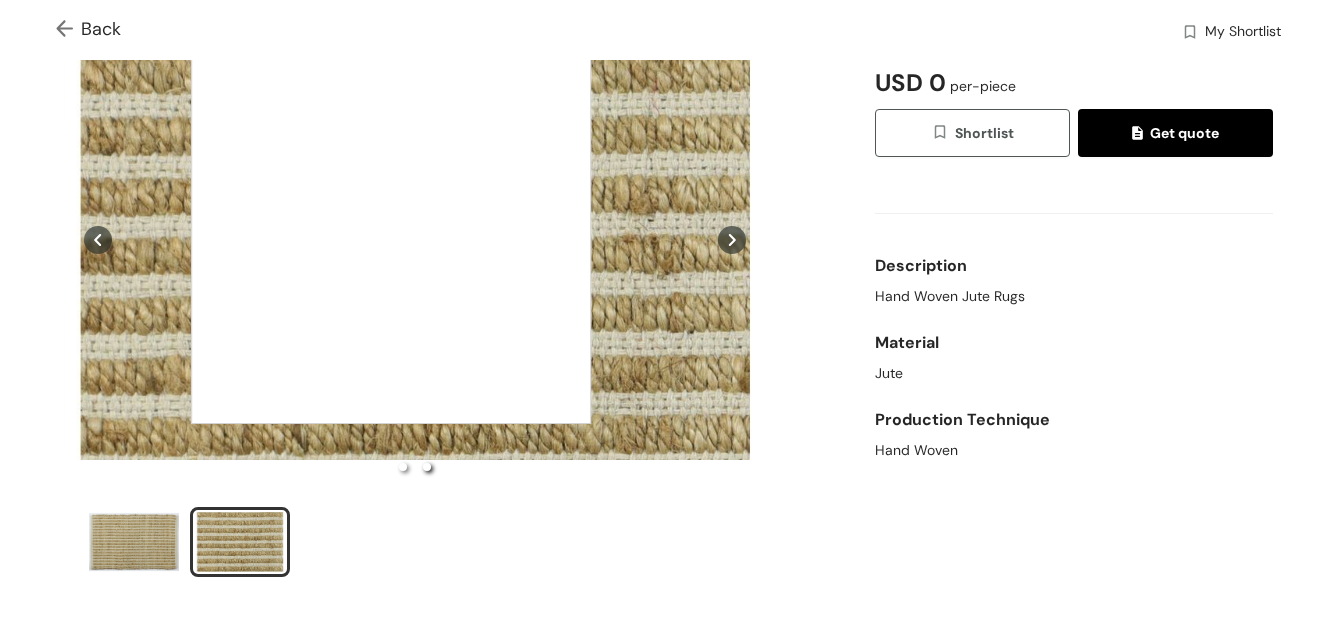 scroll, scrollTop: 140, scrollLeft: 0, axis: vertical 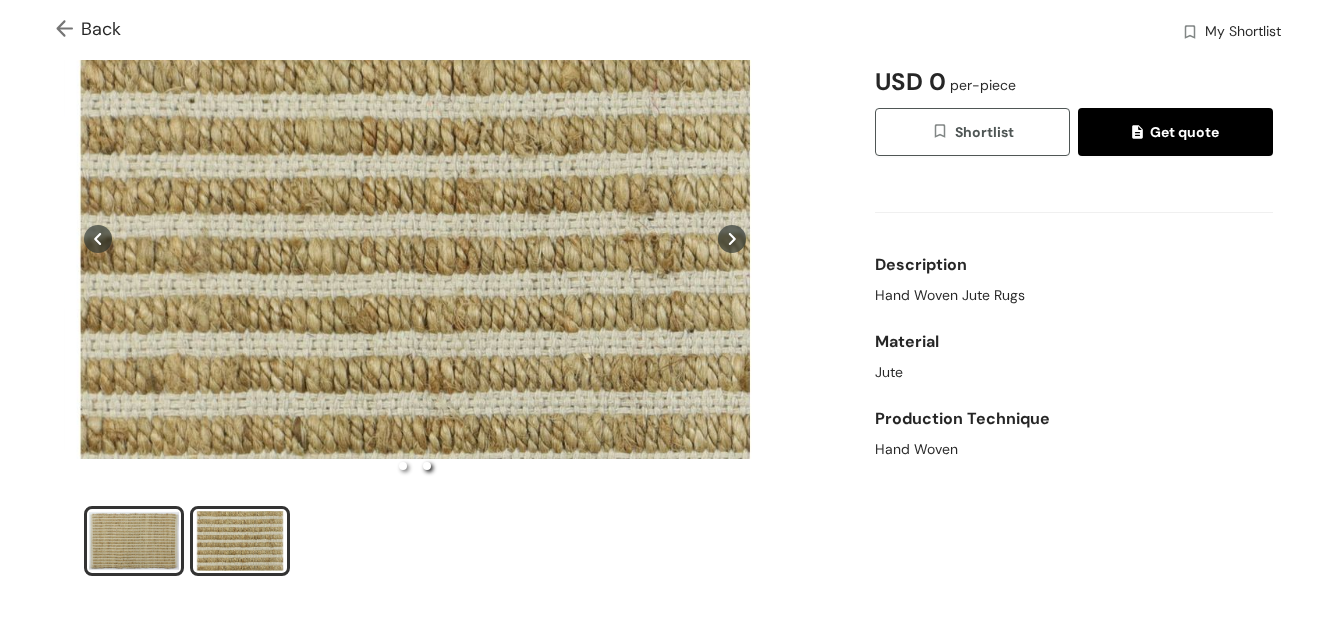 click at bounding box center (134, 541) 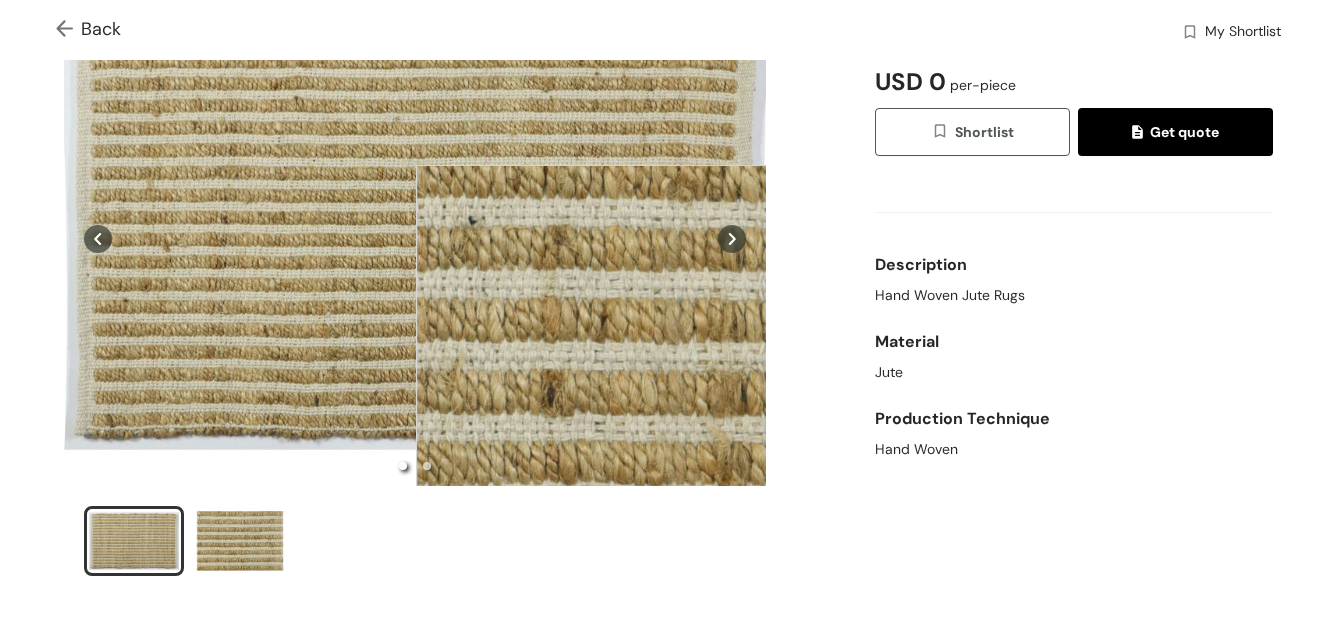 click at bounding box center (616, 365) 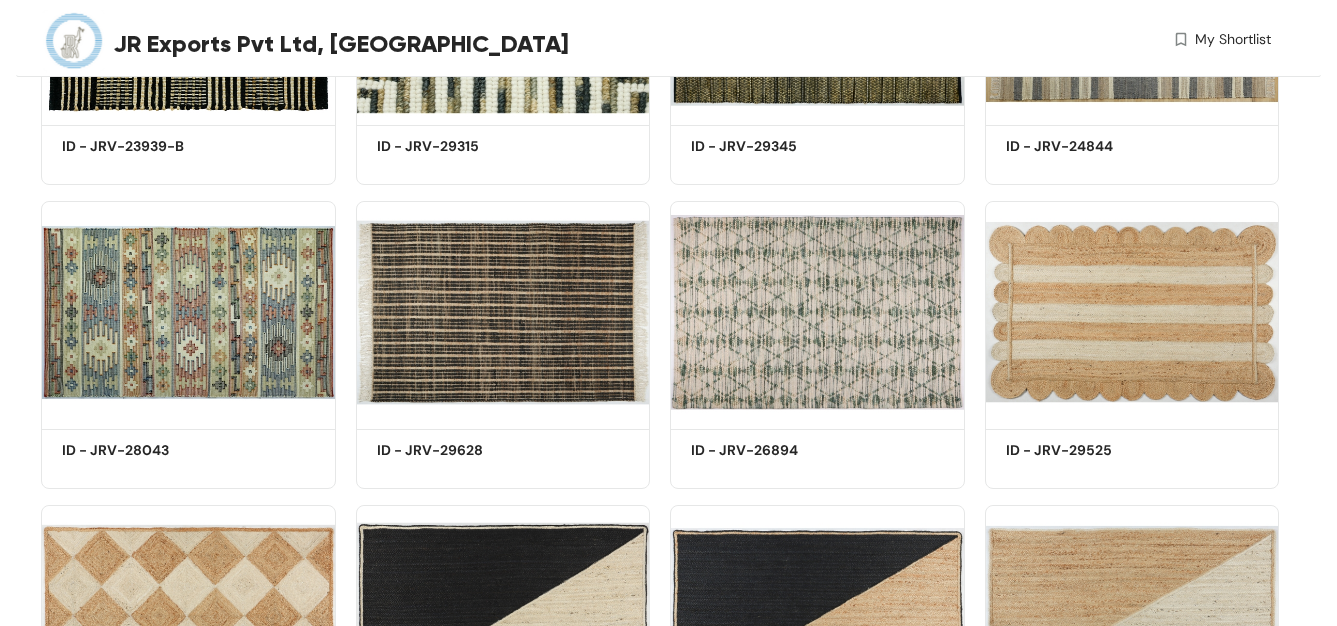 scroll, scrollTop: 10046, scrollLeft: 0, axis: vertical 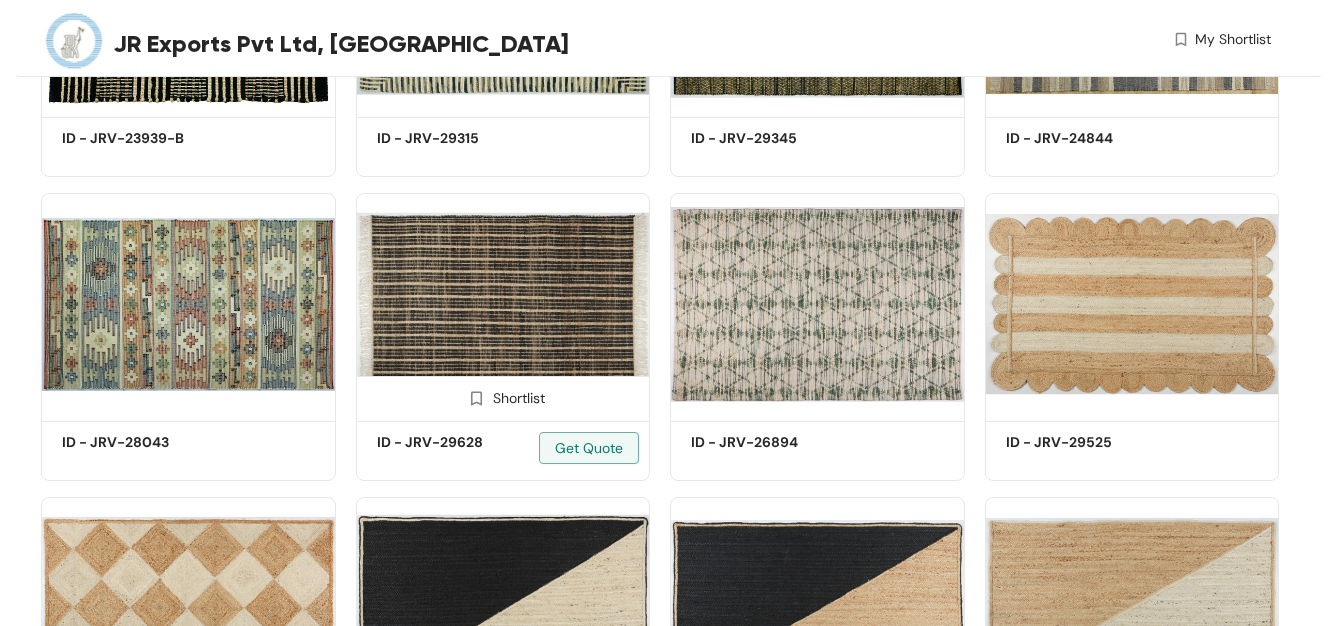 click at bounding box center (503, 304) 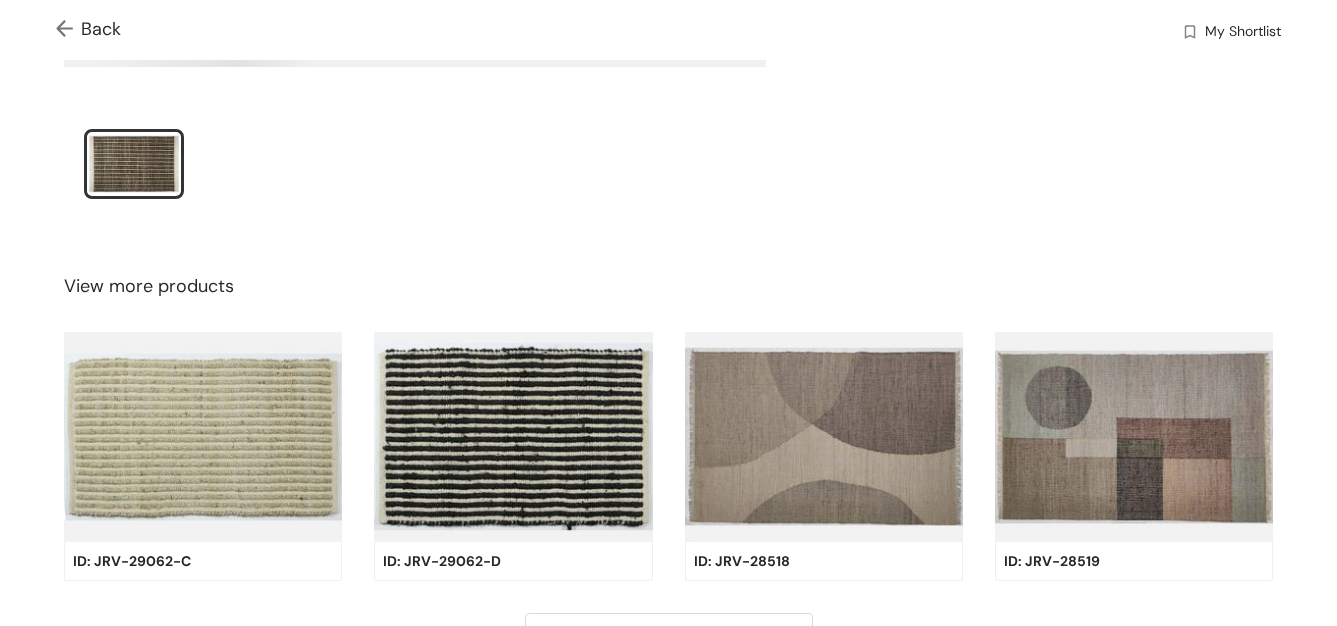scroll, scrollTop: 595, scrollLeft: 0, axis: vertical 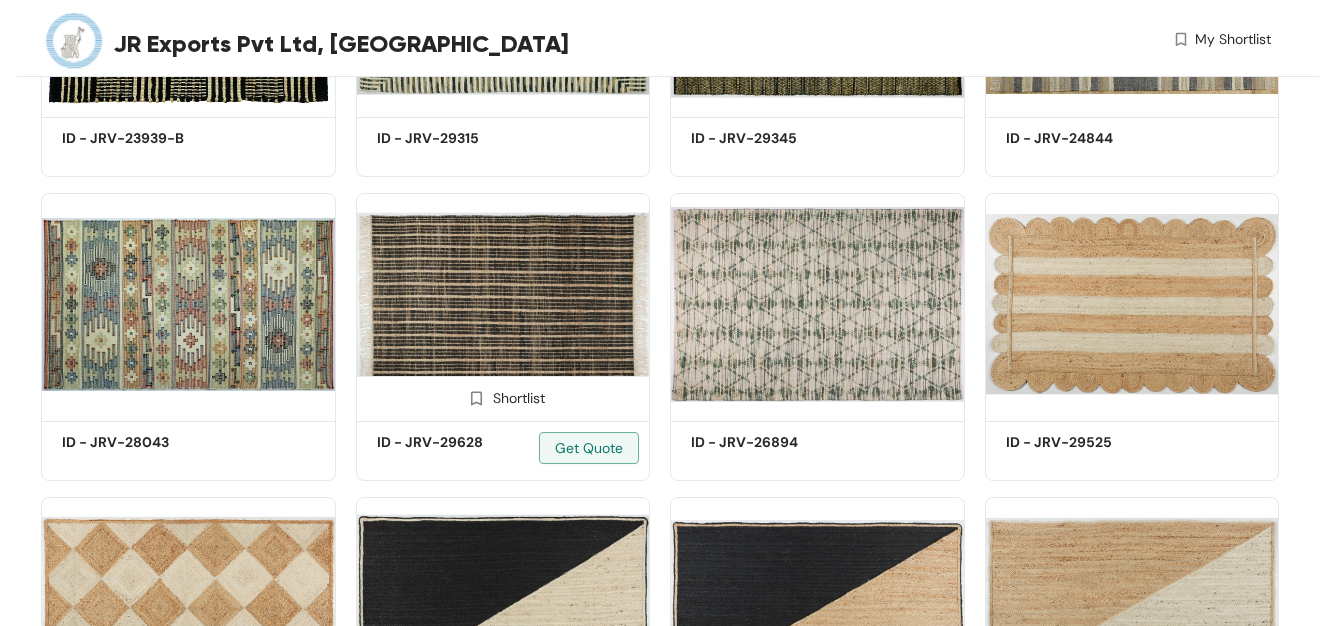 click at bounding box center (503, 304) 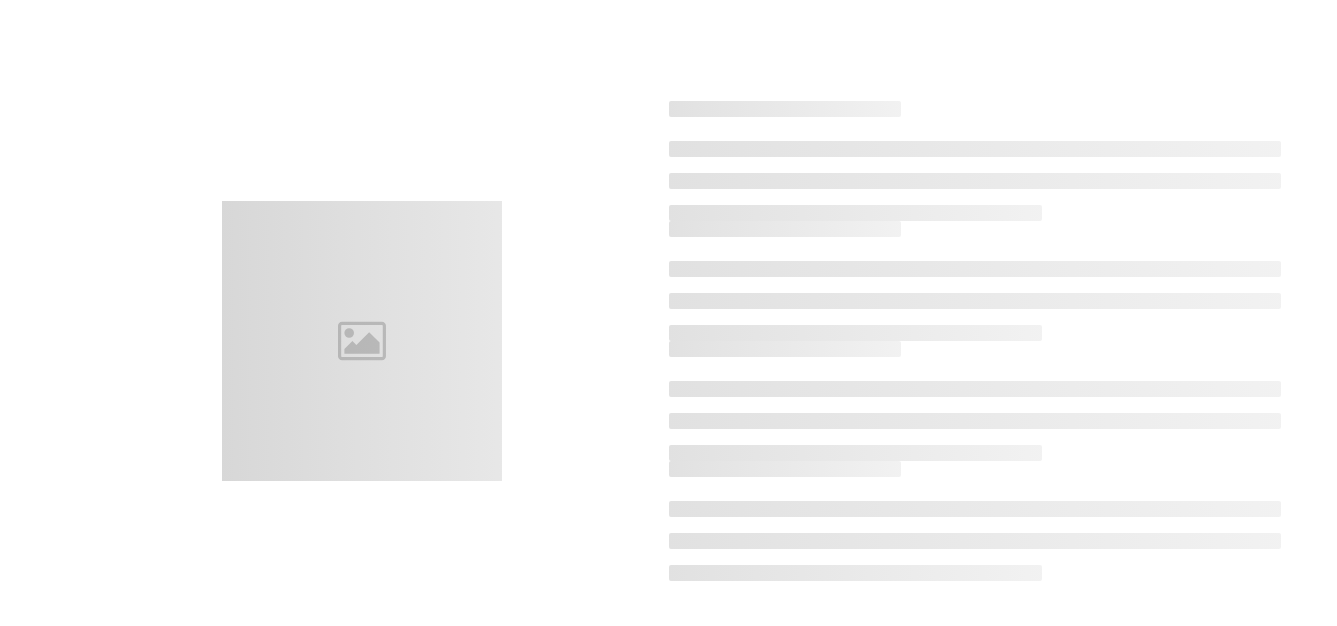 scroll, scrollTop: 0, scrollLeft: 0, axis: both 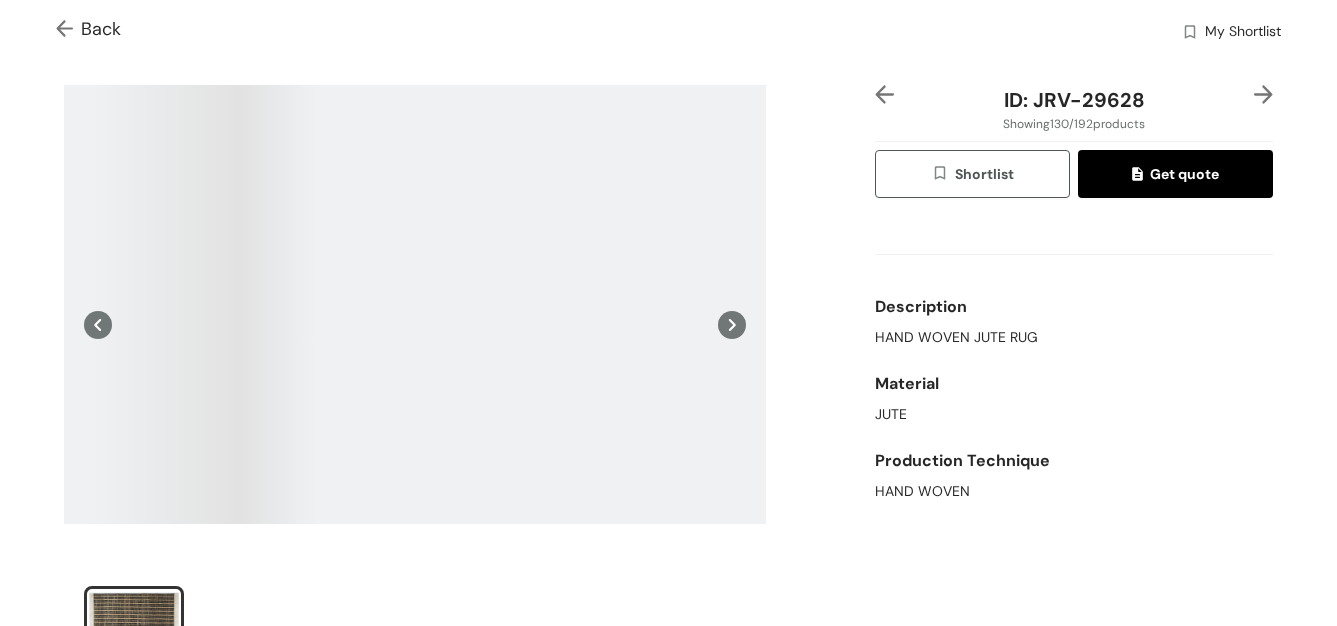 click at bounding box center [415, 304] 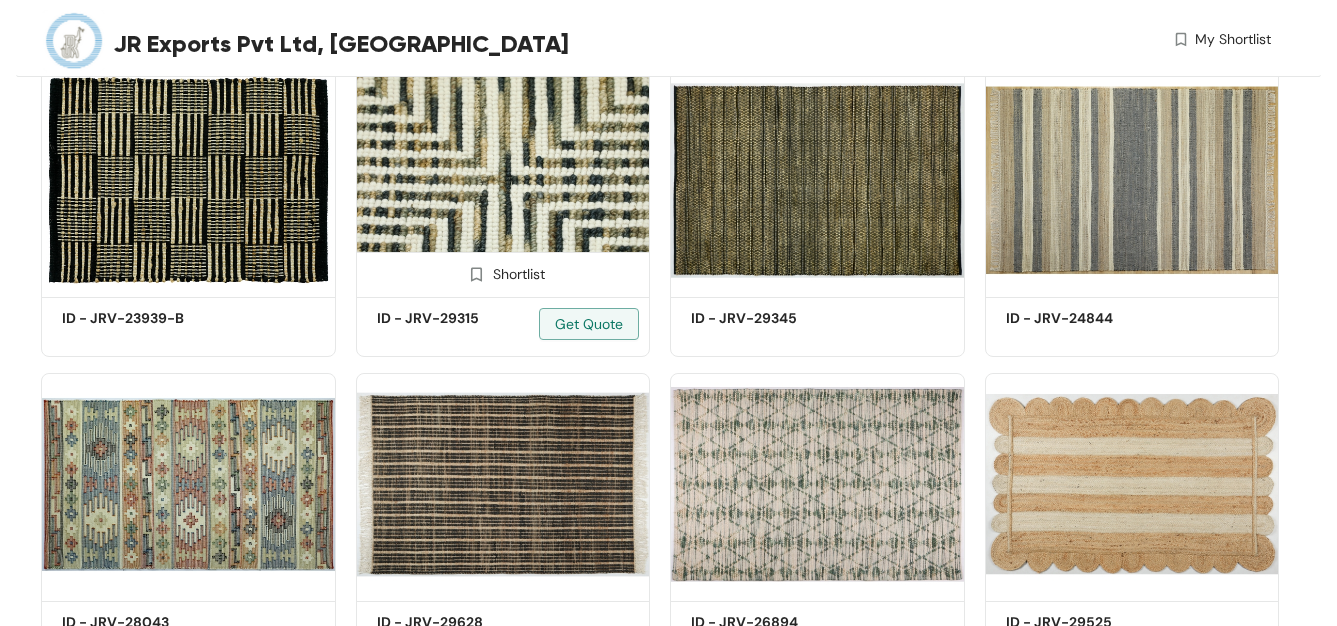 scroll, scrollTop: 9885, scrollLeft: 0, axis: vertical 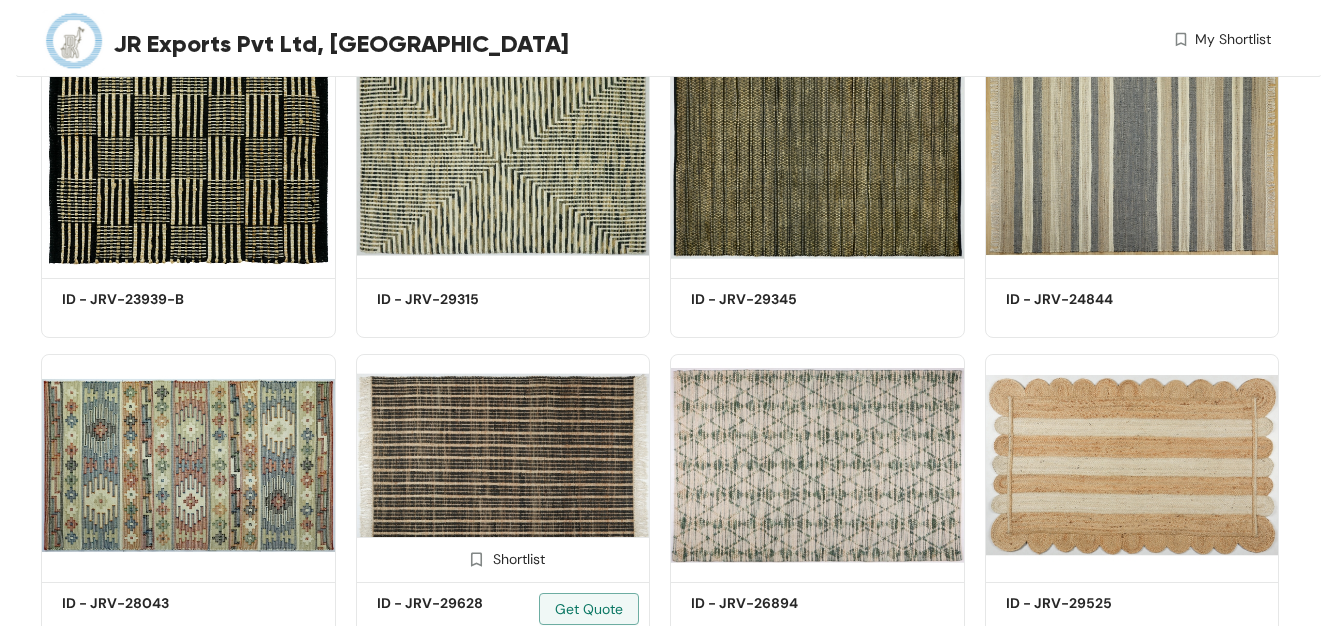 click at bounding box center (503, 465) 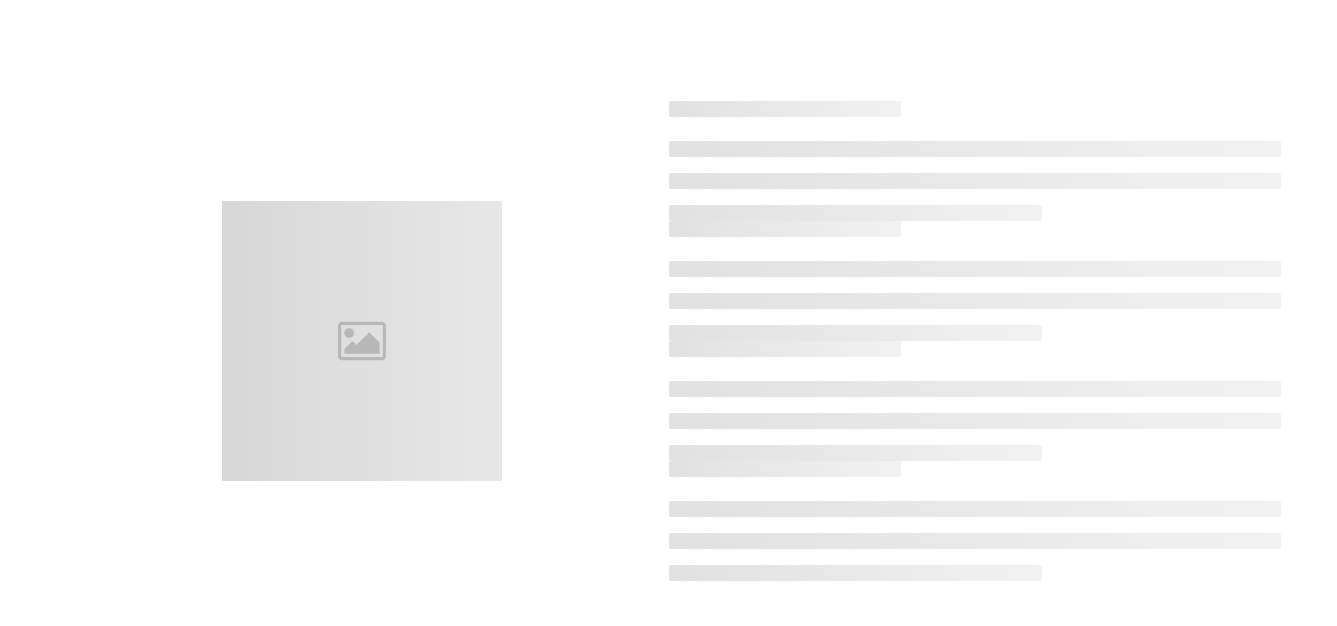 scroll, scrollTop: 0, scrollLeft: 0, axis: both 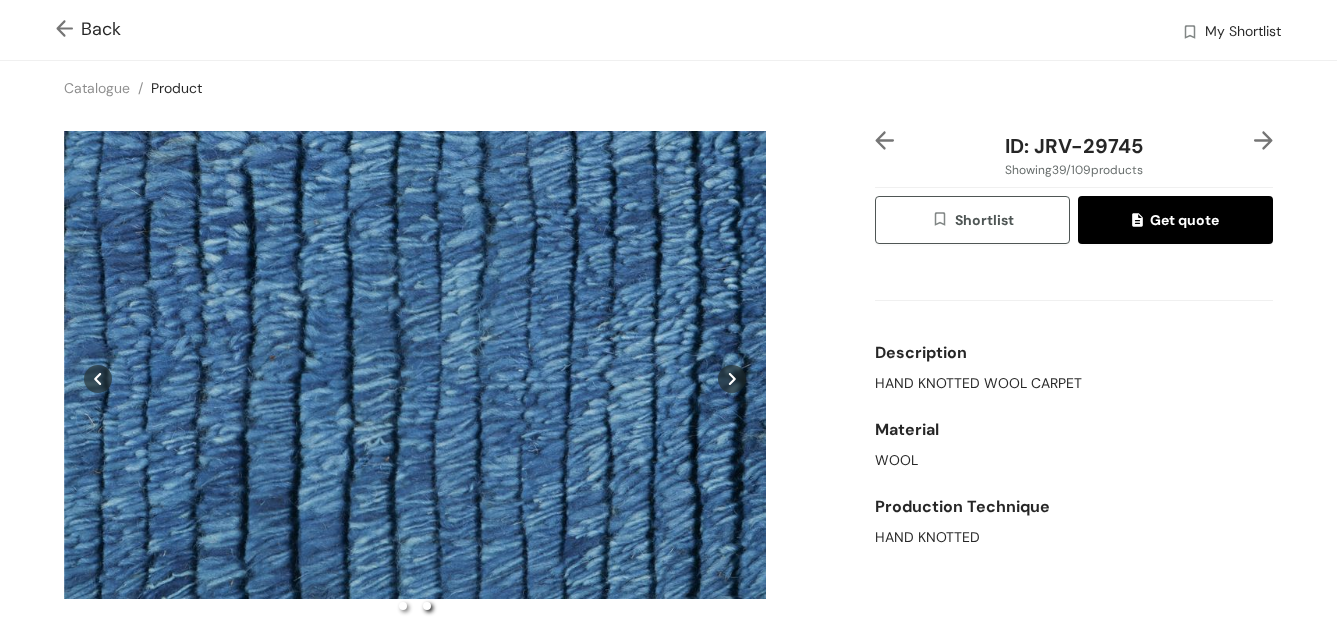 click on "Back" at bounding box center [88, 29] 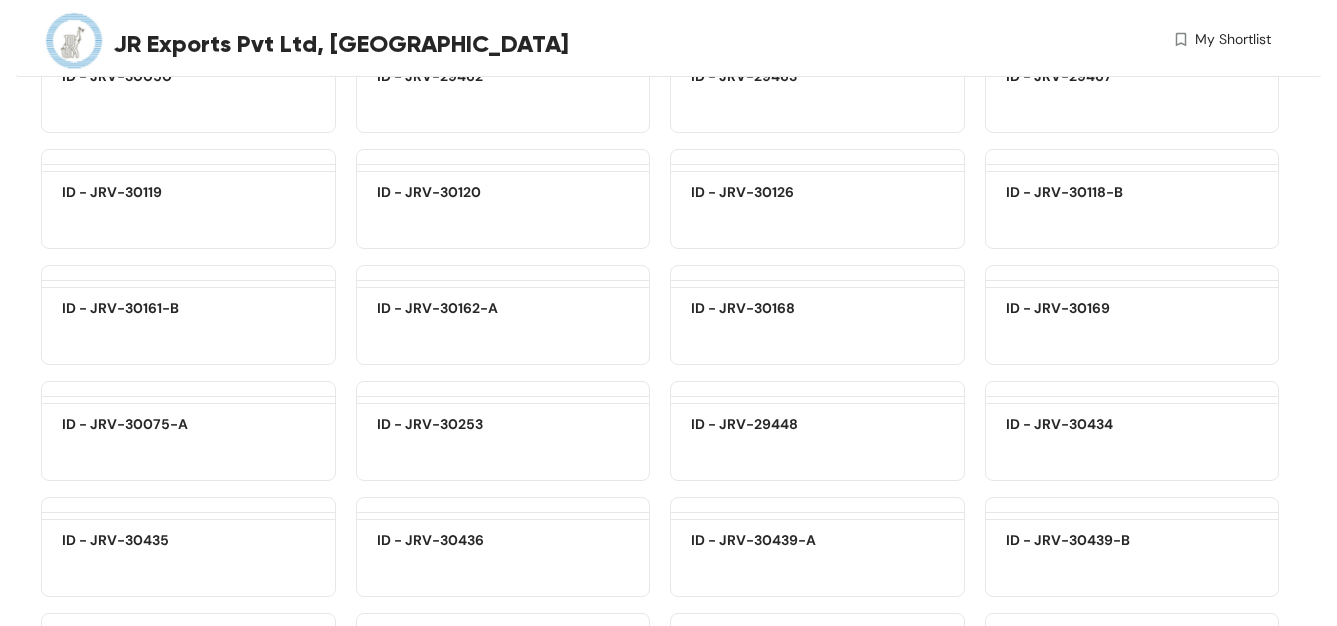 scroll, scrollTop: 3608, scrollLeft: 0, axis: vertical 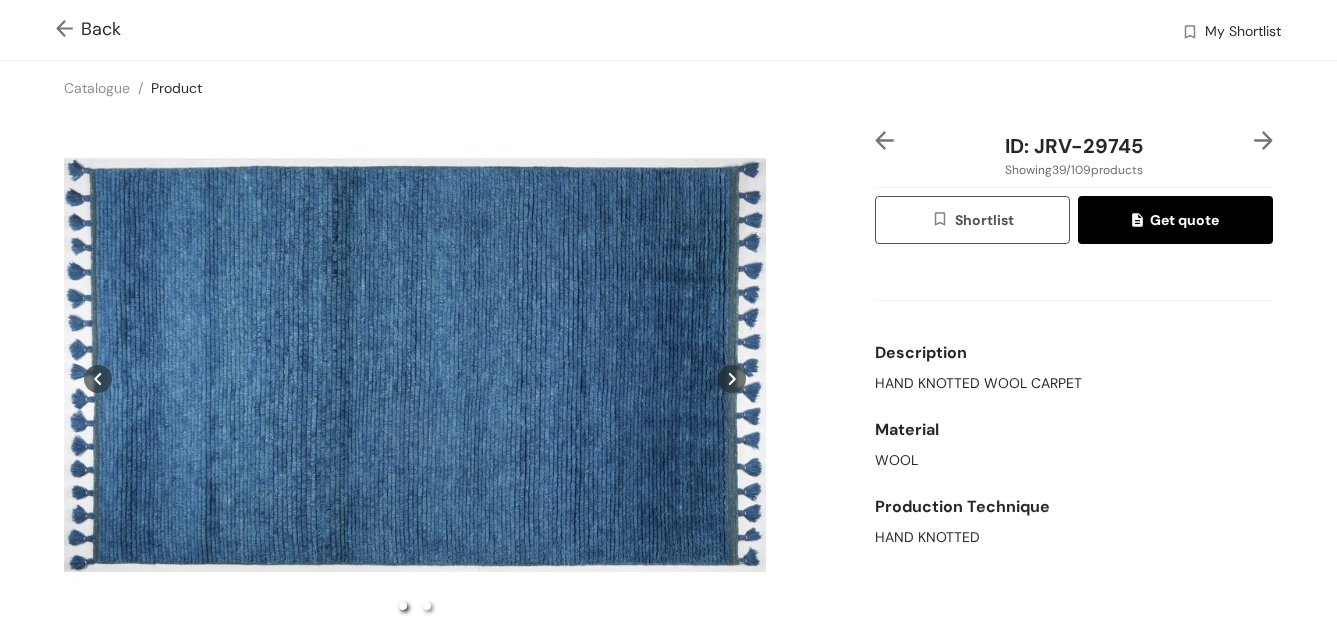 click on "Back  My Shortlist" at bounding box center (668, 30) 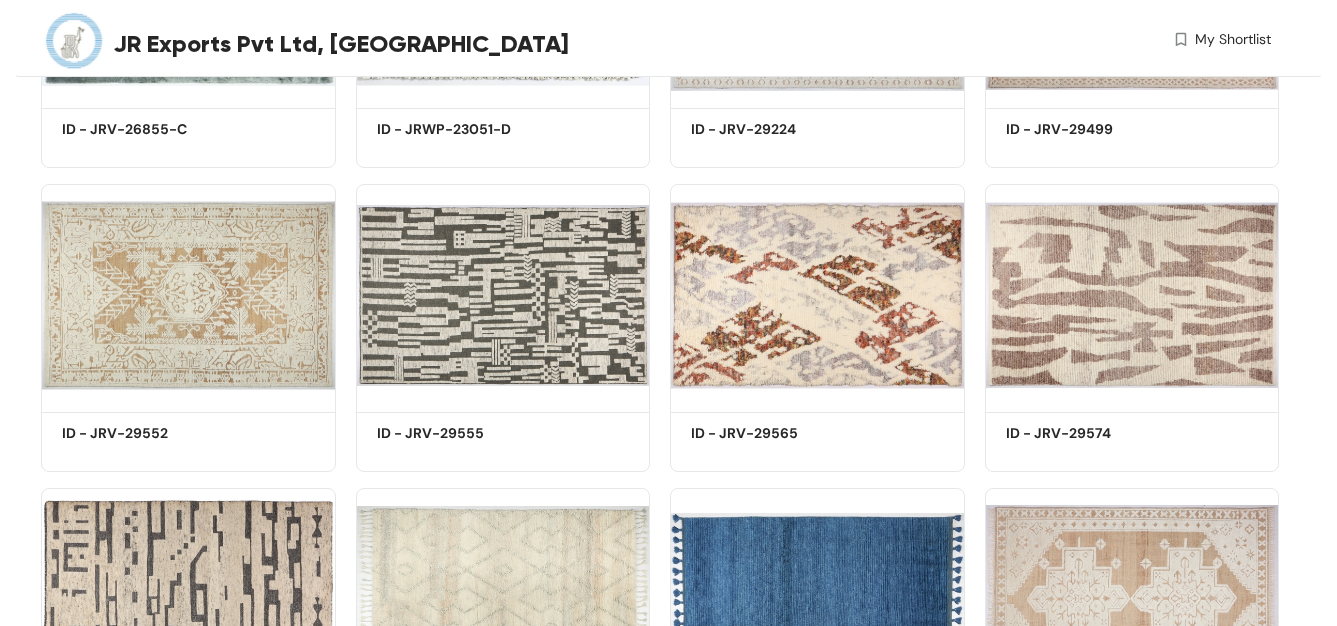 scroll, scrollTop: 3012, scrollLeft: 0, axis: vertical 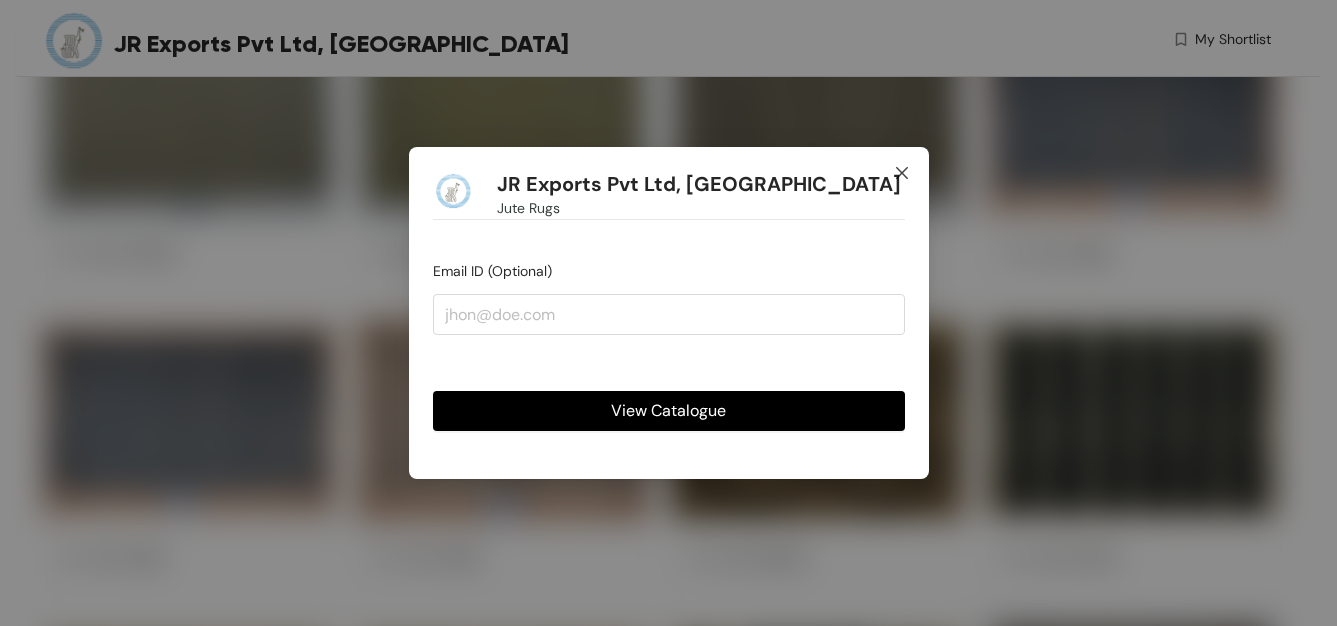 click 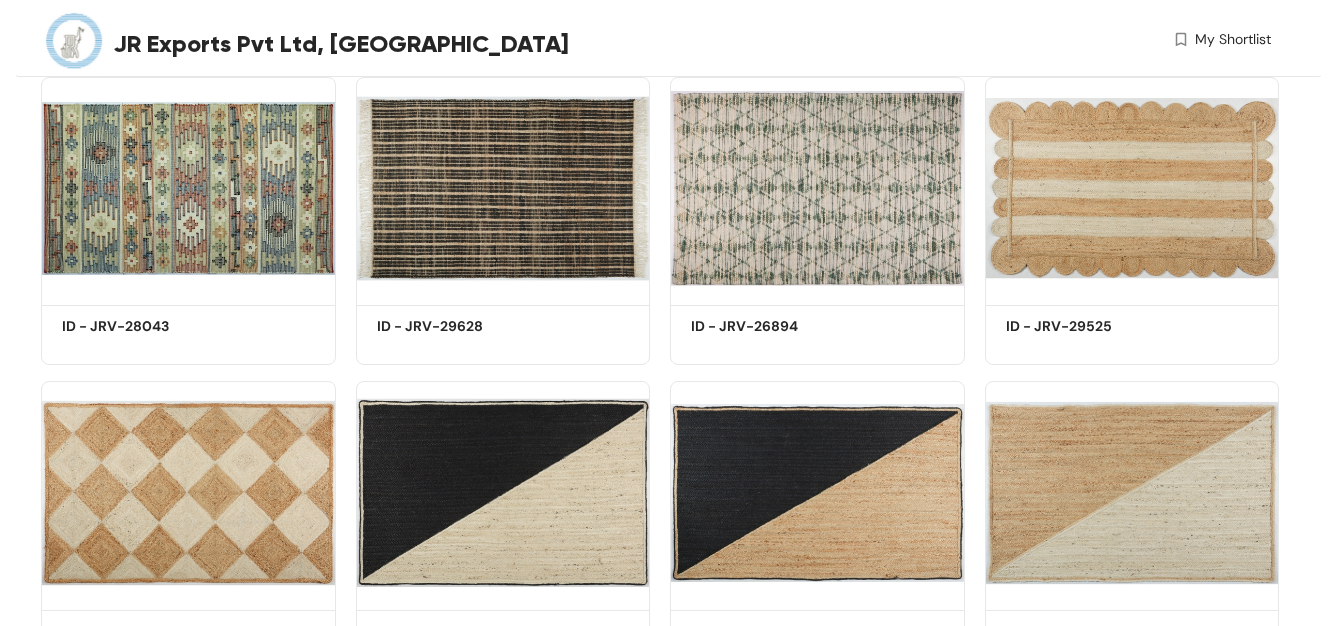 scroll, scrollTop: 10164, scrollLeft: 0, axis: vertical 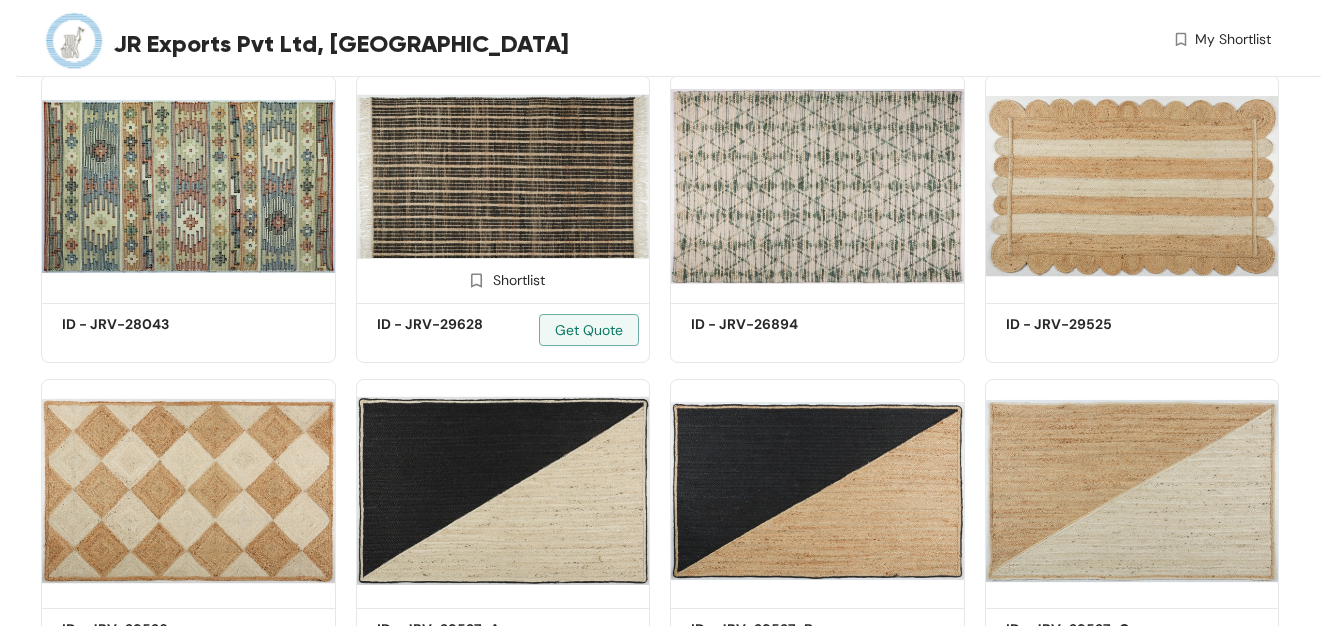 click at bounding box center (503, 186) 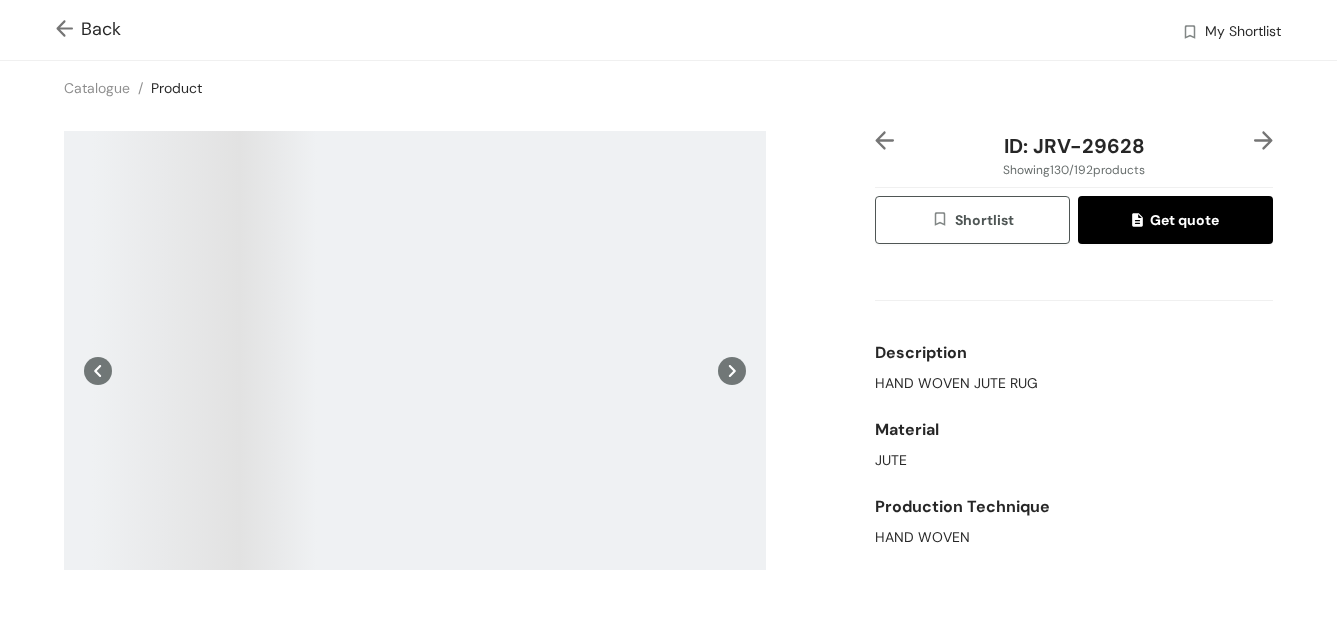 click on "Back  My Shortlist" at bounding box center [668, 30] 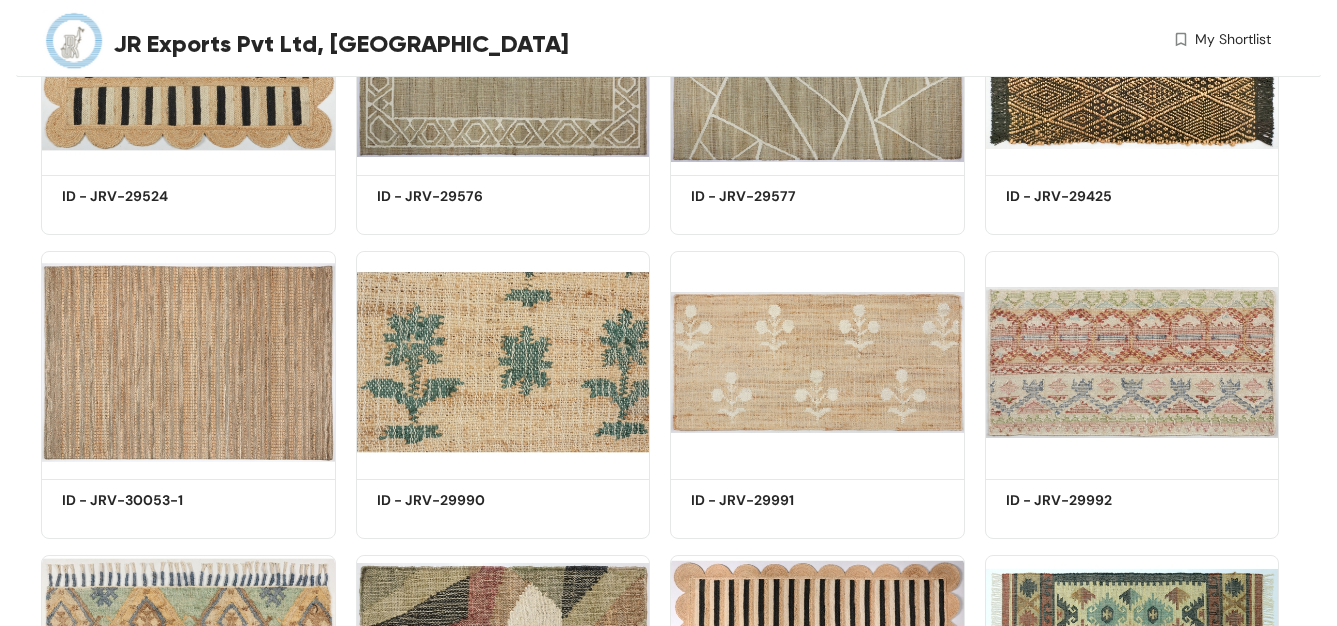 scroll, scrollTop: 13039, scrollLeft: 0, axis: vertical 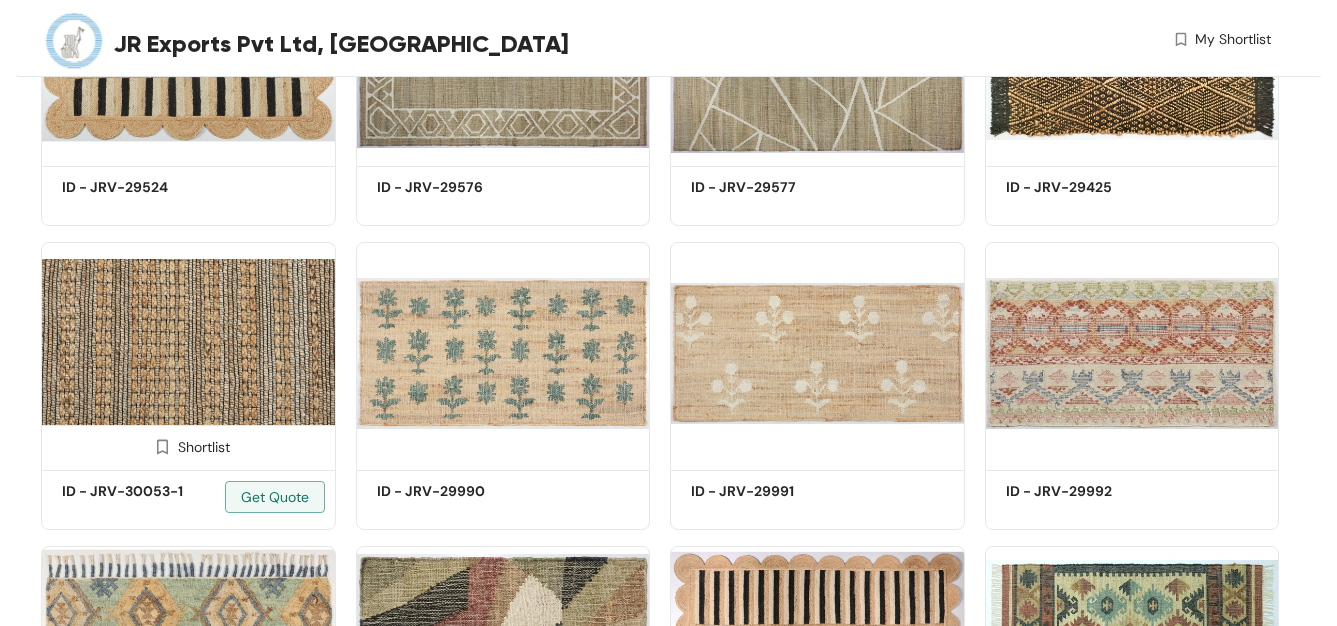click at bounding box center (188, 353) 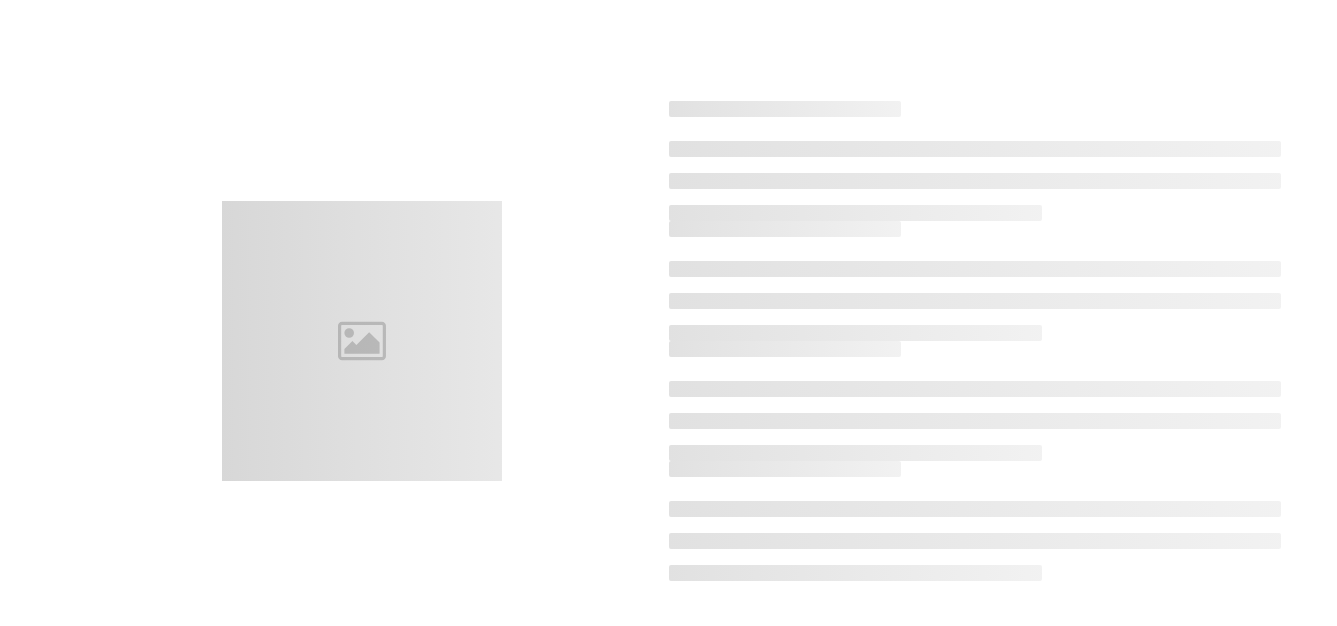 scroll, scrollTop: 0, scrollLeft: 0, axis: both 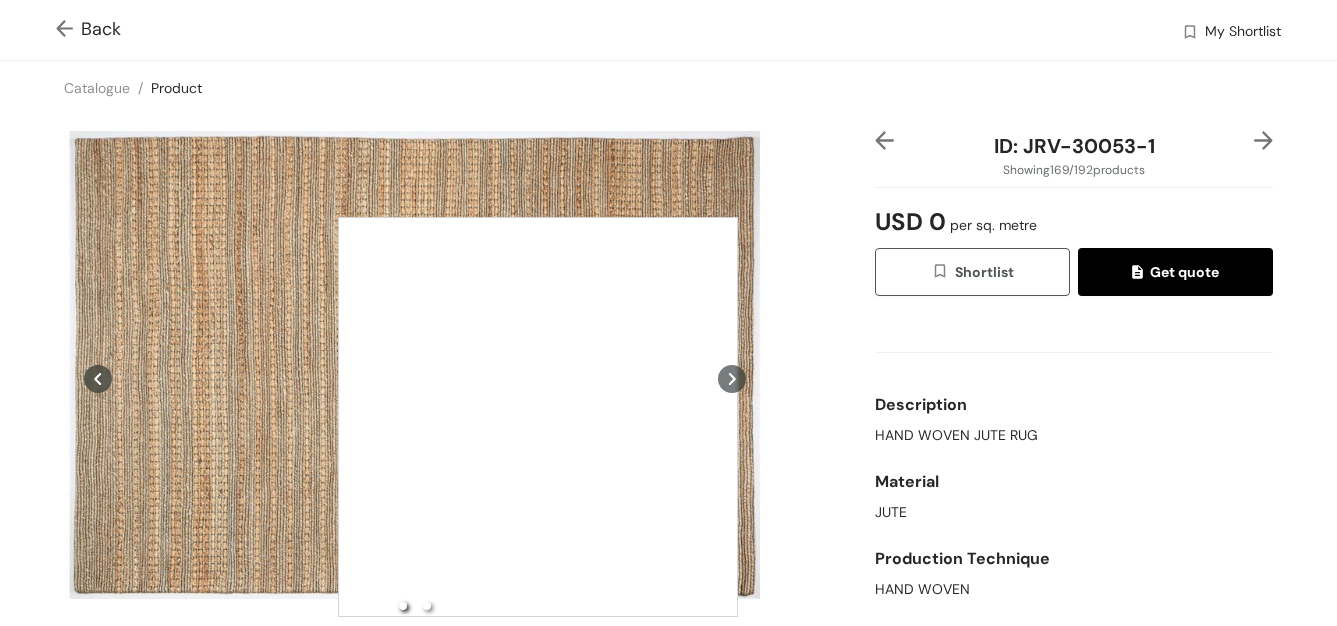 click at bounding box center (538, 417) 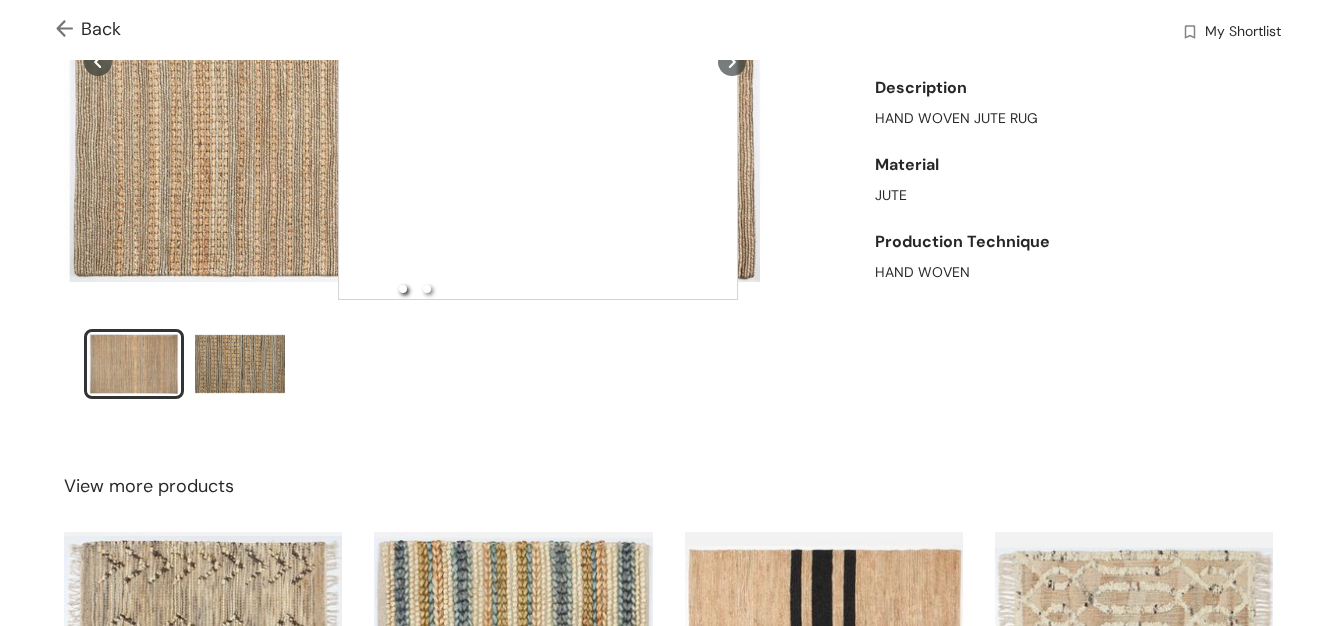 scroll, scrollTop: 435, scrollLeft: 0, axis: vertical 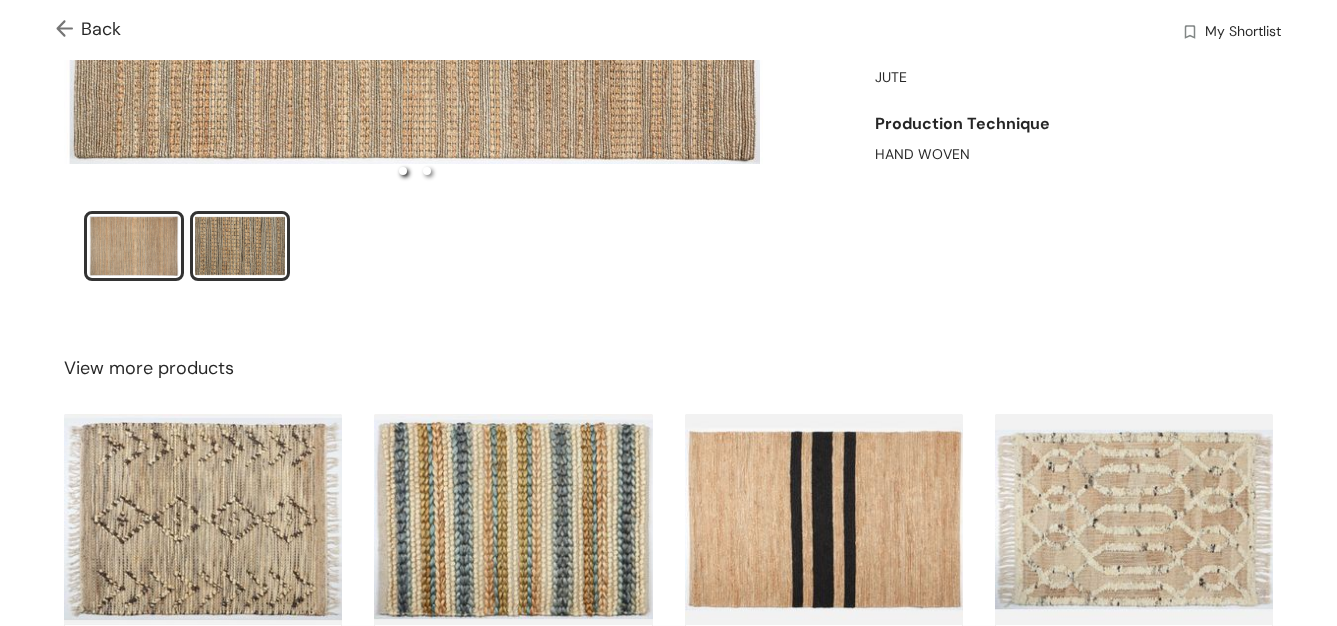 click at bounding box center [240, 246] 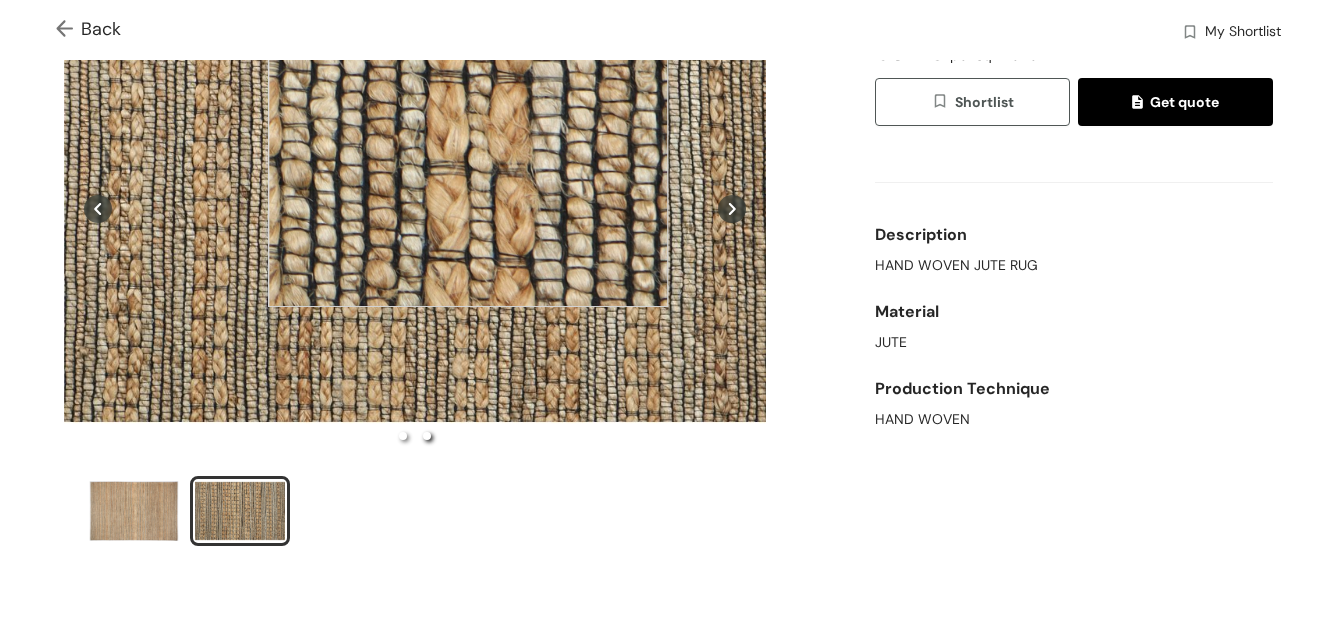 scroll, scrollTop: 220, scrollLeft: 0, axis: vertical 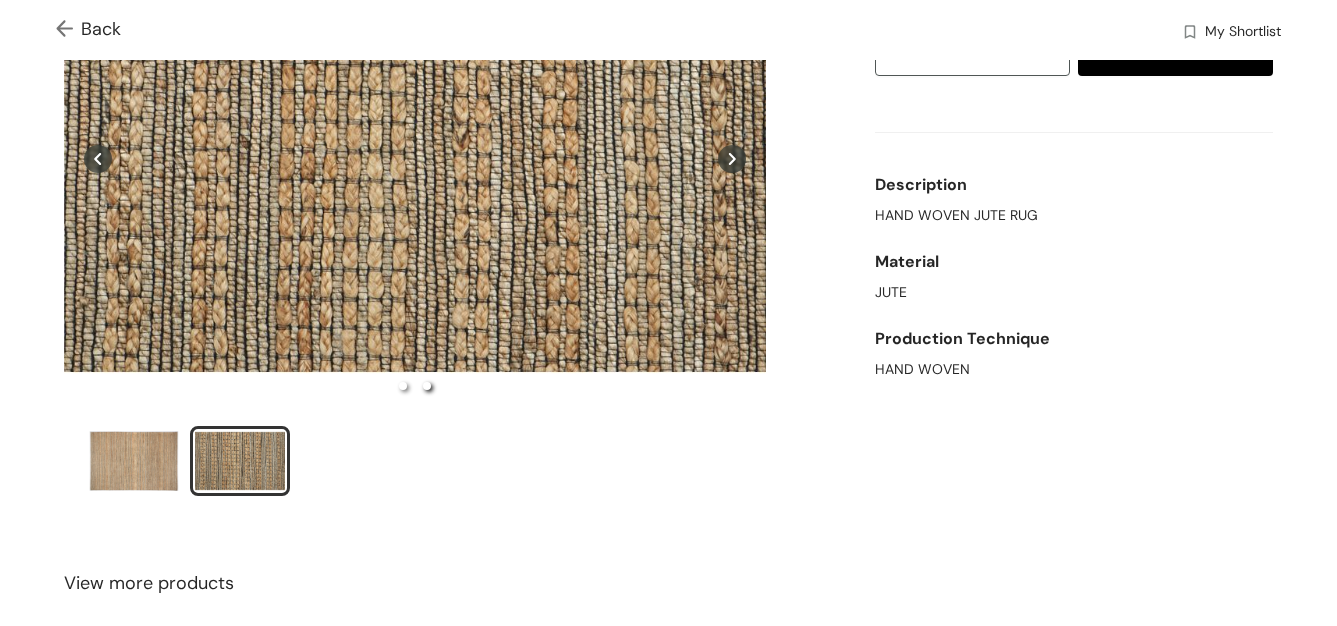 click at bounding box center [415, 464] 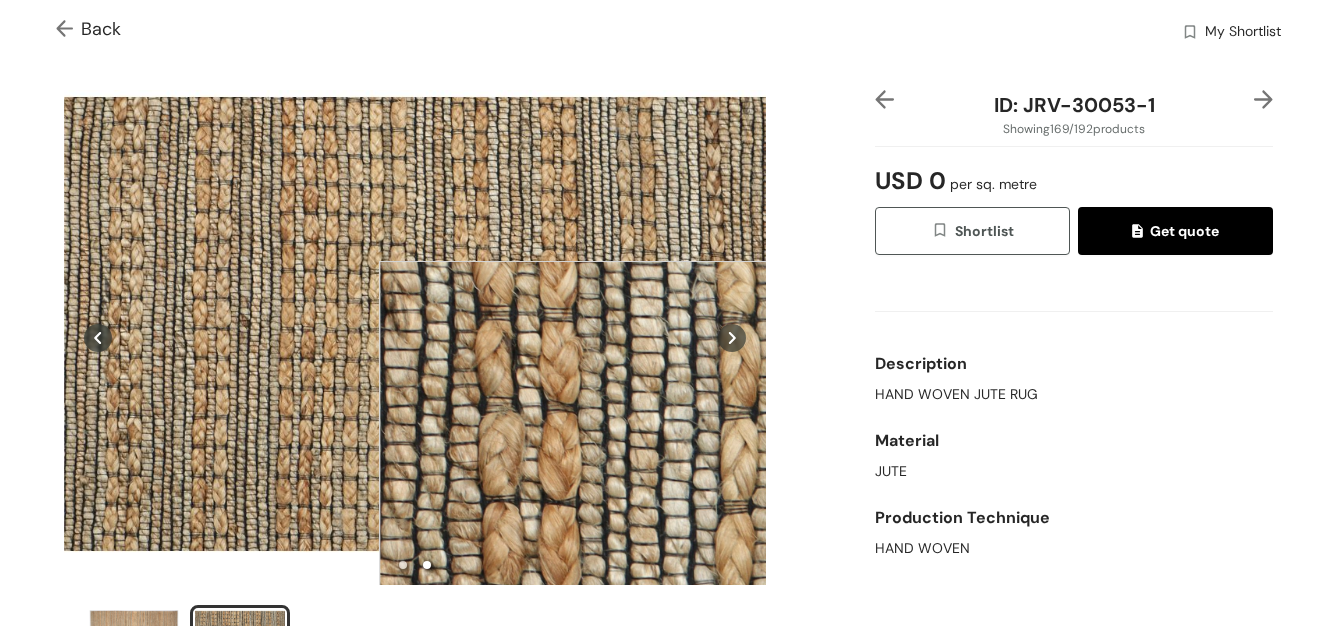 scroll, scrollTop: 45, scrollLeft: 0, axis: vertical 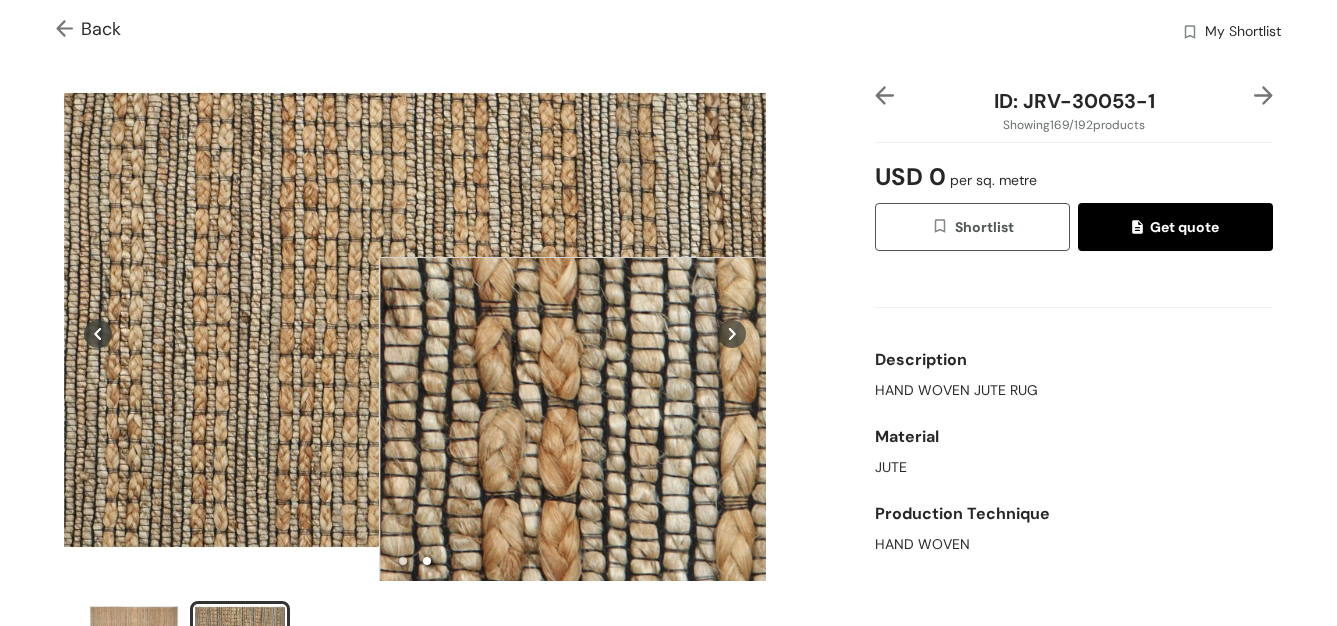 type 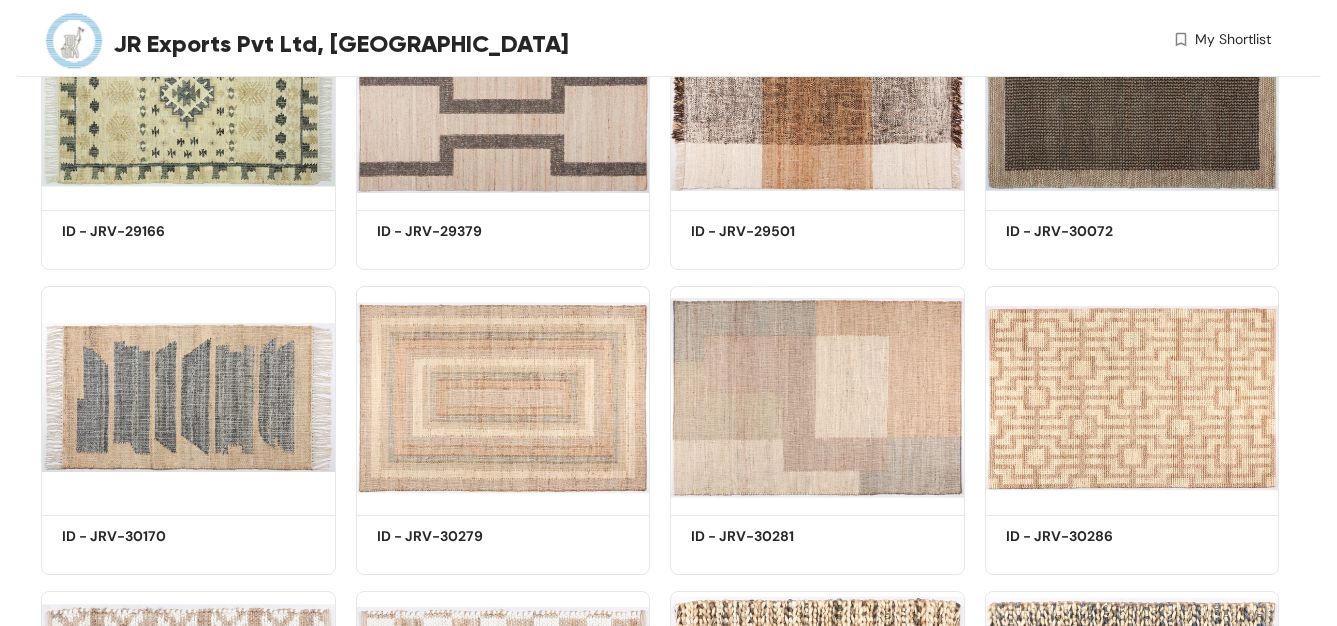 scroll, scrollTop: 13913, scrollLeft: 0, axis: vertical 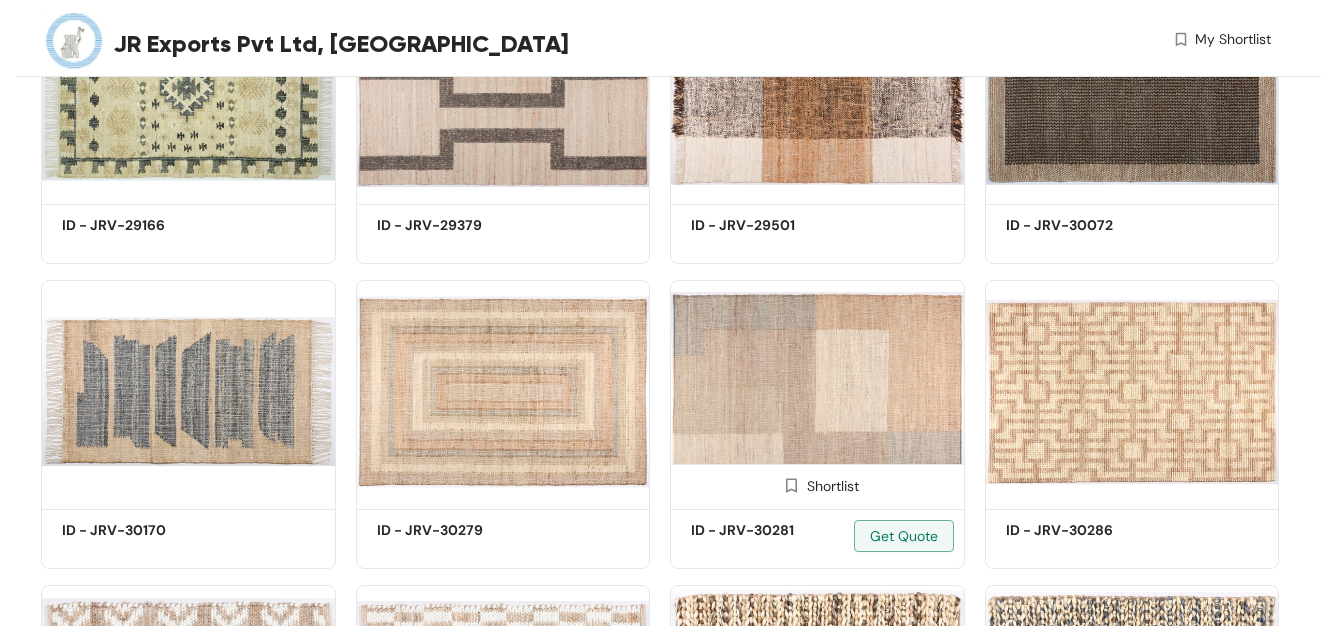 click at bounding box center [817, 391] 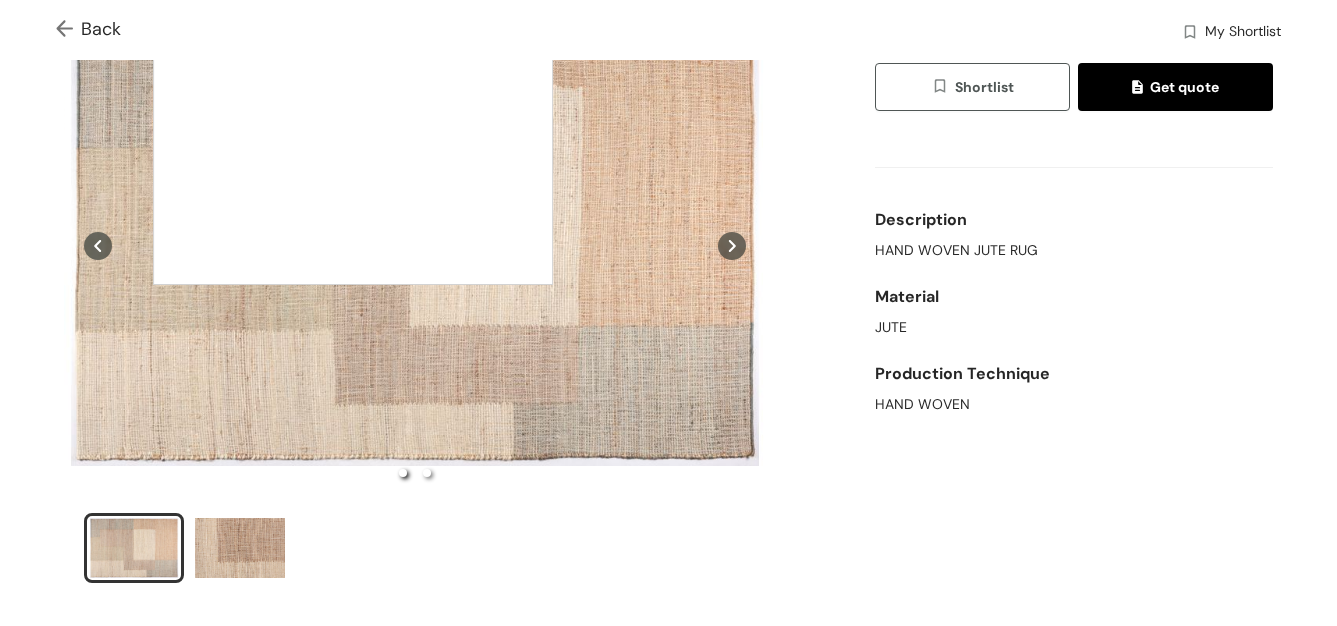 scroll, scrollTop: 153, scrollLeft: 0, axis: vertical 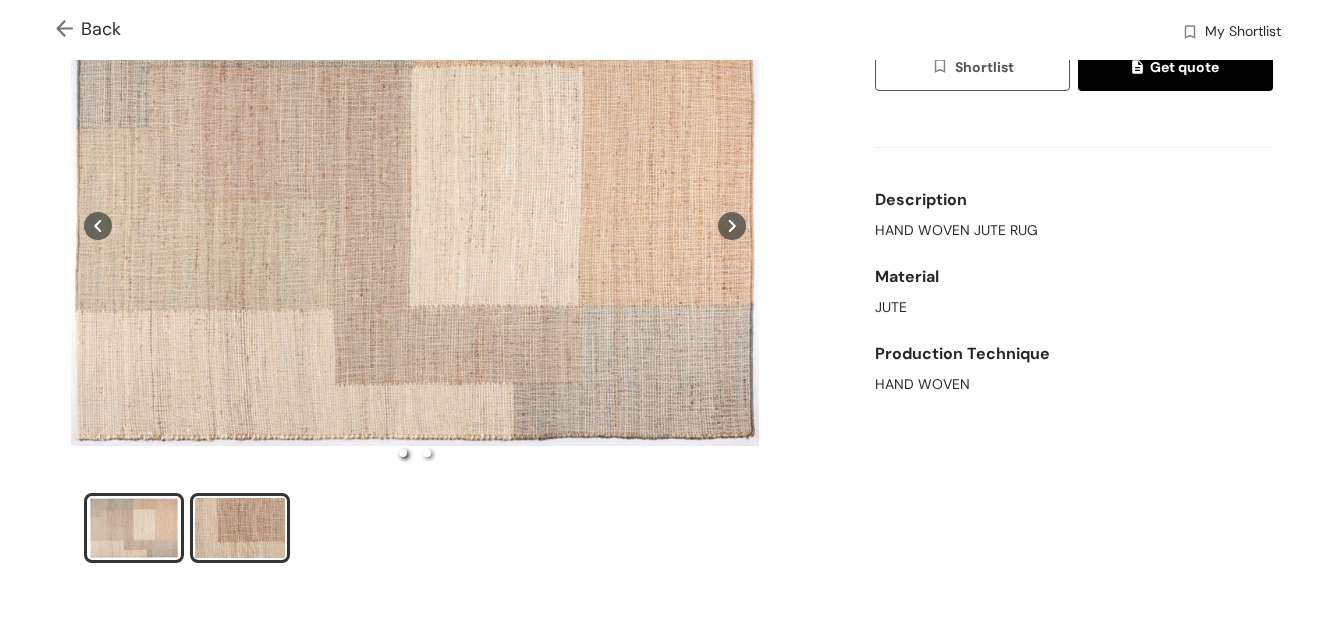click at bounding box center [240, 528] 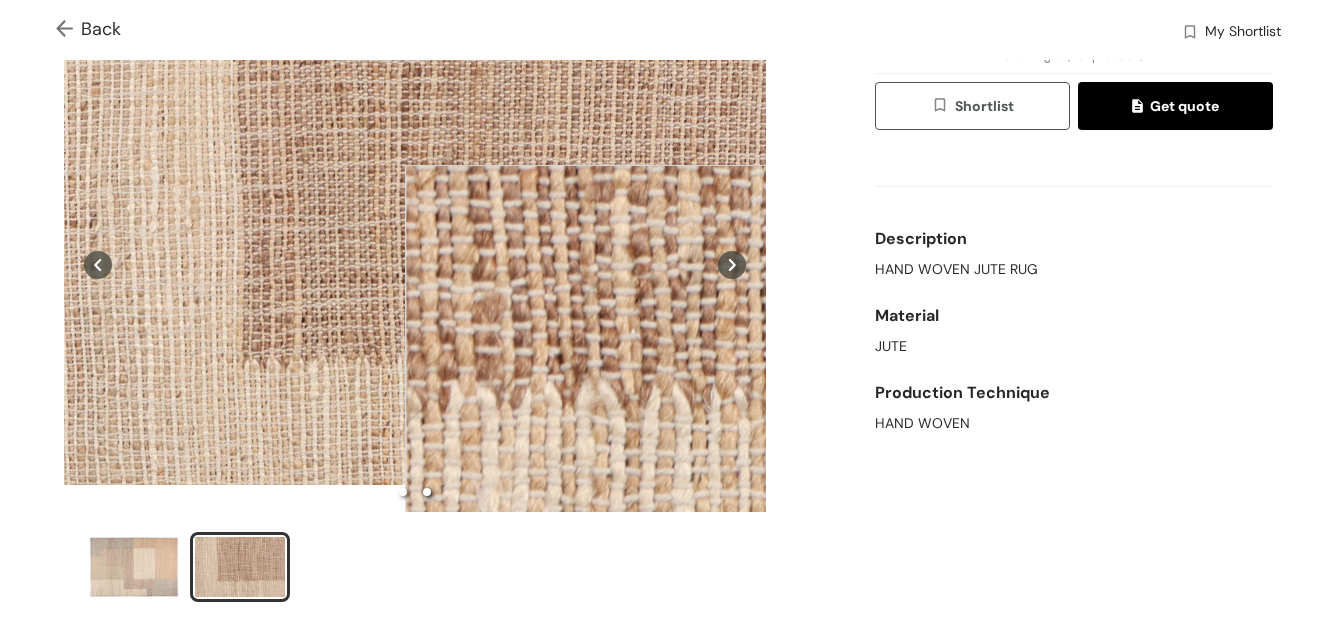 scroll, scrollTop: 120, scrollLeft: 0, axis: vertical 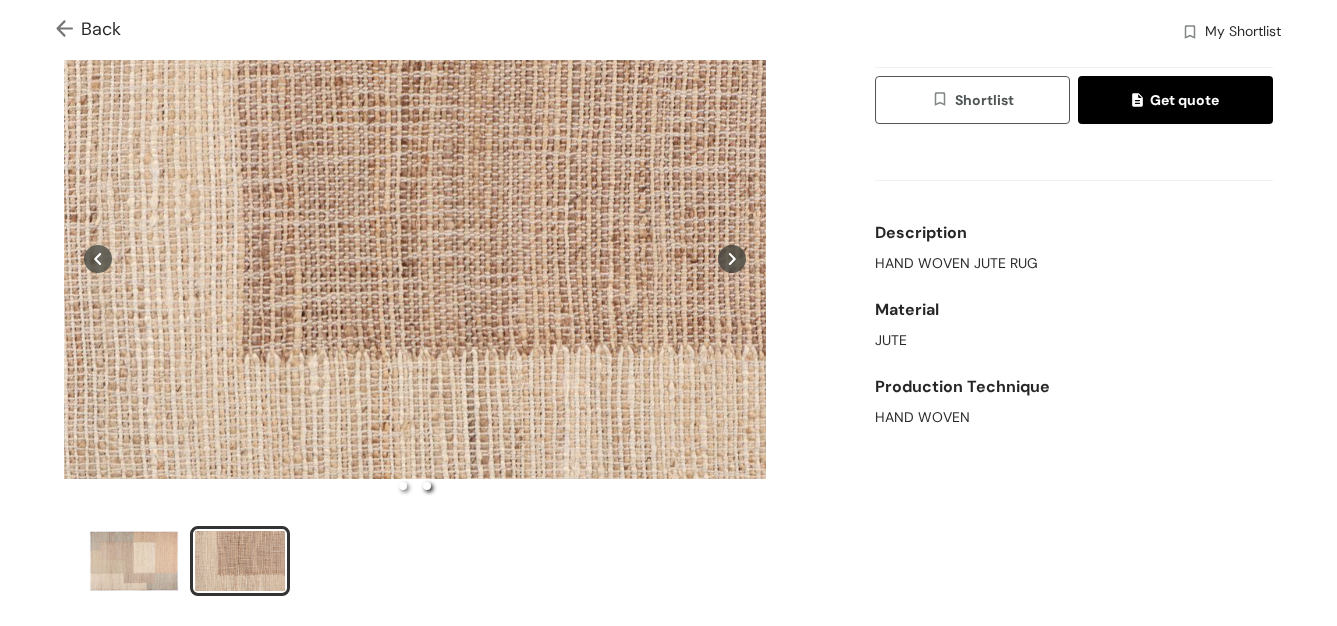 click at bounding box center [415, 564] 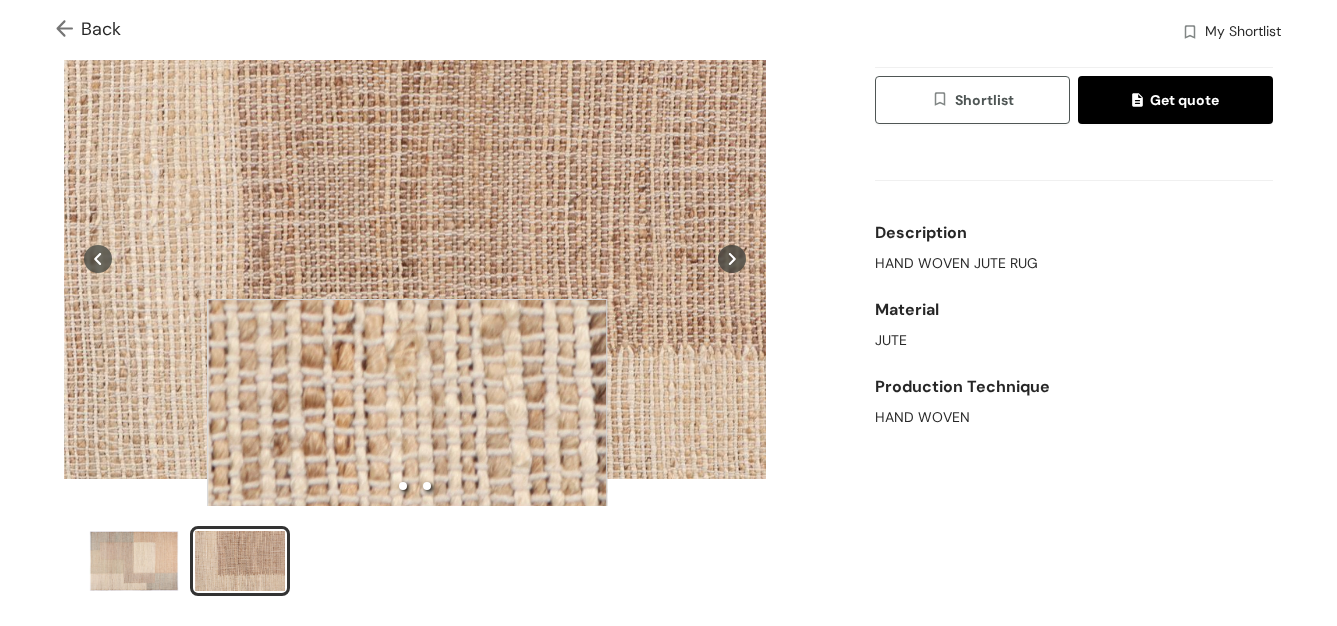 click at bounding box center [403, 486] 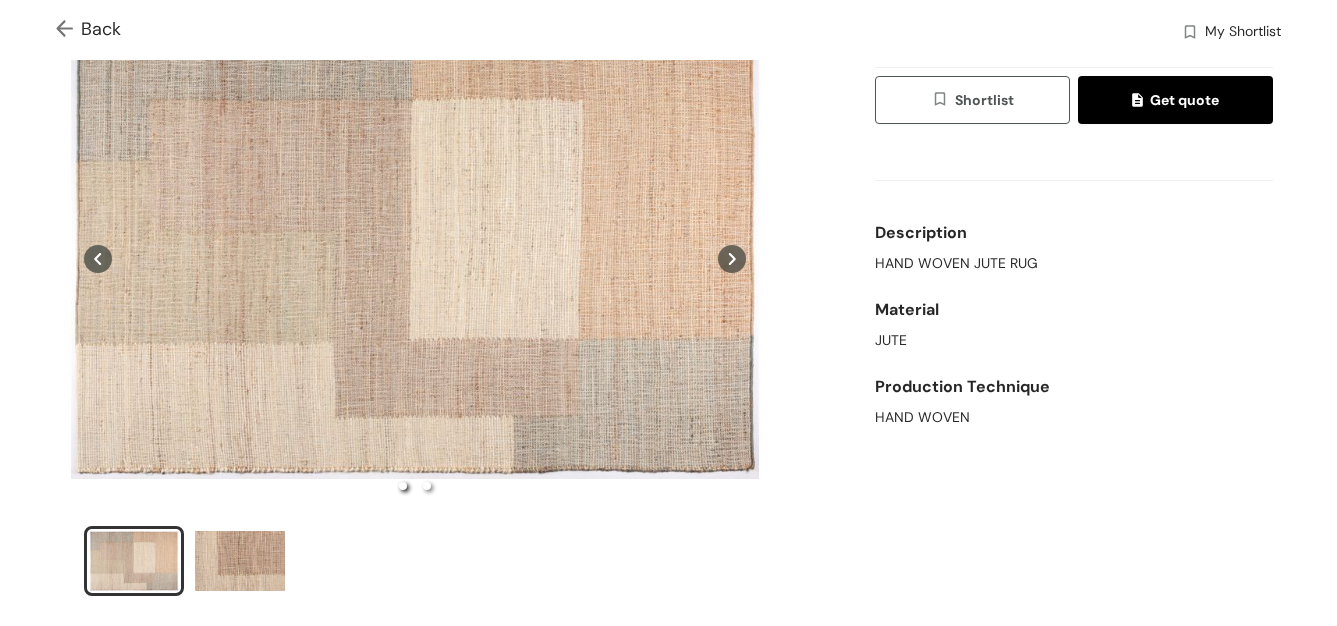 scroll, scrollTop: 0, scrollLeft: 0, axis: both 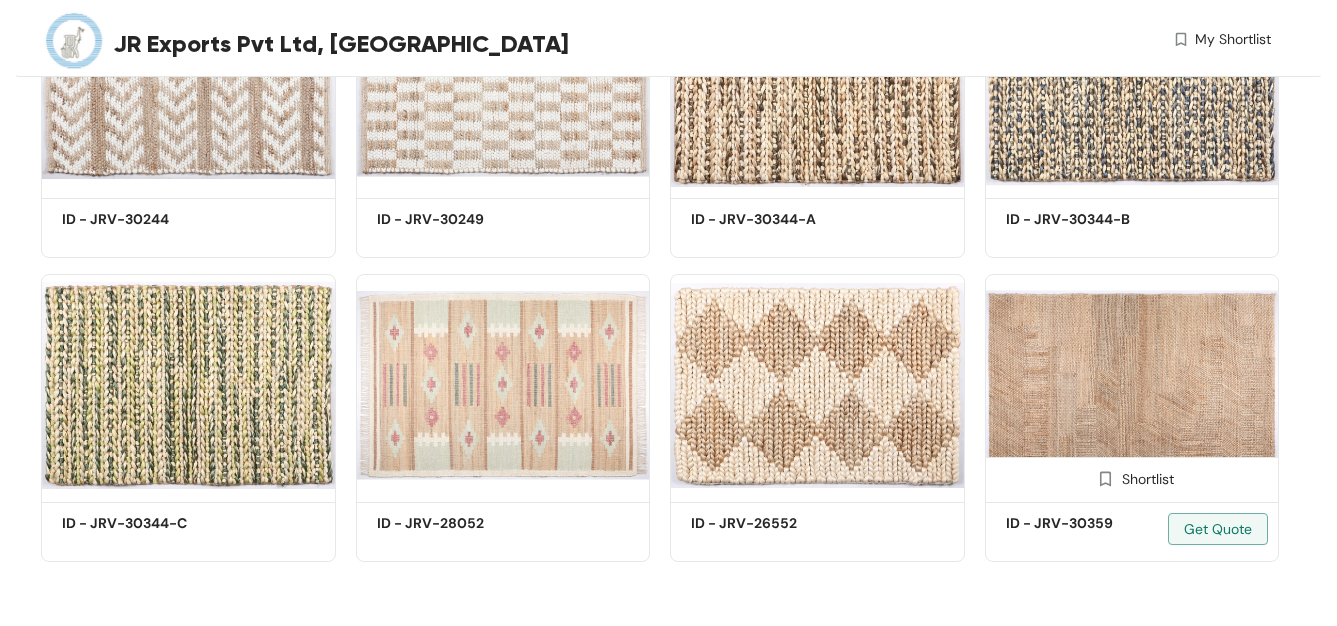 click at bounding box center [1132, 385] 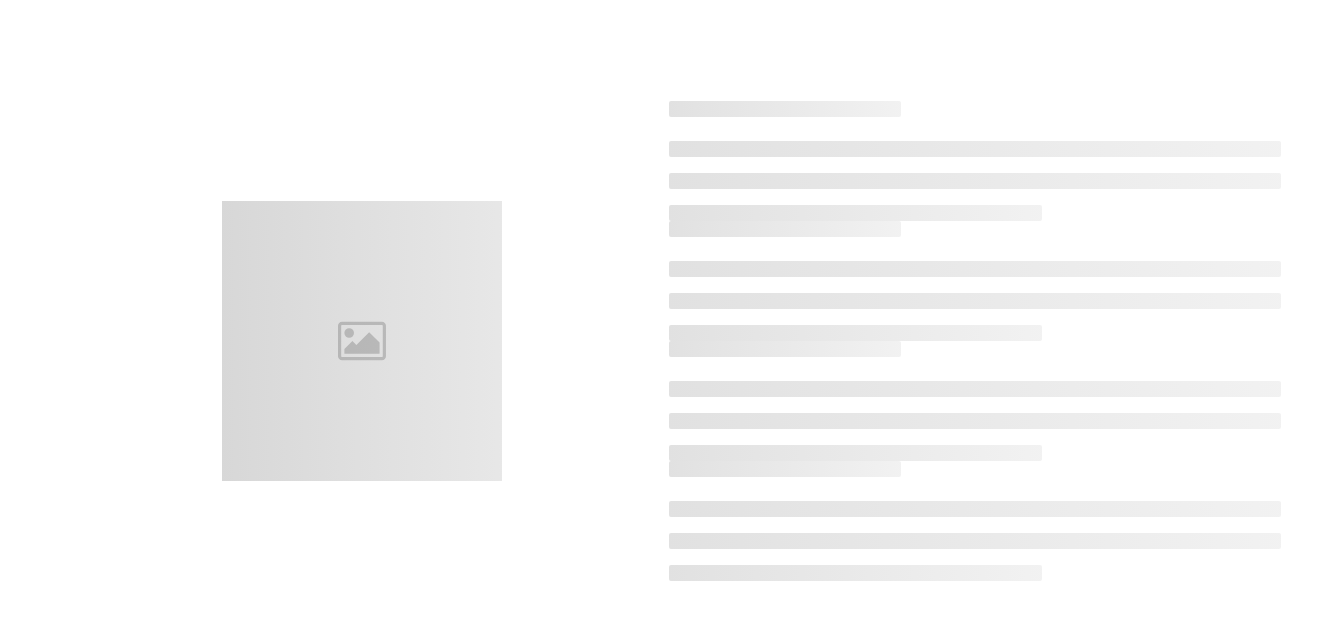 scroll, scrollTop: 0, scrollLeft: 0, axis: both 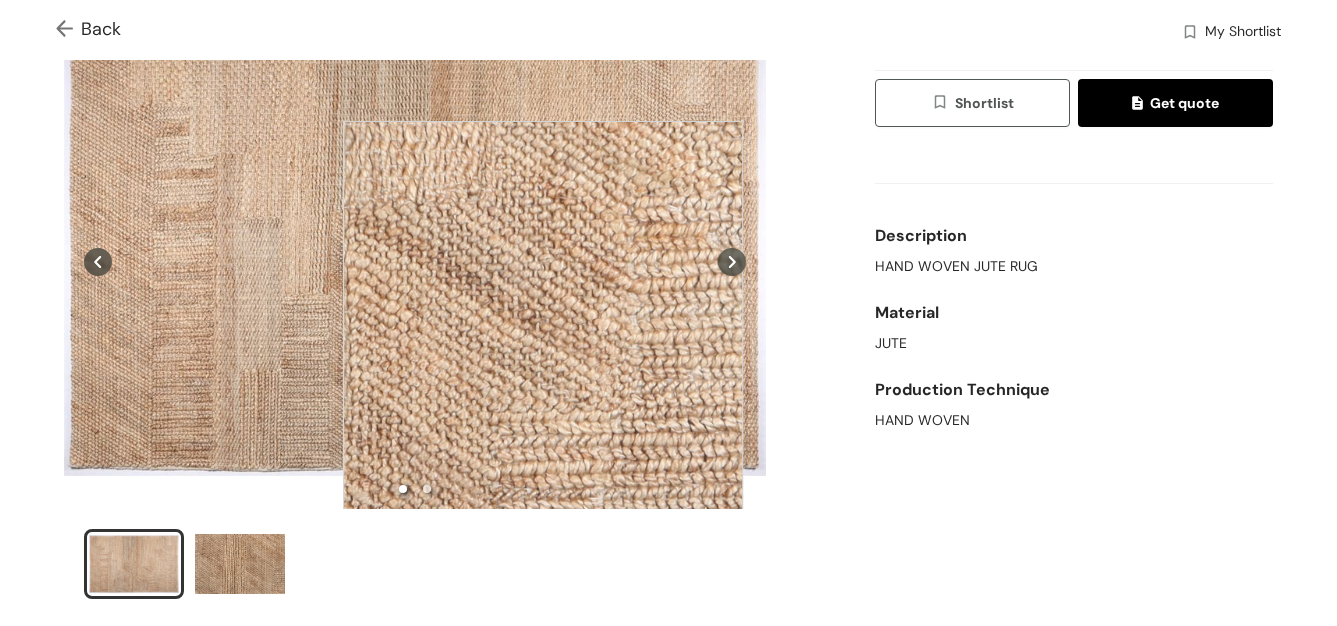 click at bounding box center (543, 321) 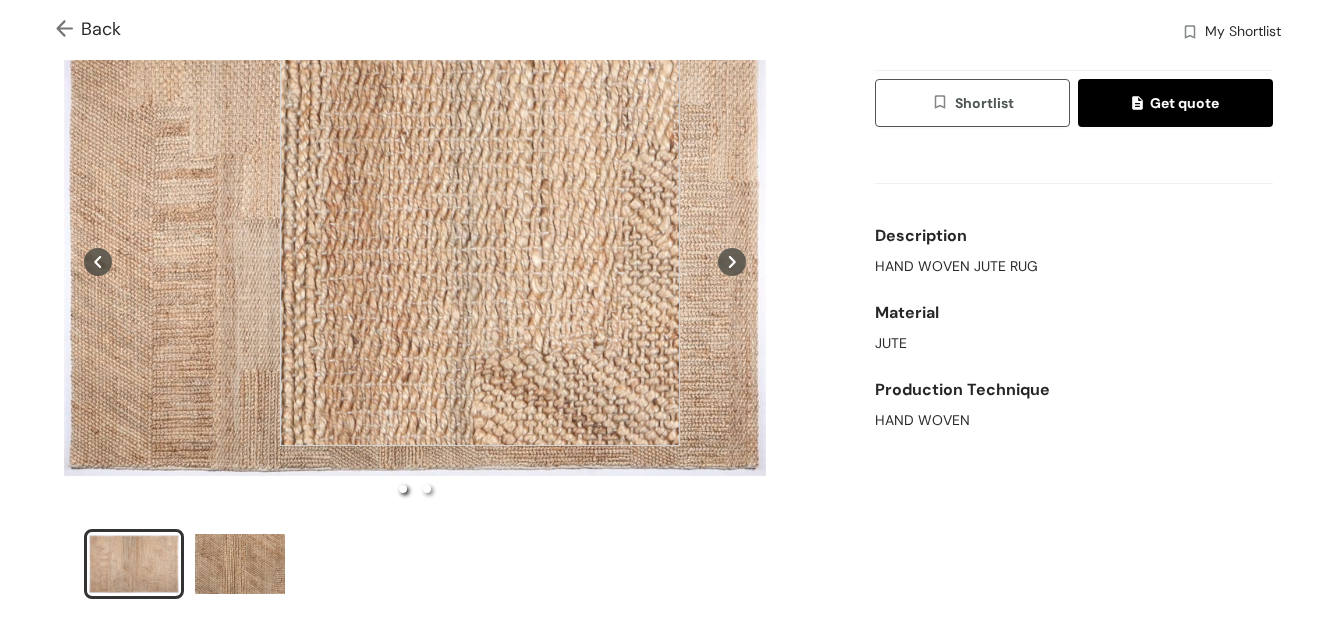 click at bounding box center [480, 246] 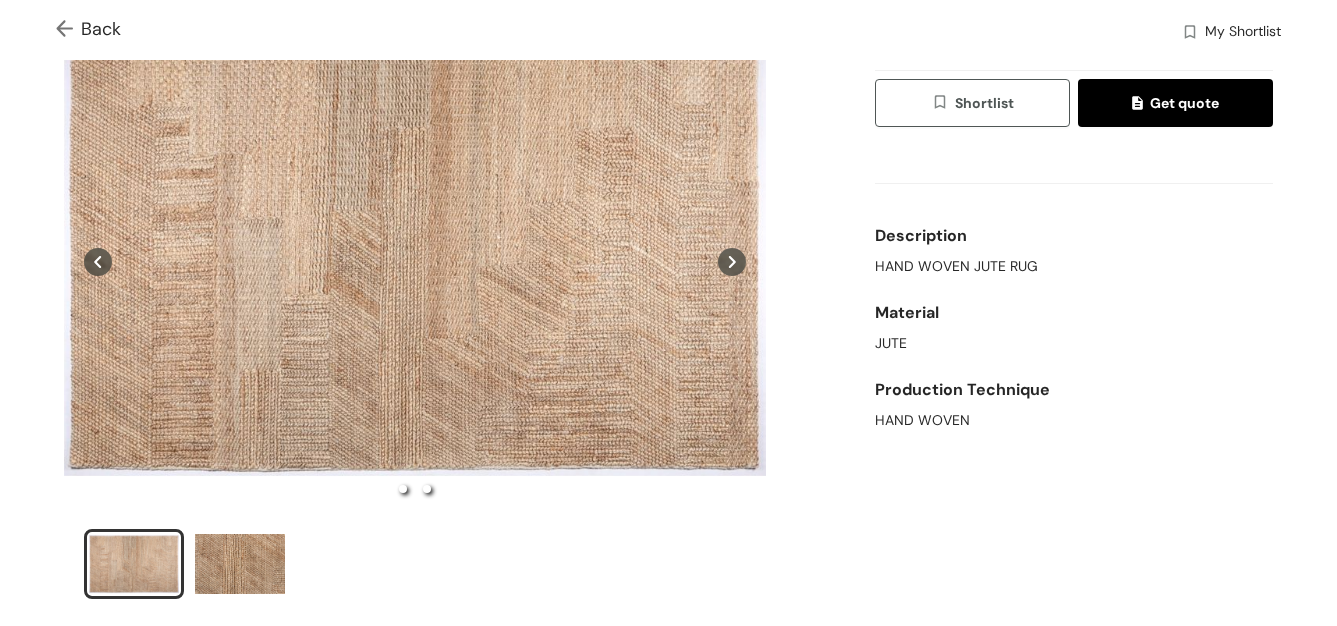 click at bounding box center [427, 489] 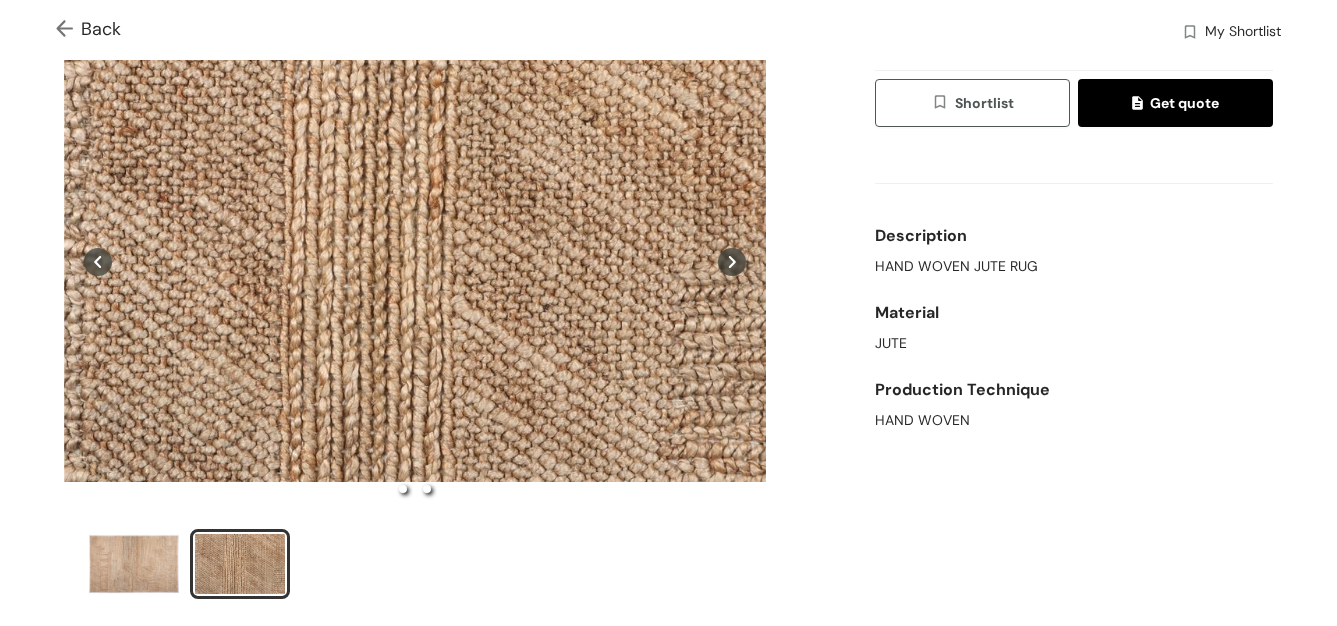 click at bounding box center [403, 489] 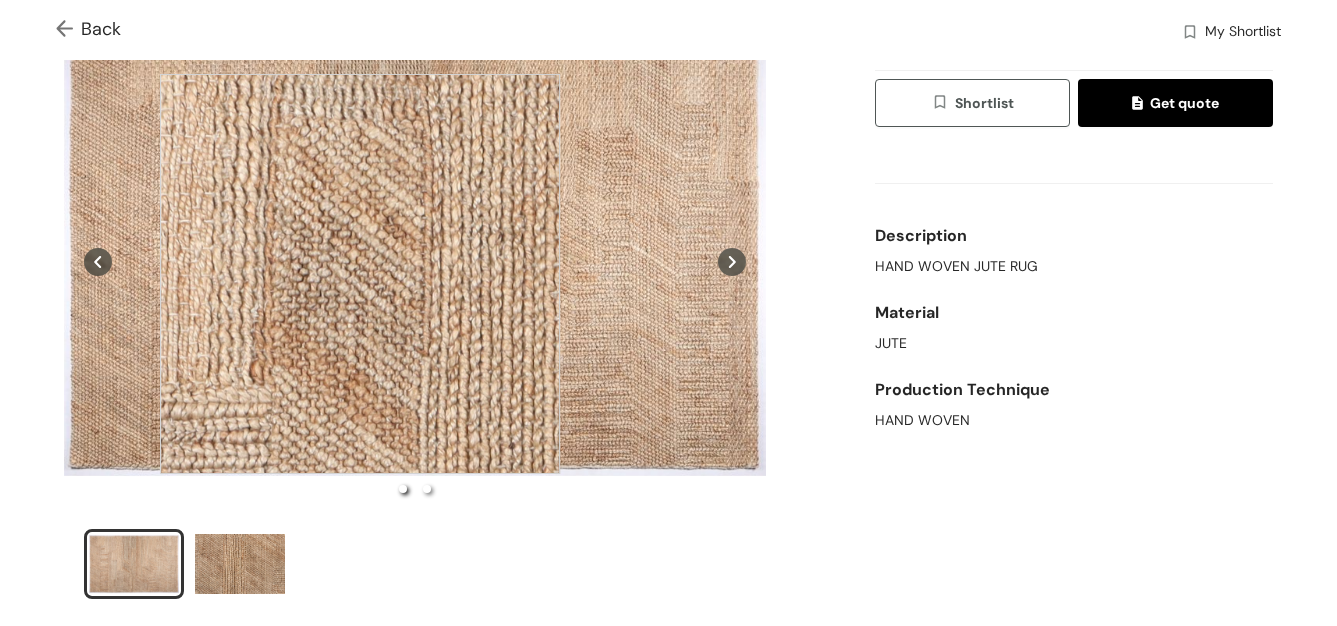 click at bounding box center [360, 274] 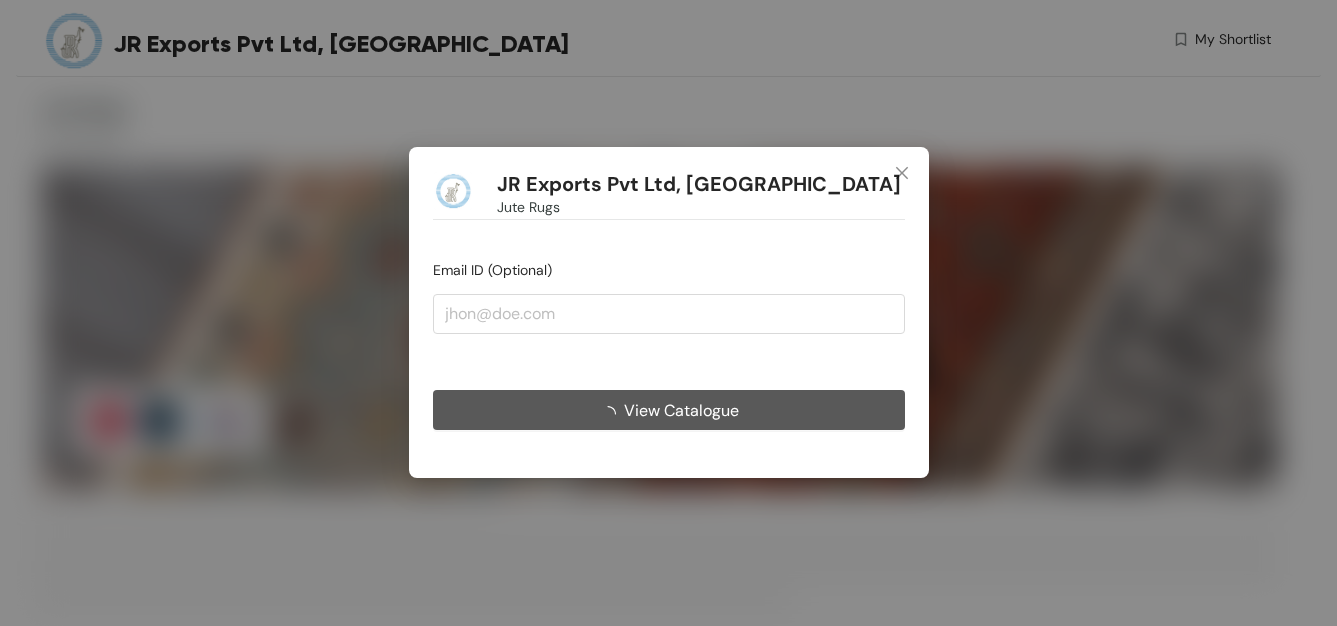 scroll, scrollTop: 0, scrollLeft: 0, axis: both 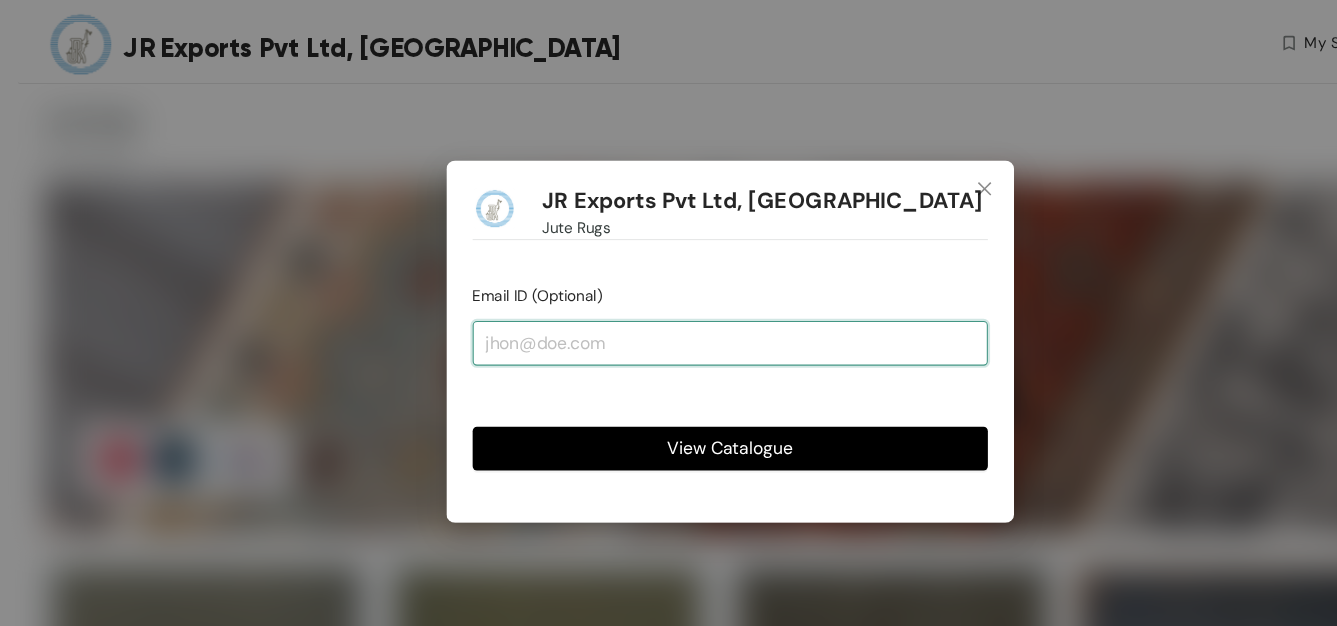 click at bounding box center (669, 314) 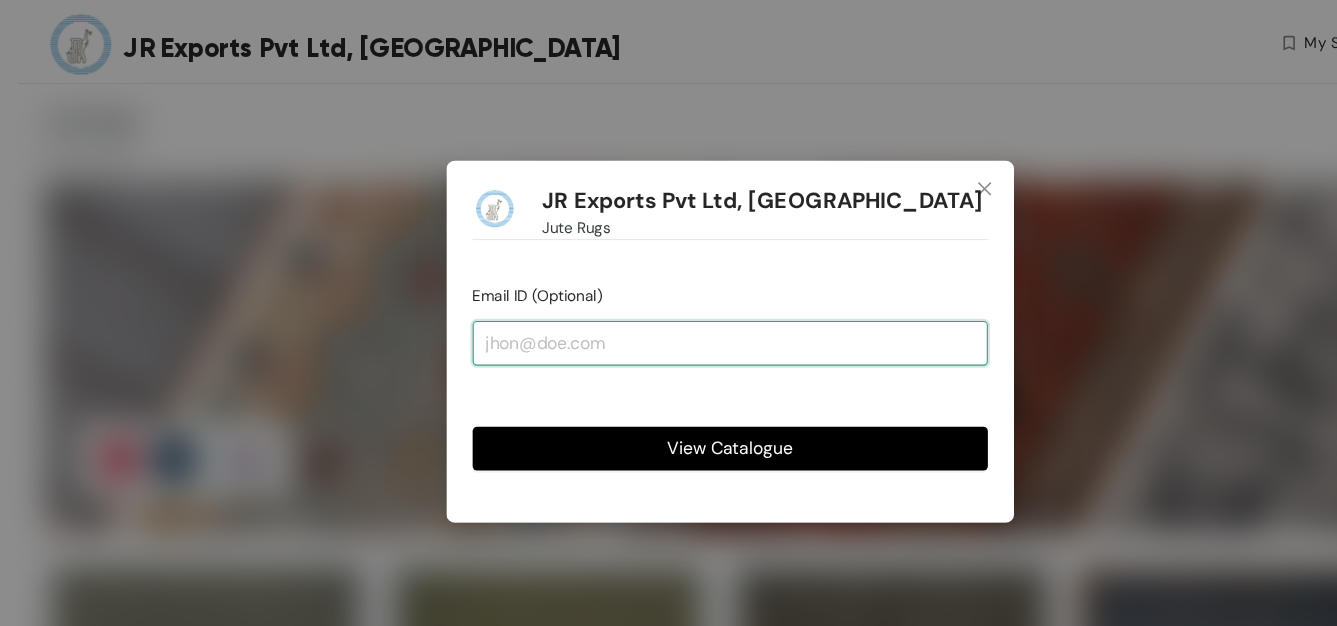 click at bounding box center (669, 314) 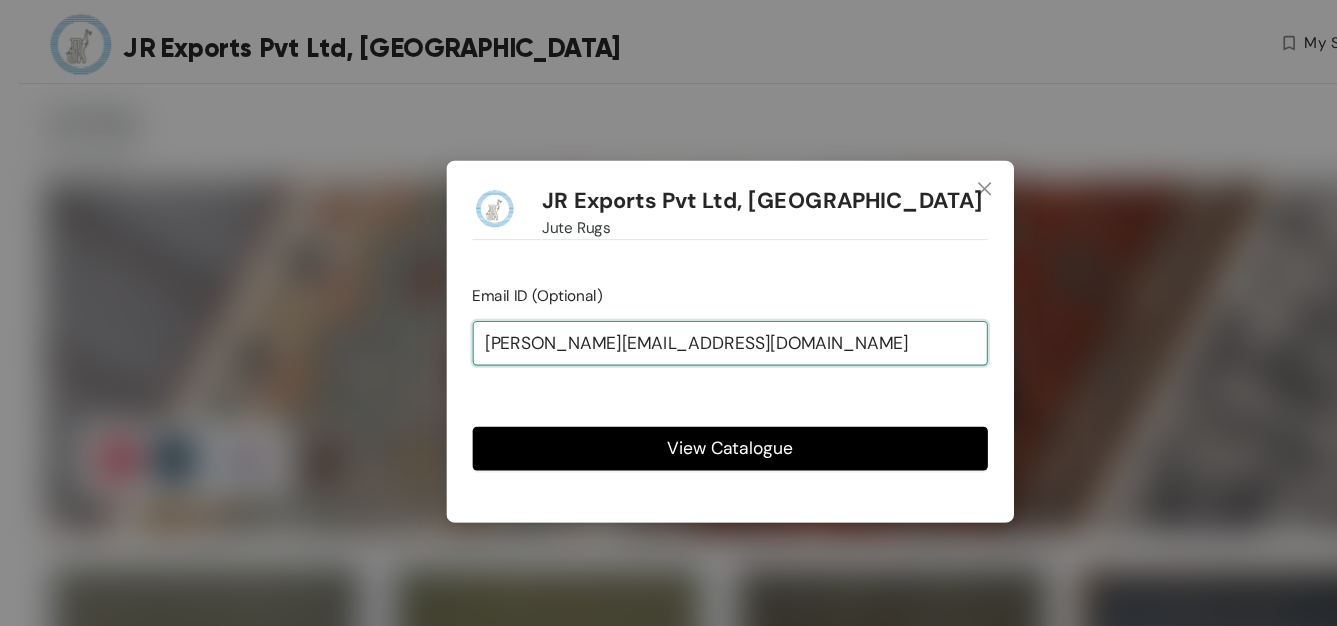 drag, startPoint x: 479, startPoint y: 324, endPoint x: 418, endPoint y: 300, distance: 65.551506 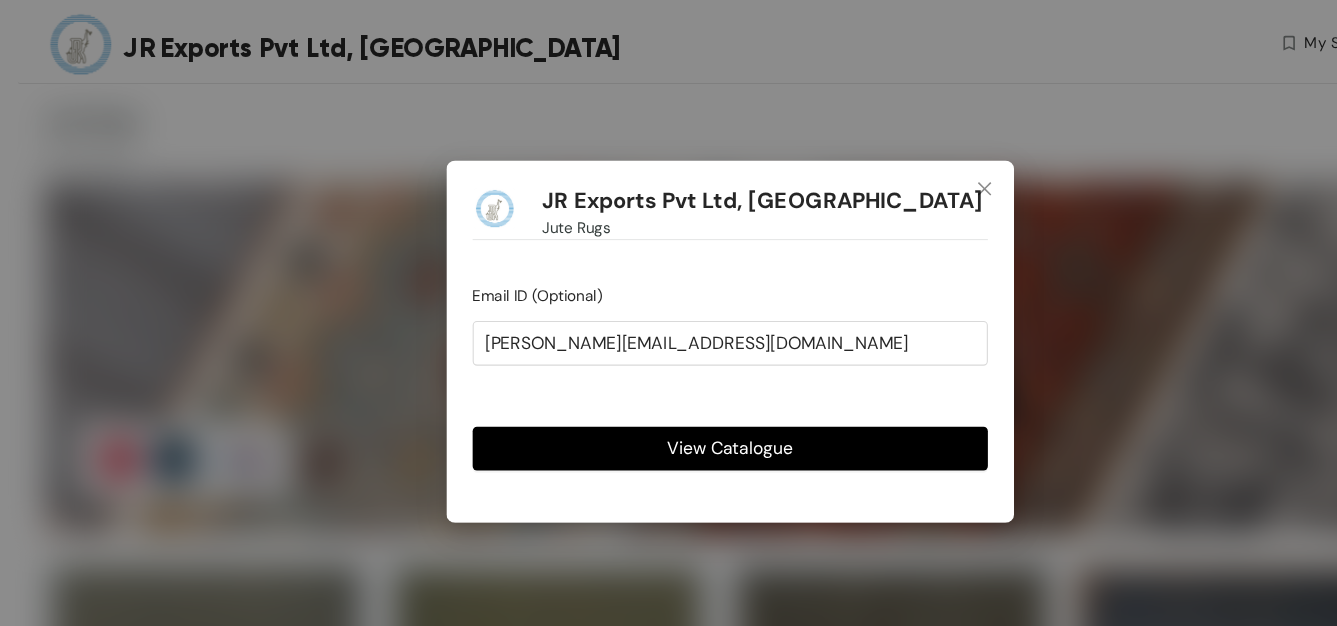 click on "View Catalogue" at bounding box center [669, 411] 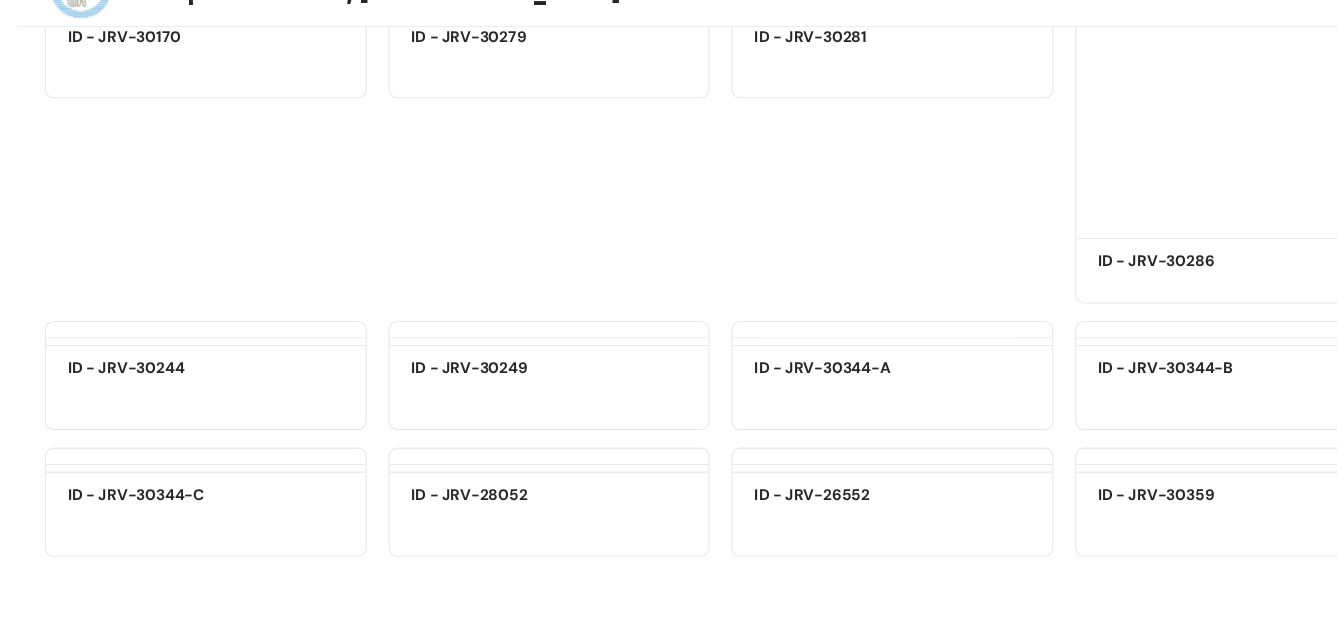 scroll, scrollTop: 14552, scrollLeft: 0, axis: vertical 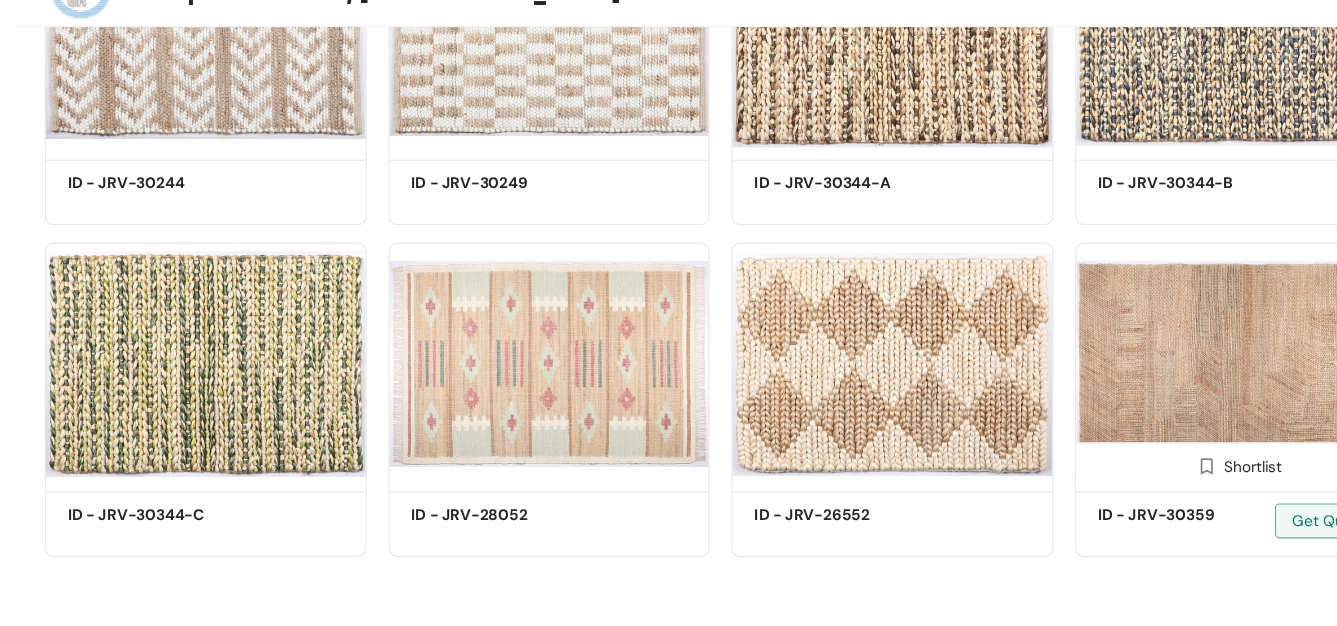 click at bounding box center (1132, 385) 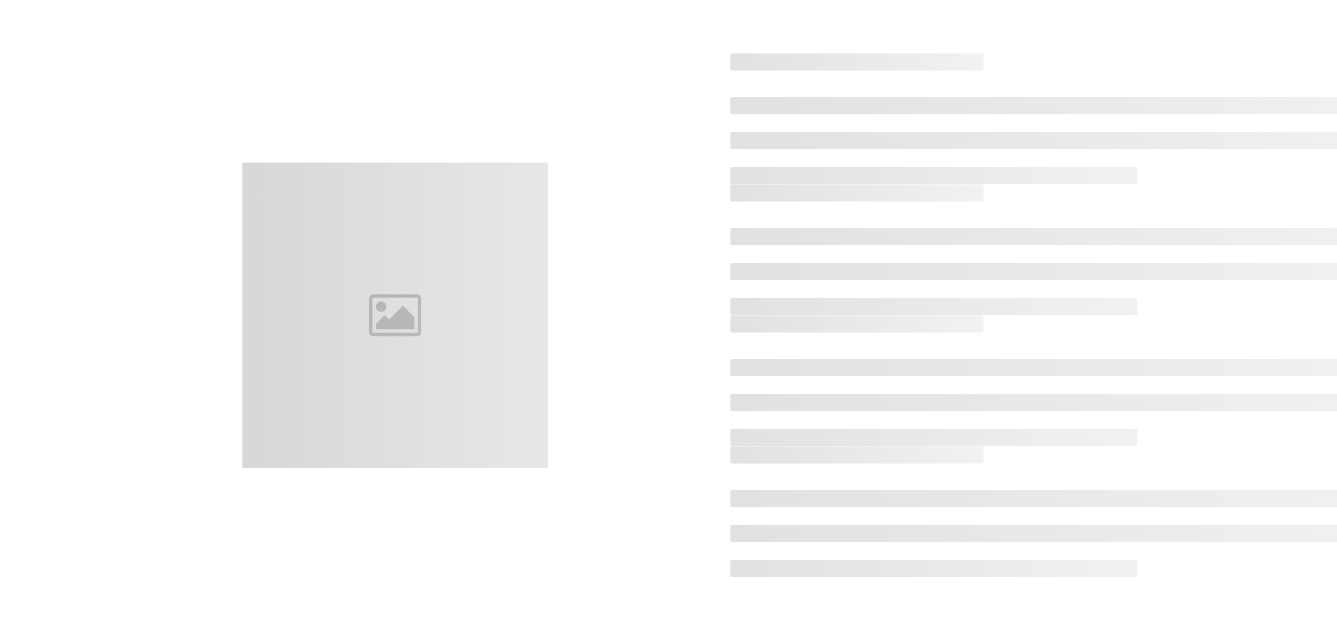scroll, scrollTop: 0, scrollLeft: 0, axis: both 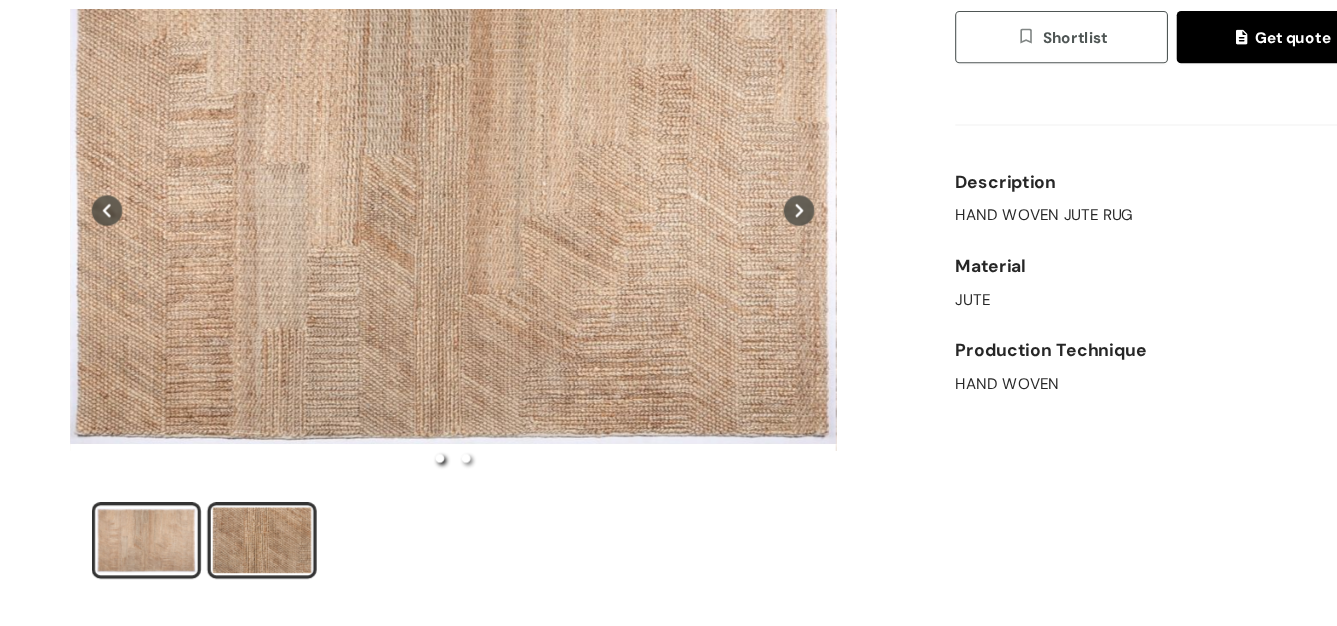 click at bounding box center (240, 547) 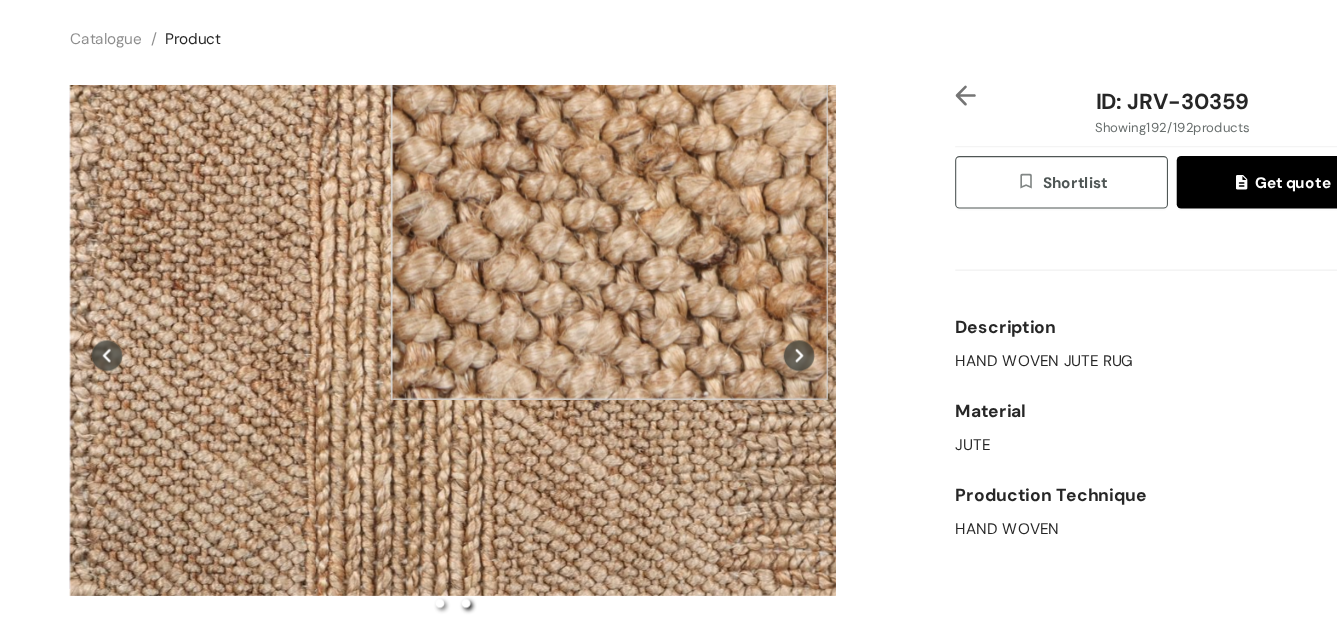 scroll, scrollTop: 190, scrollLeft: 0, axis: vertical 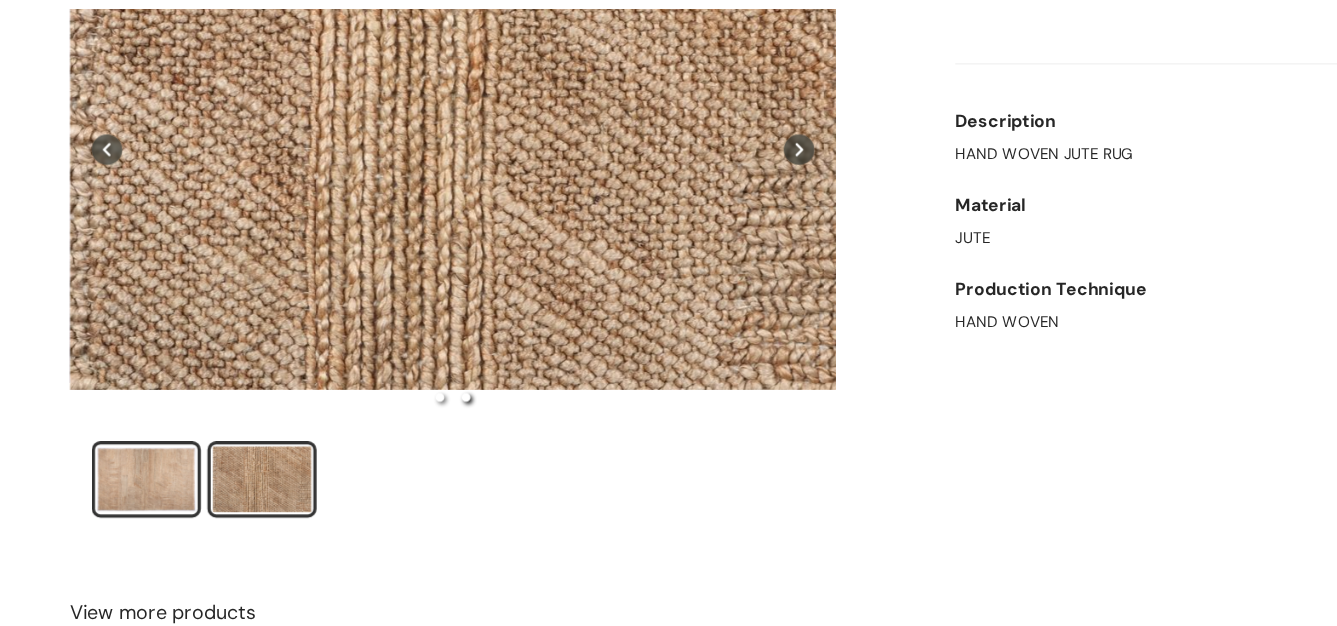 click at bounding box center (134, 491) 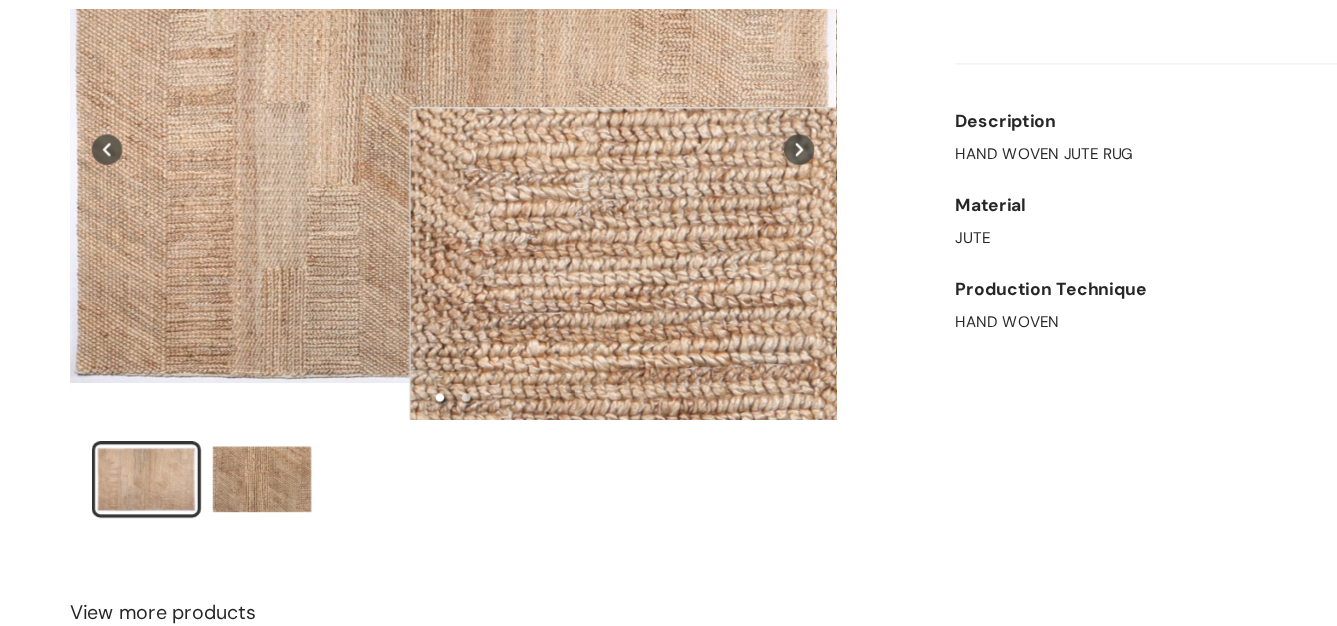 click at bounding box center [575, 350] 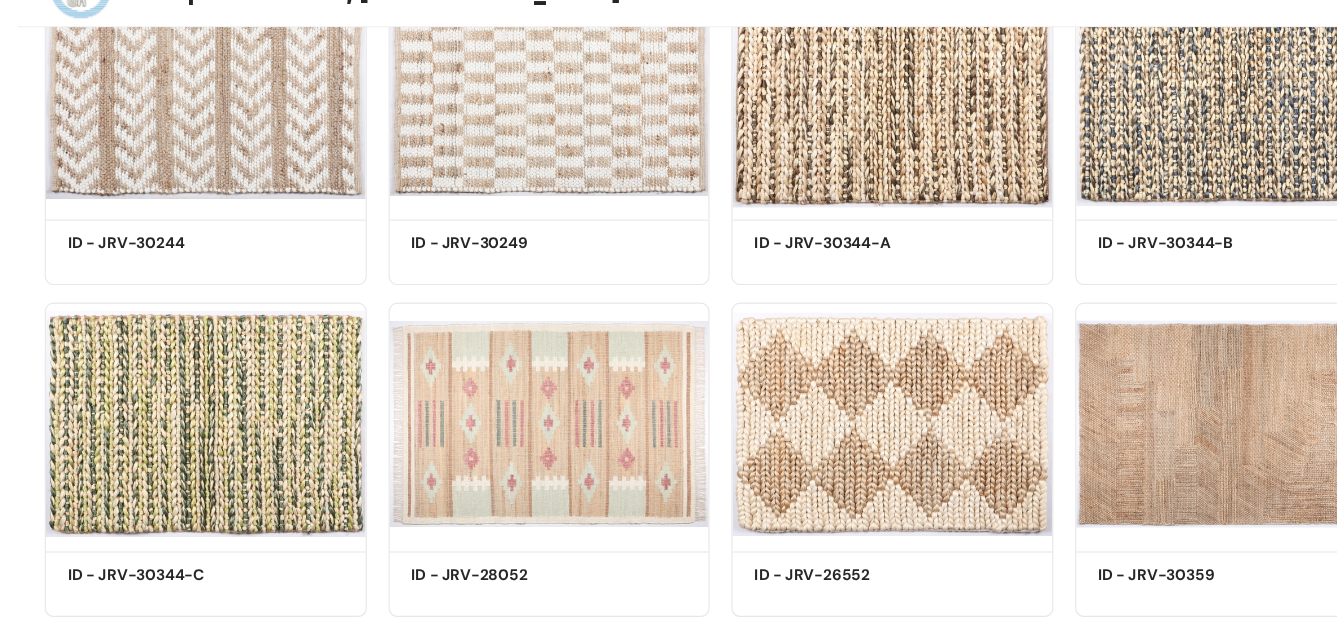 scroll, scrollTop: 14552, scrollLeft: 0, axis: vertical 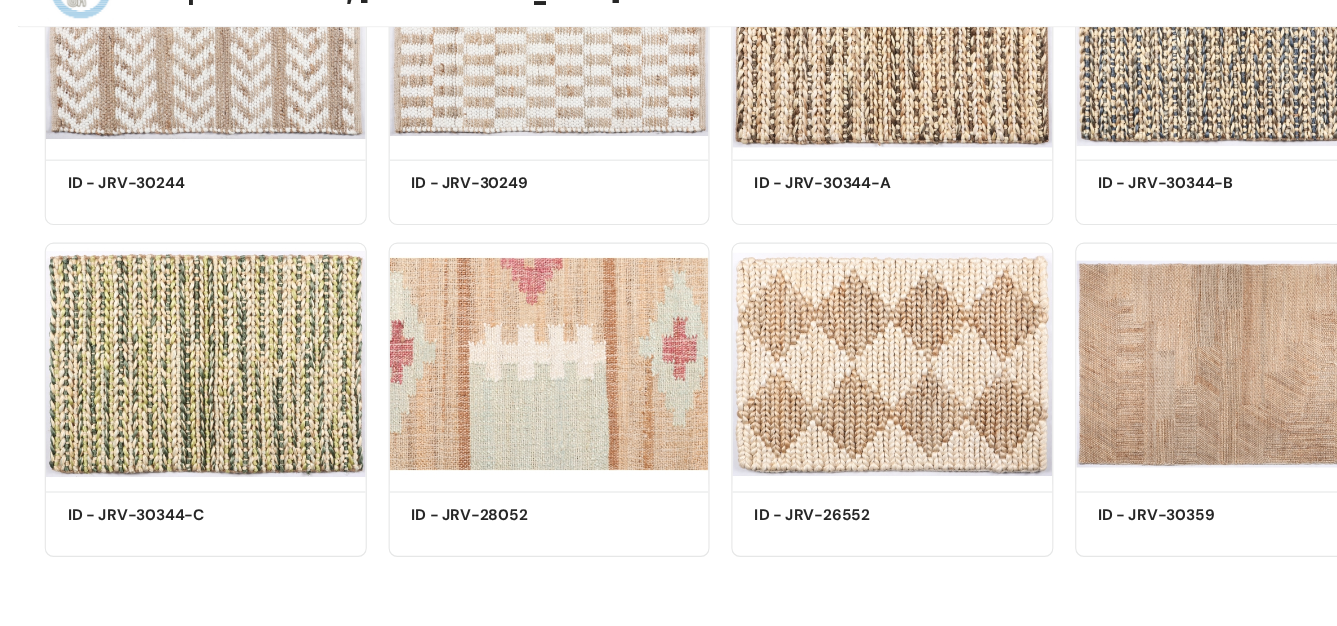 click at bounding box center (503, 385) 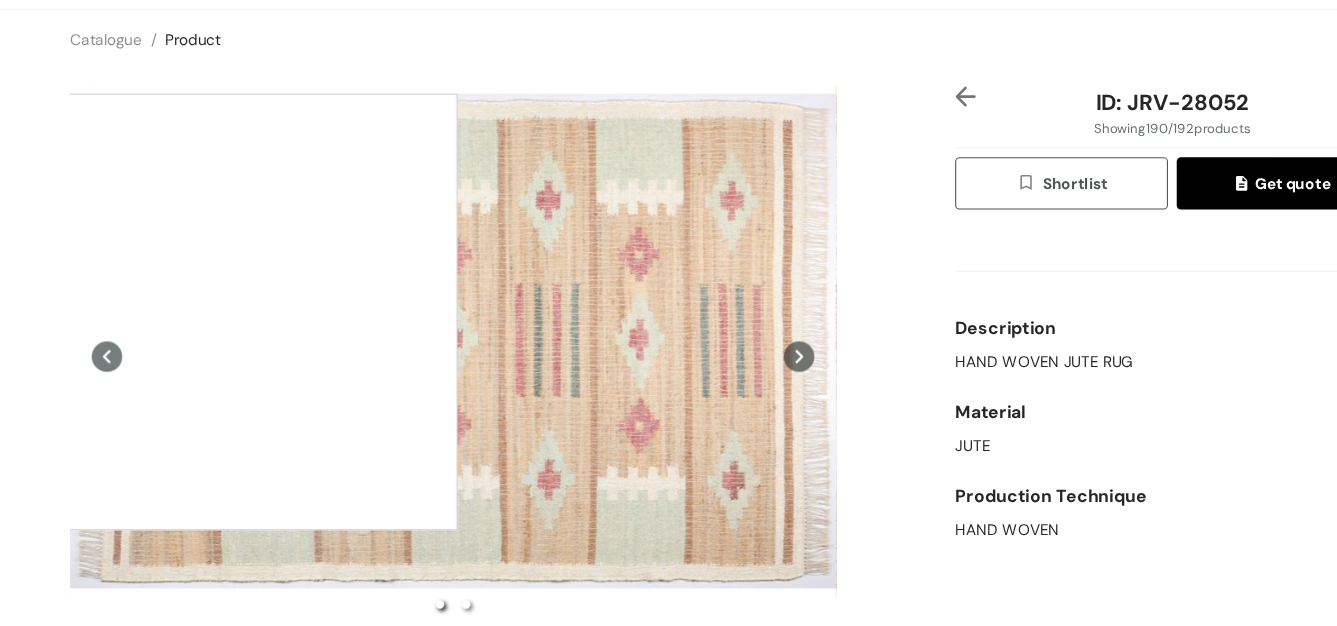 scroll, scrollTop: 387, scrollLeft: 0, axis: vertical 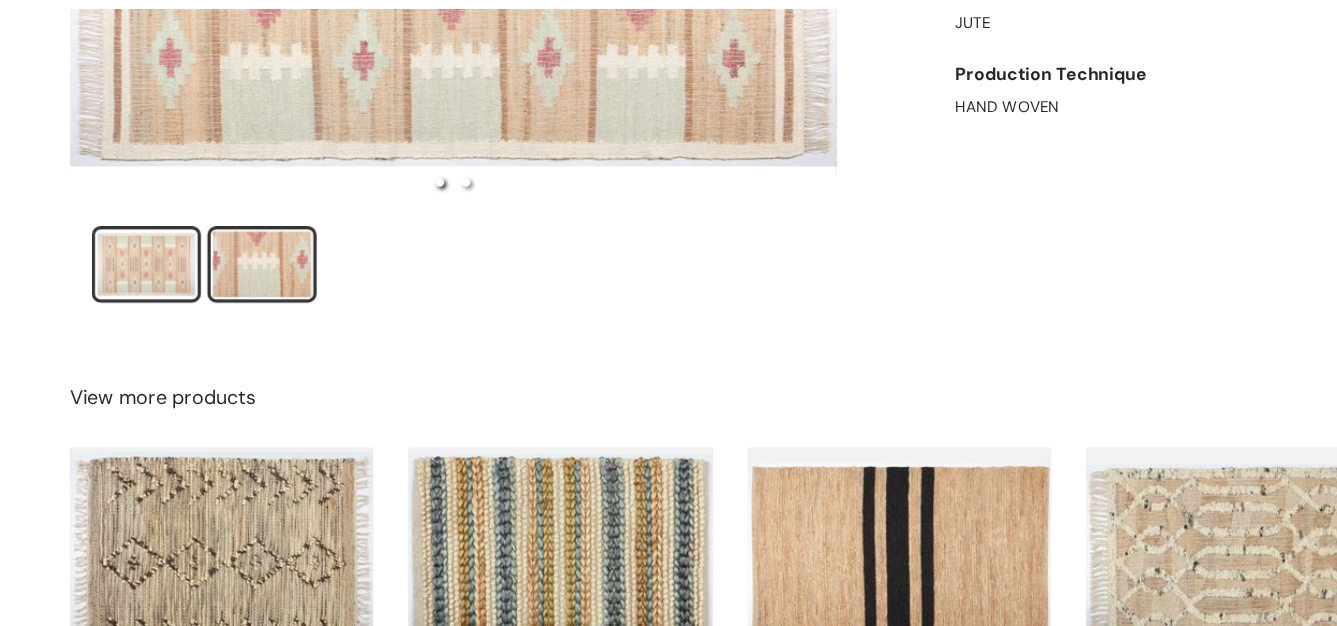 click at bounding box center [240, 294] 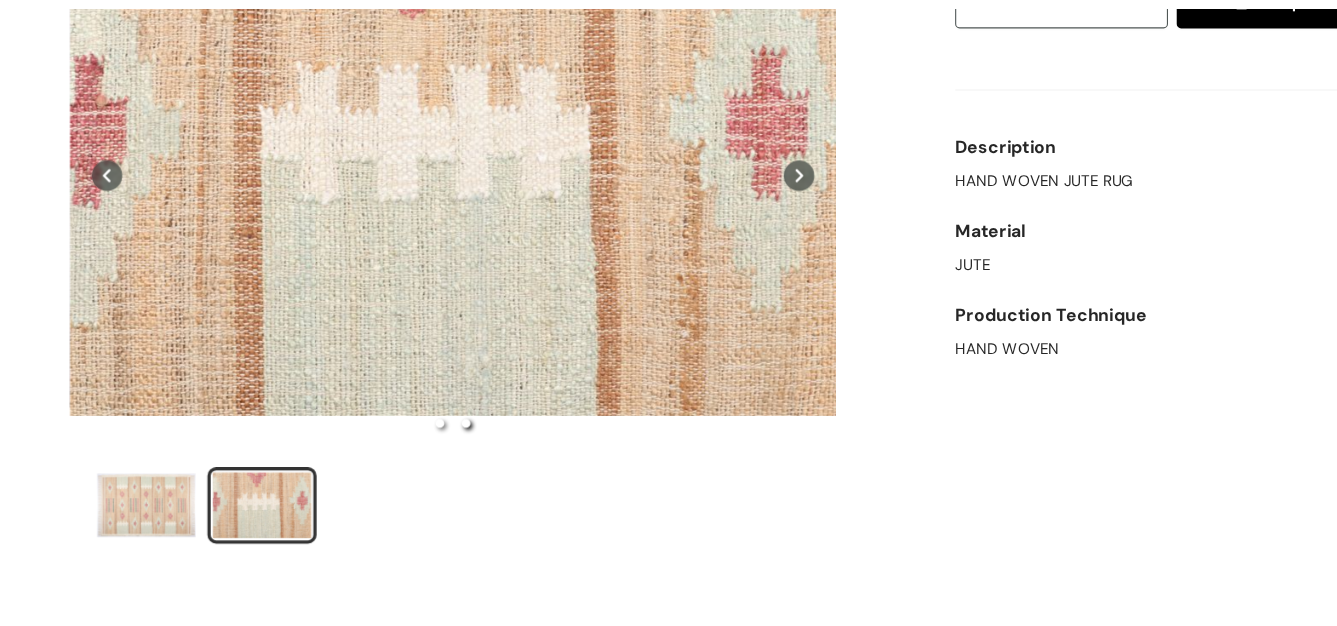 scroll, scrollTop: 0, scrollLeft: 0, axis: both 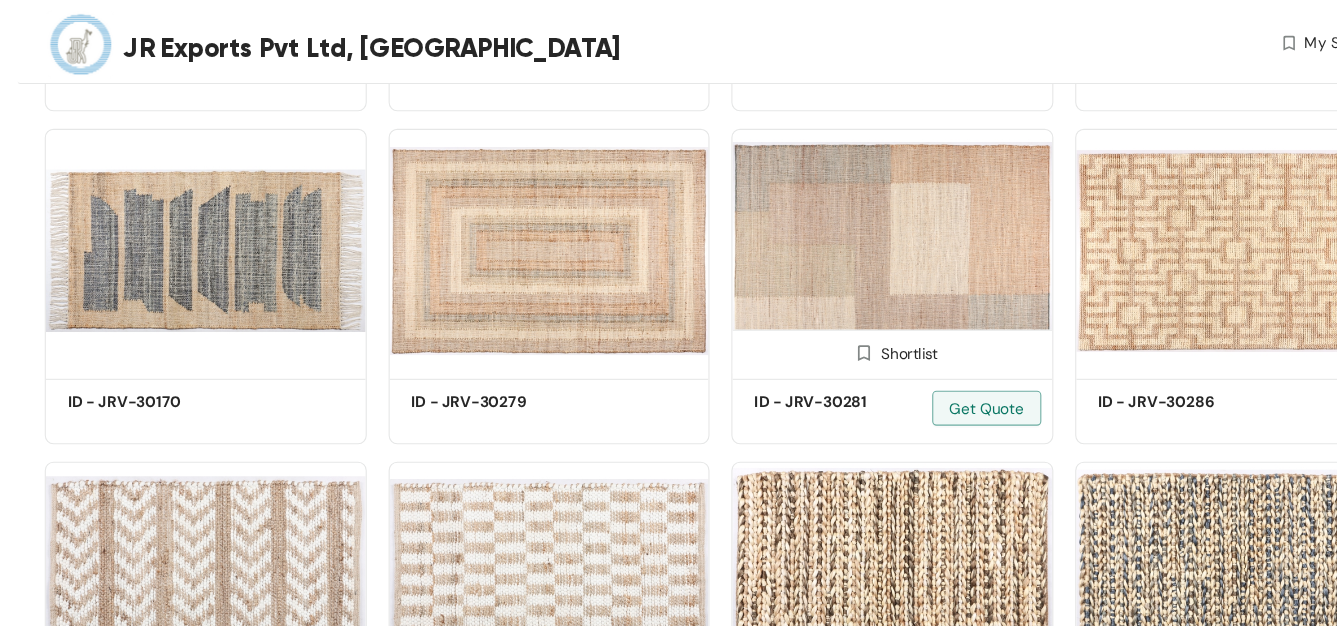 click at bounding box center [817, 229] 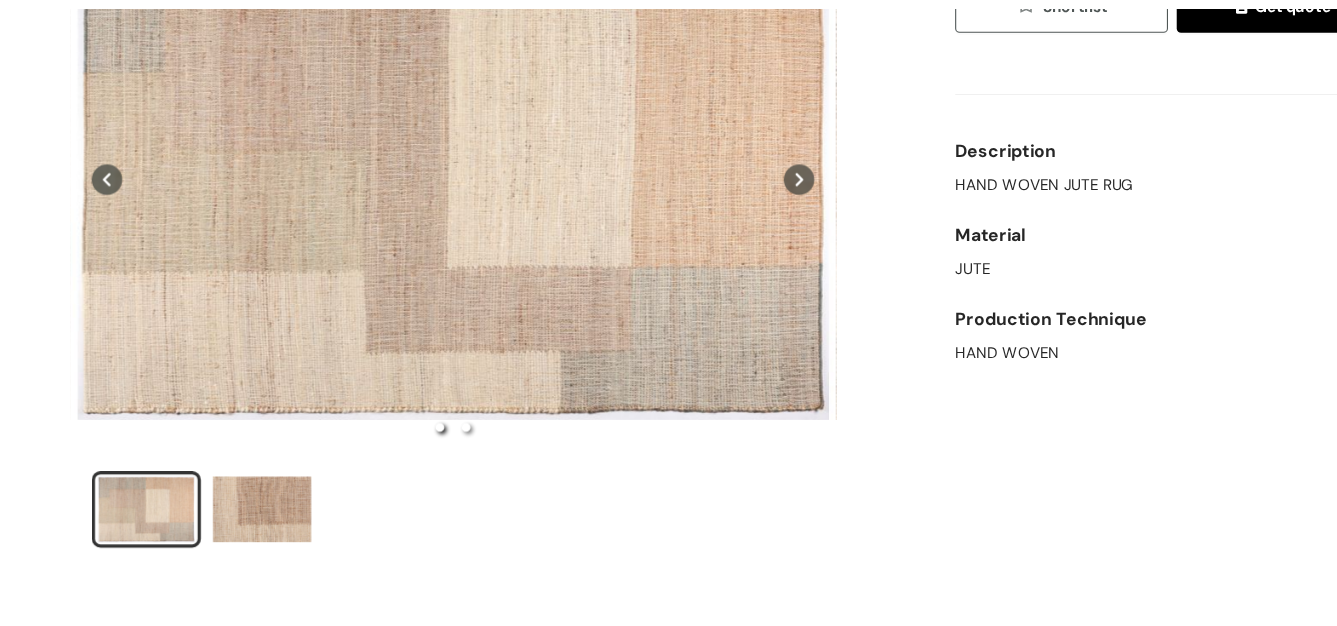 scroll, scrollTop: 0, scrollLeft: 0, axis: both 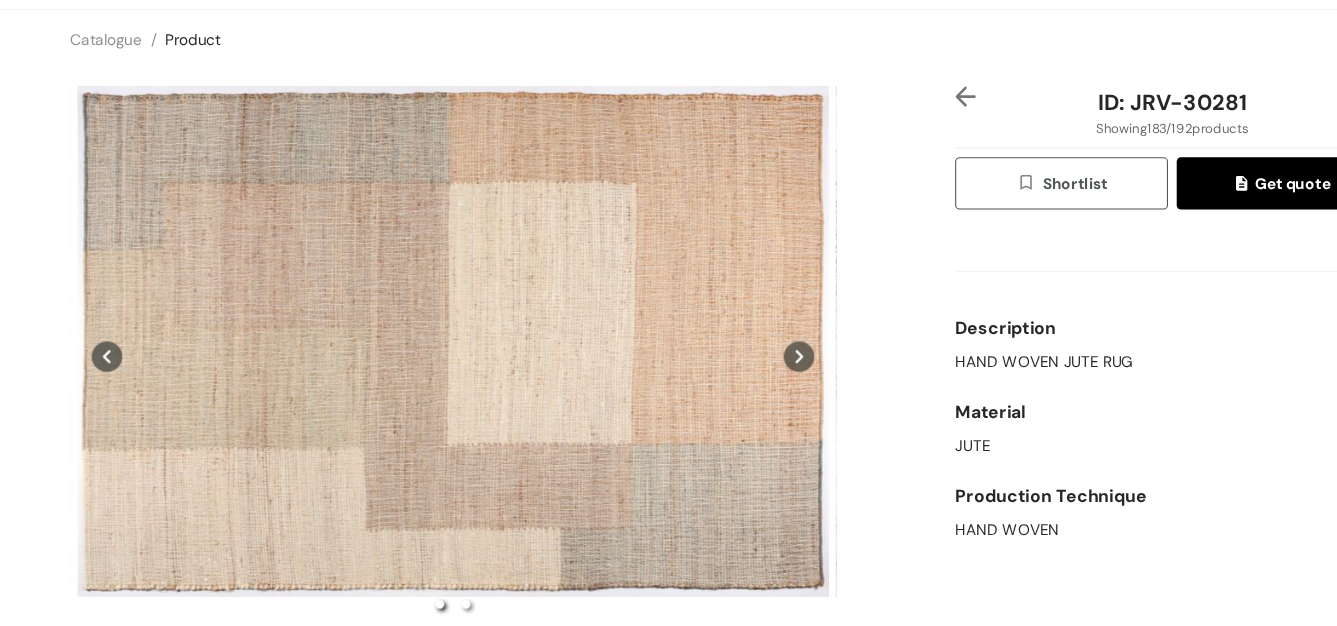 click at bounding box center [884, 140] 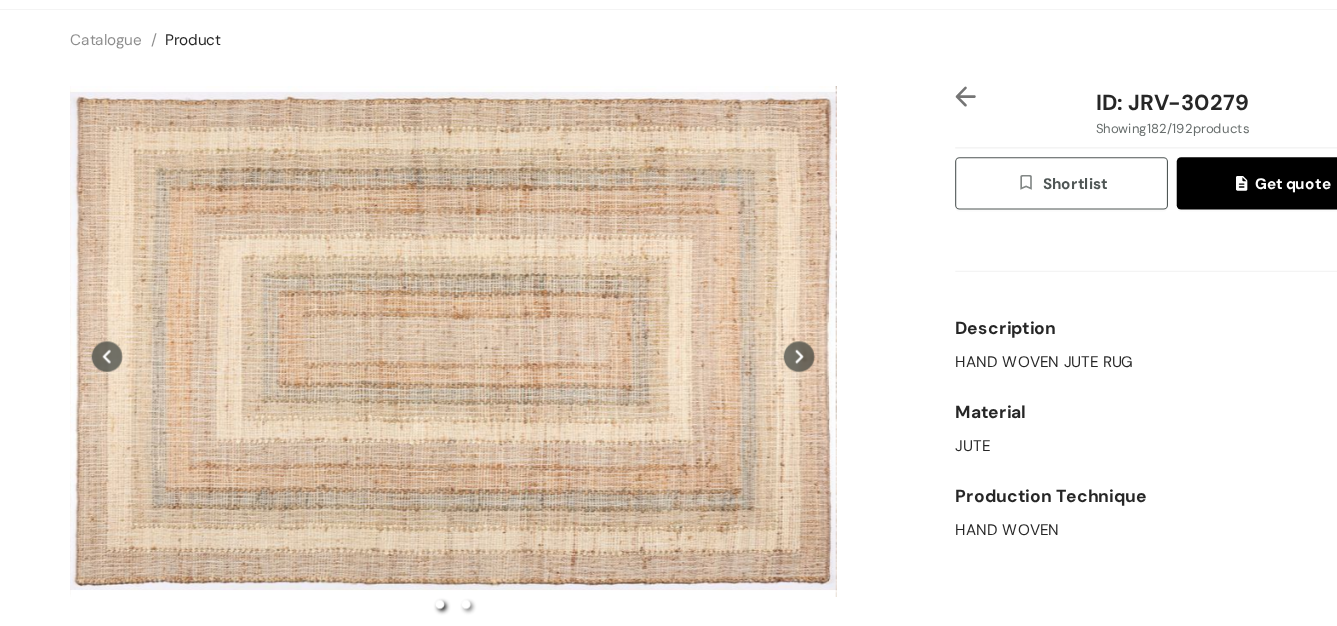 click 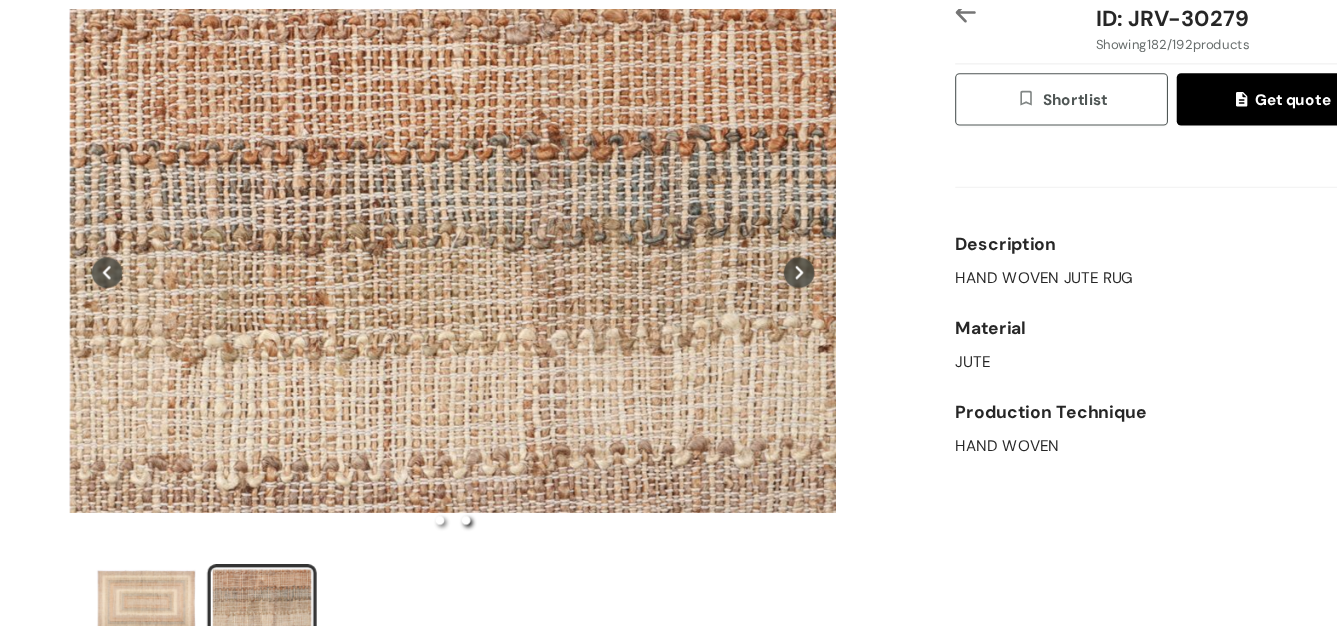 scroll, scrollTop: 90, scrollLeft: 0, axis: vertical 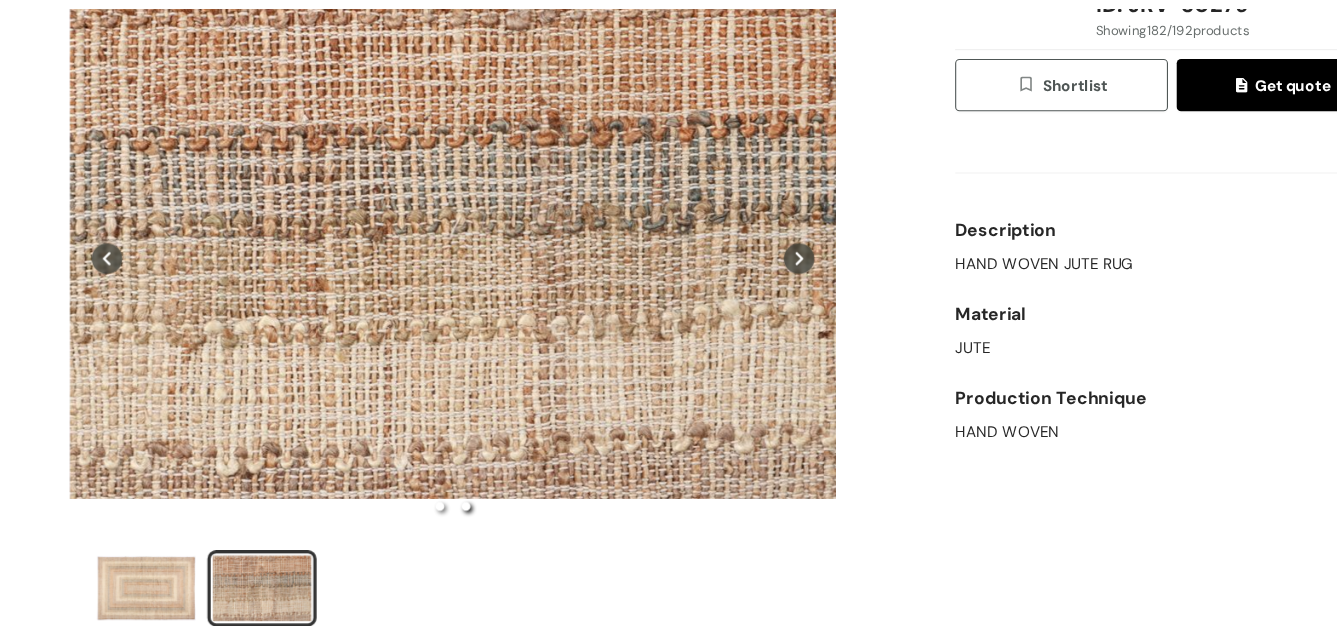 click 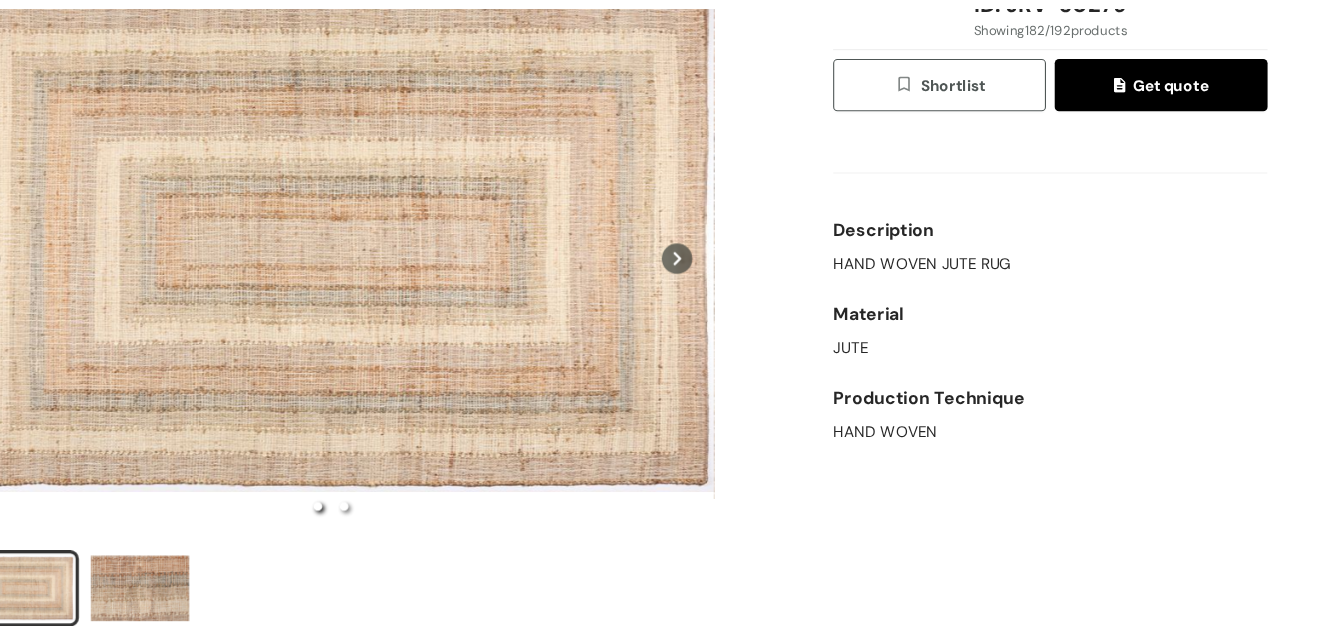 scroll, scrollTop: 0, scrollLeft: 0, axis: both 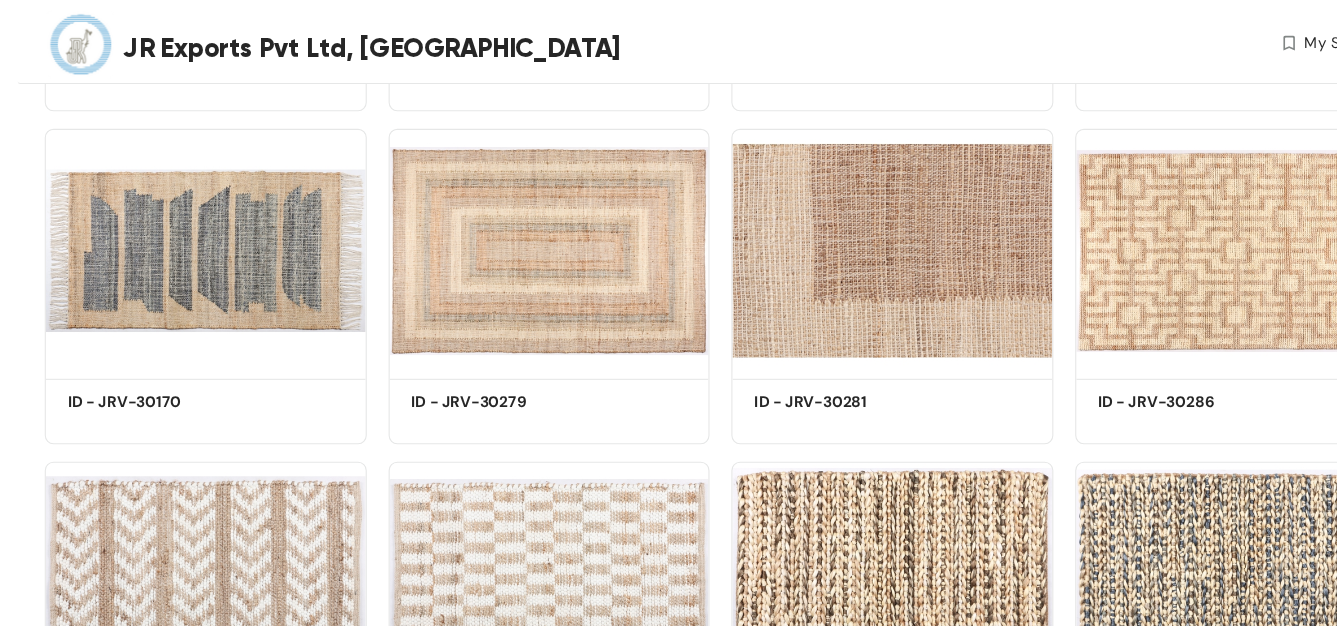 click at bounding box center [817, 229] 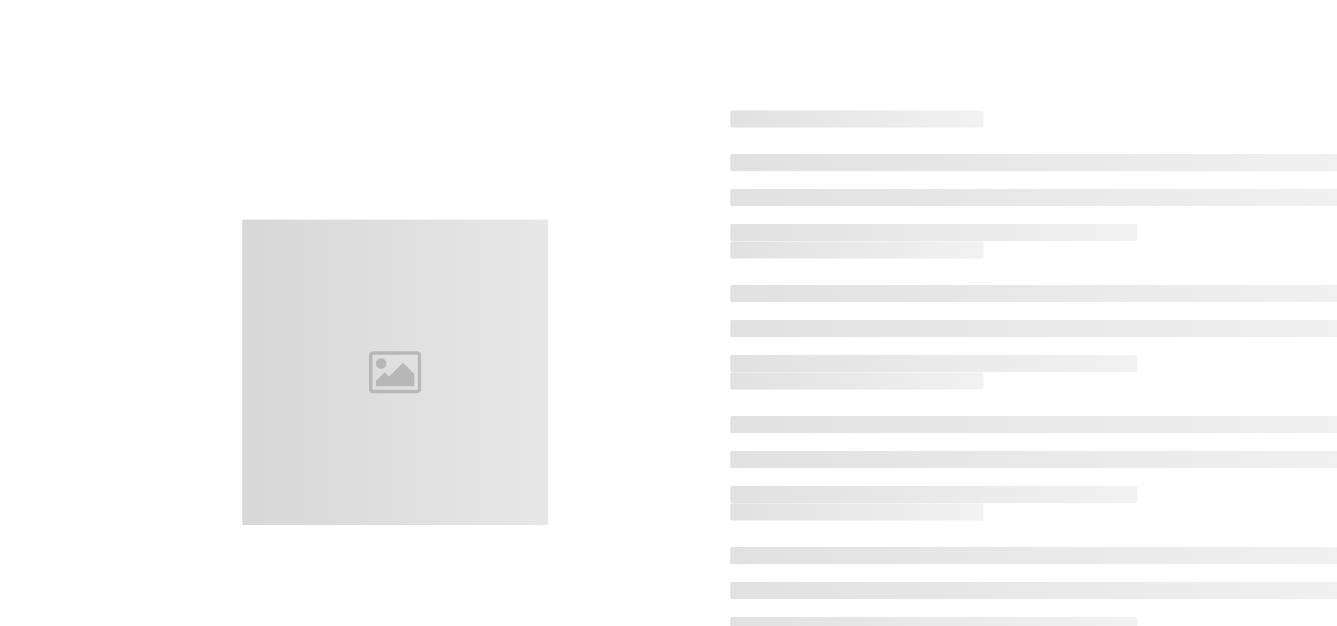 scroll, scrollTop: 0, scrollLeft: 0, axis: both 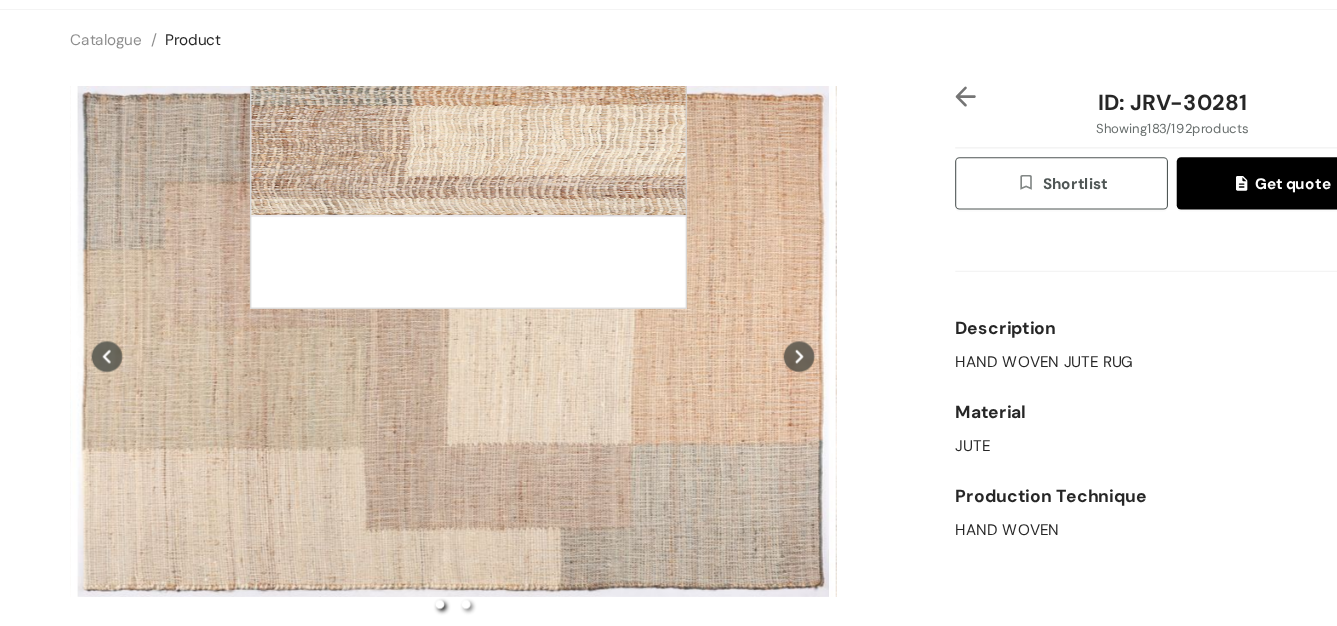 click at bounding box center [429, 135] 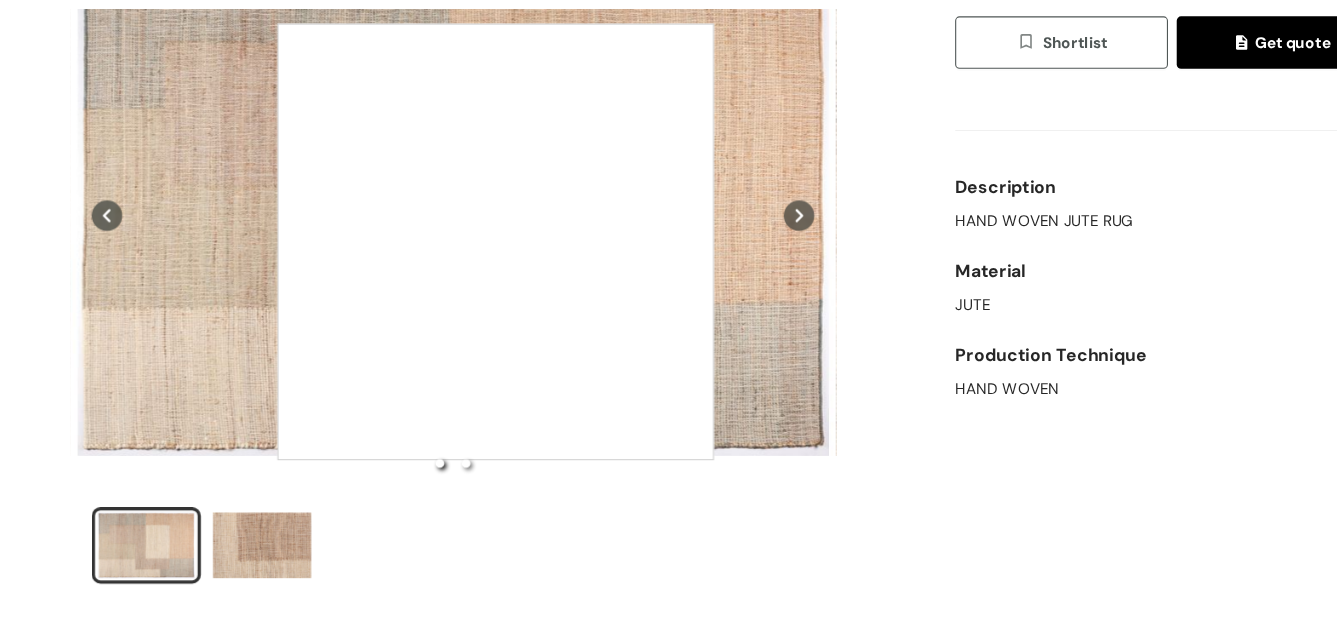 scroll, scrollTop: 130, scrollLeft: 0, axis: vertical 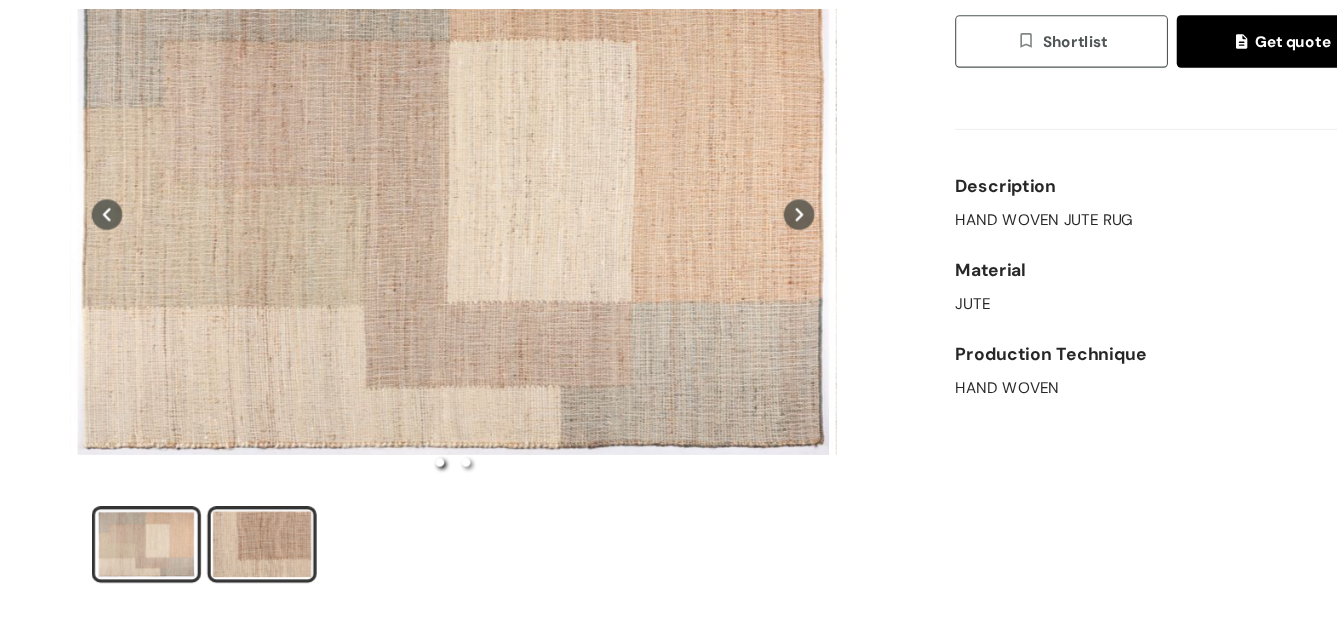 click at bounding box center (240, 551) 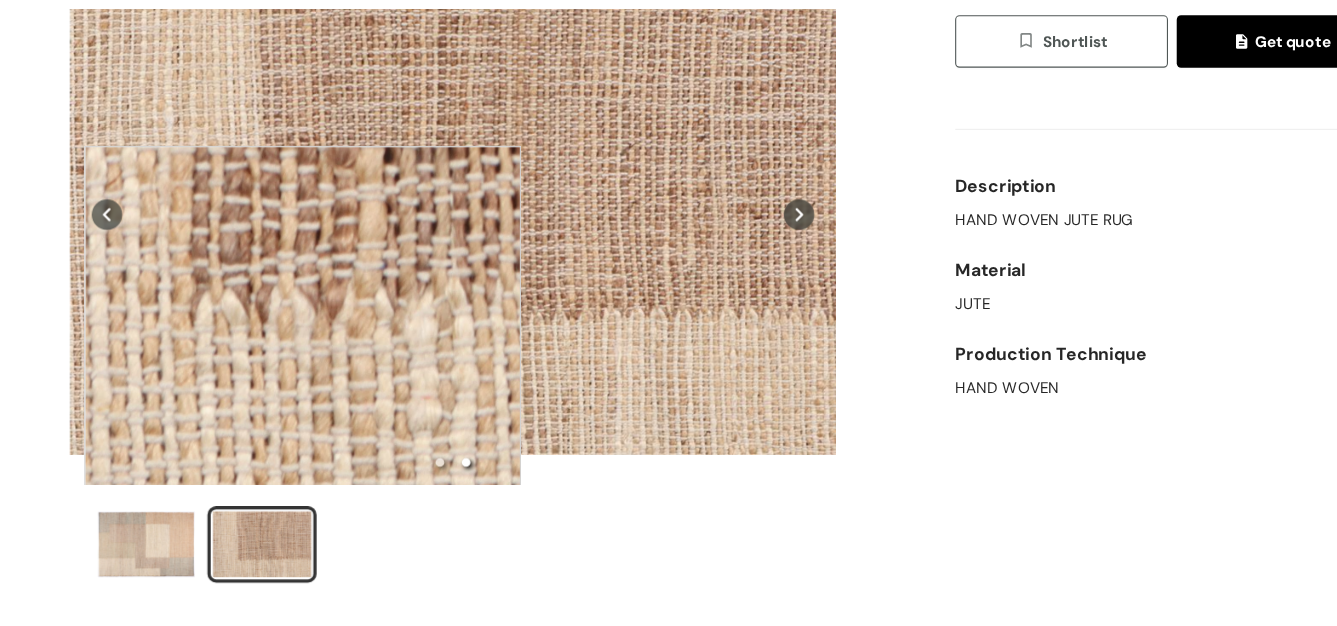 scroll, scrollTop: 0, scrollLeft: 0, axis: both 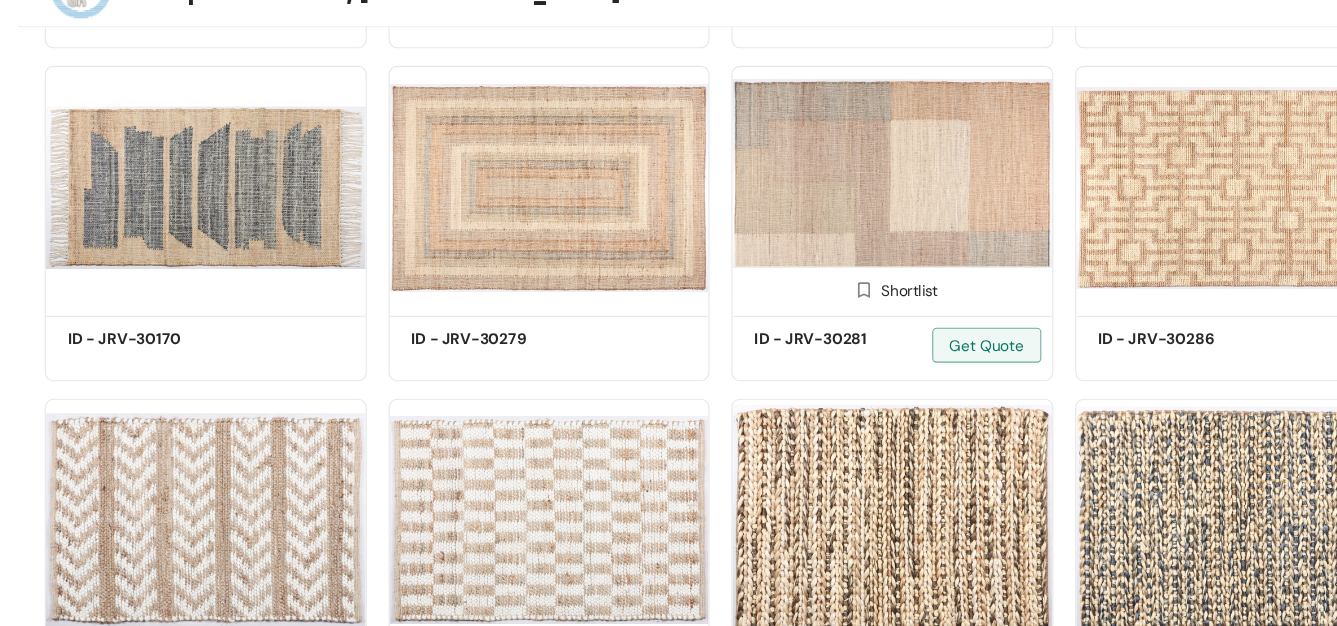 click at bounding box center (817, 223) 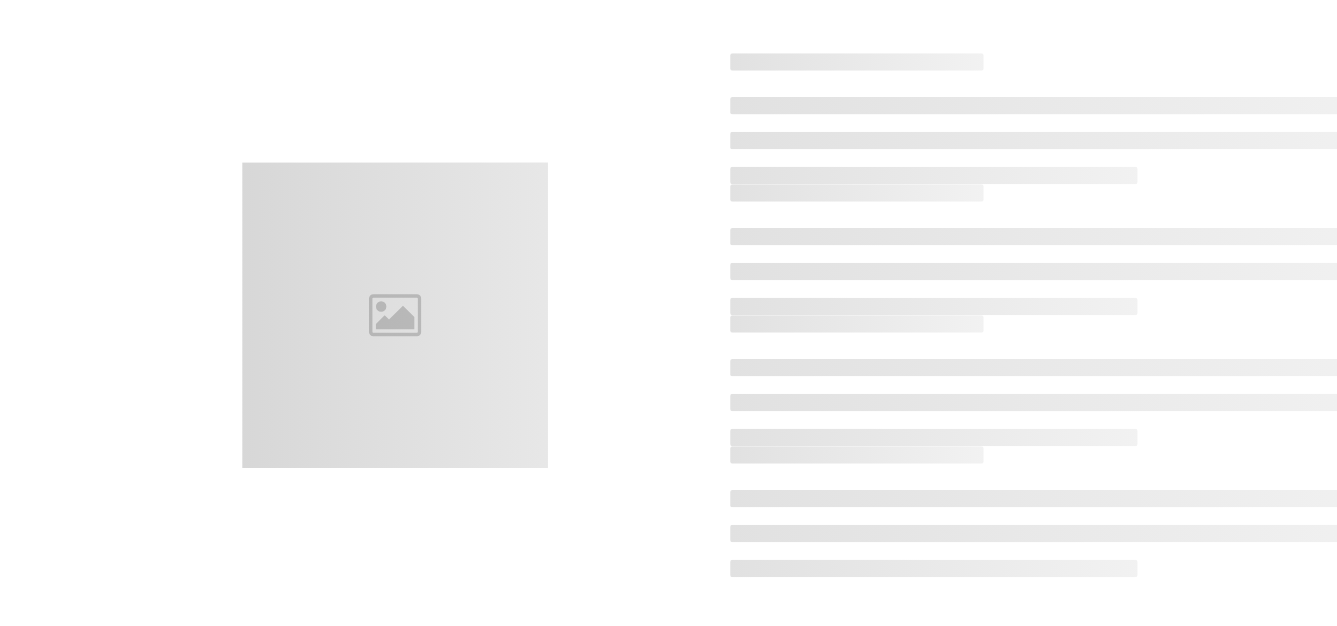 scroll, scrollTop: 0, scrollLeft: 0, axis: both 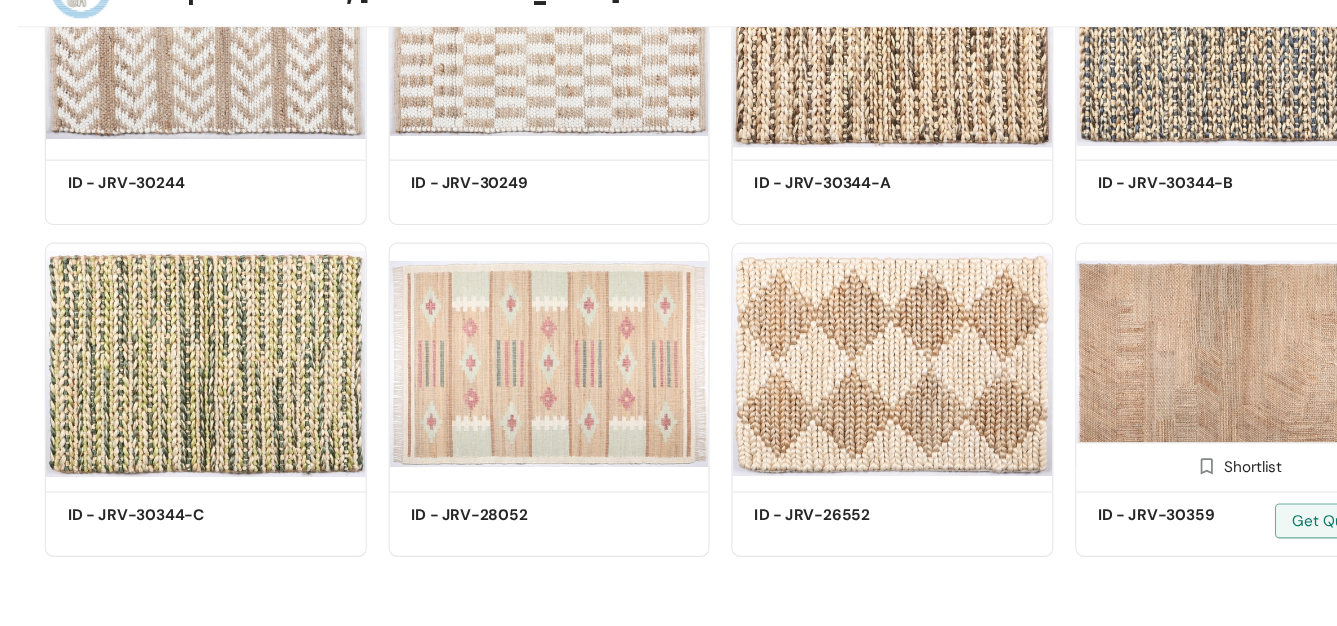 click at bounding box center [1132, 385] 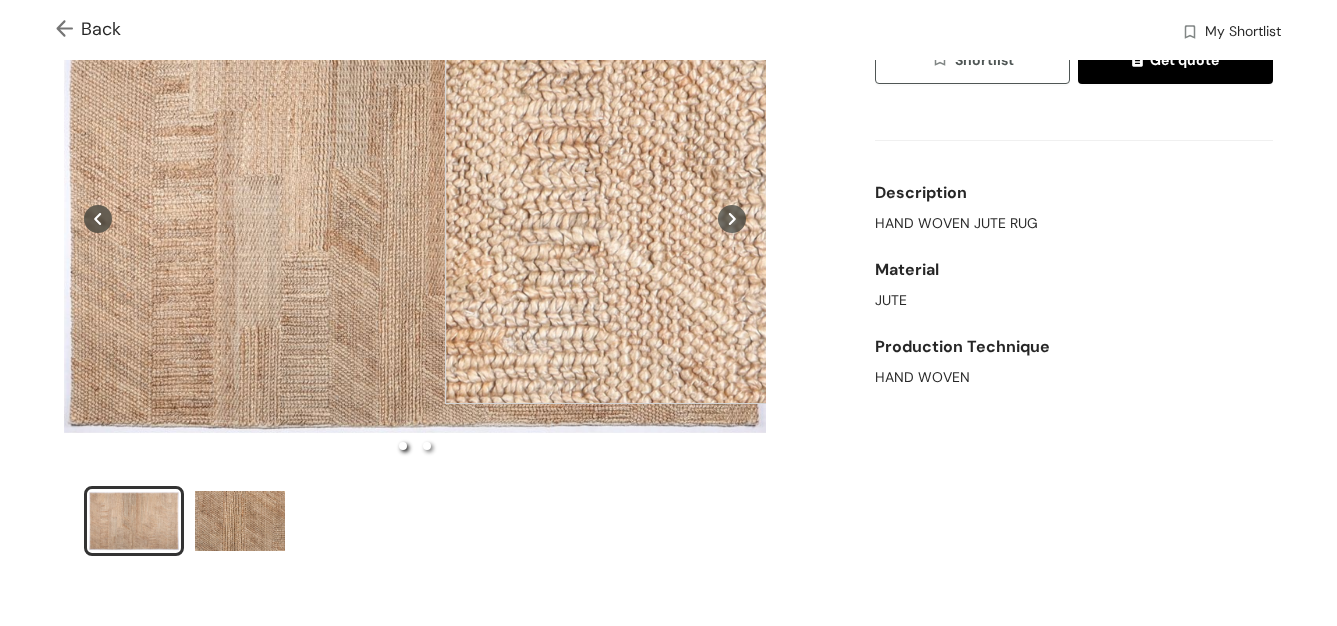 scroll, scrollTop: 161, scrollLeft: 0, axis: vertical 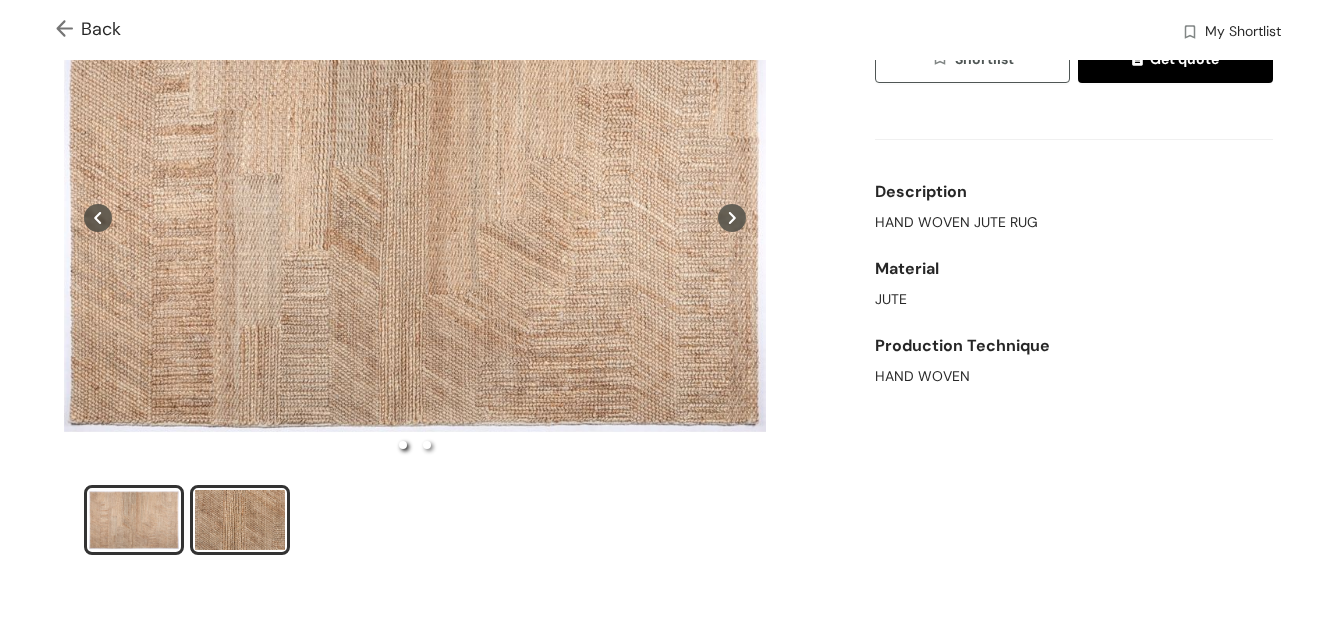 click at bounding box center [240, 520] 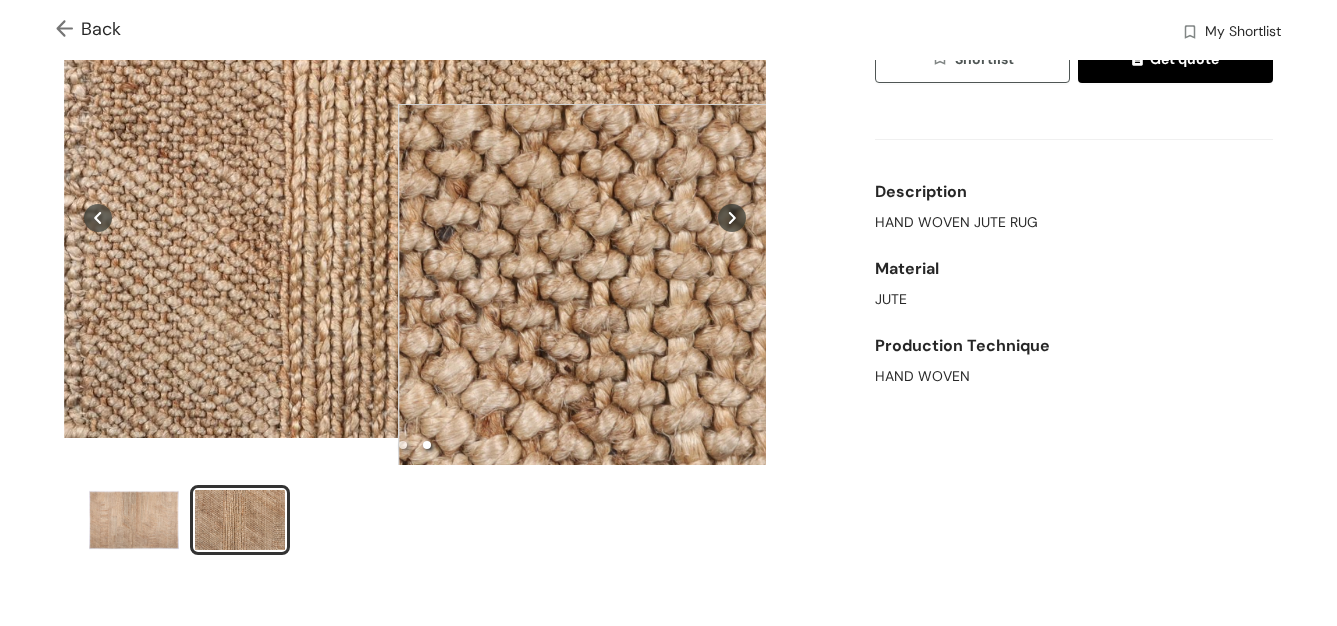 scroll, scrollTop: 0, scrollLeft: 0, axis: both 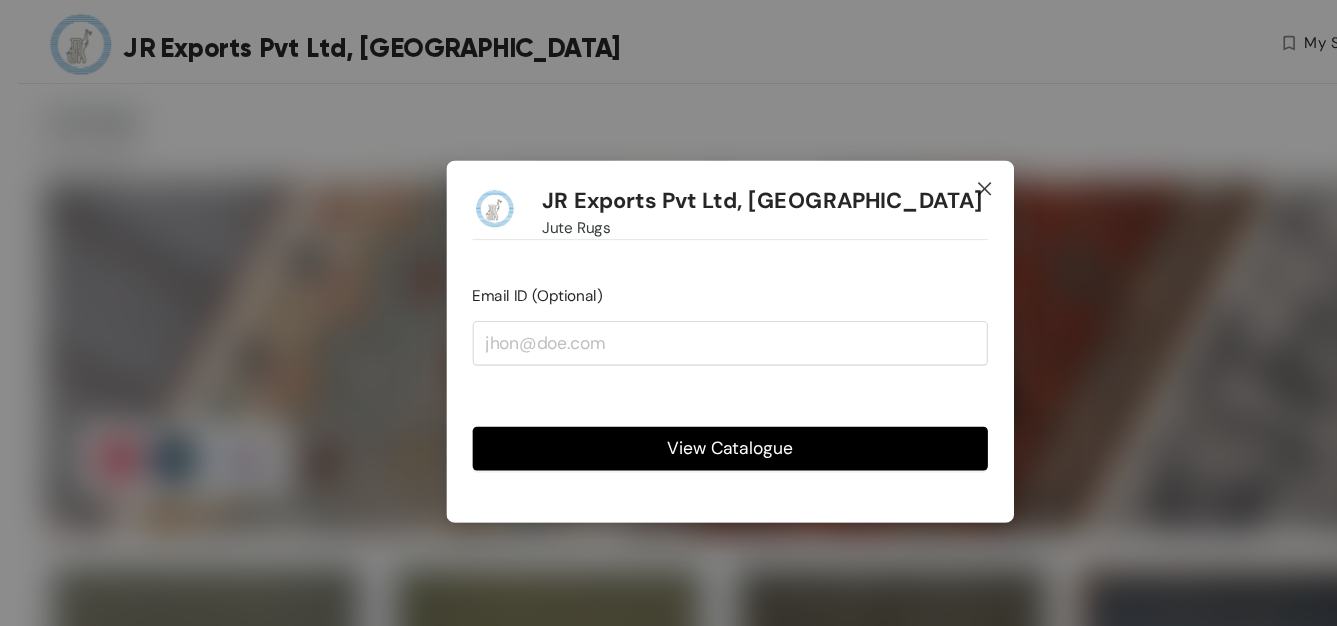 click at bounding box center (902, 174) 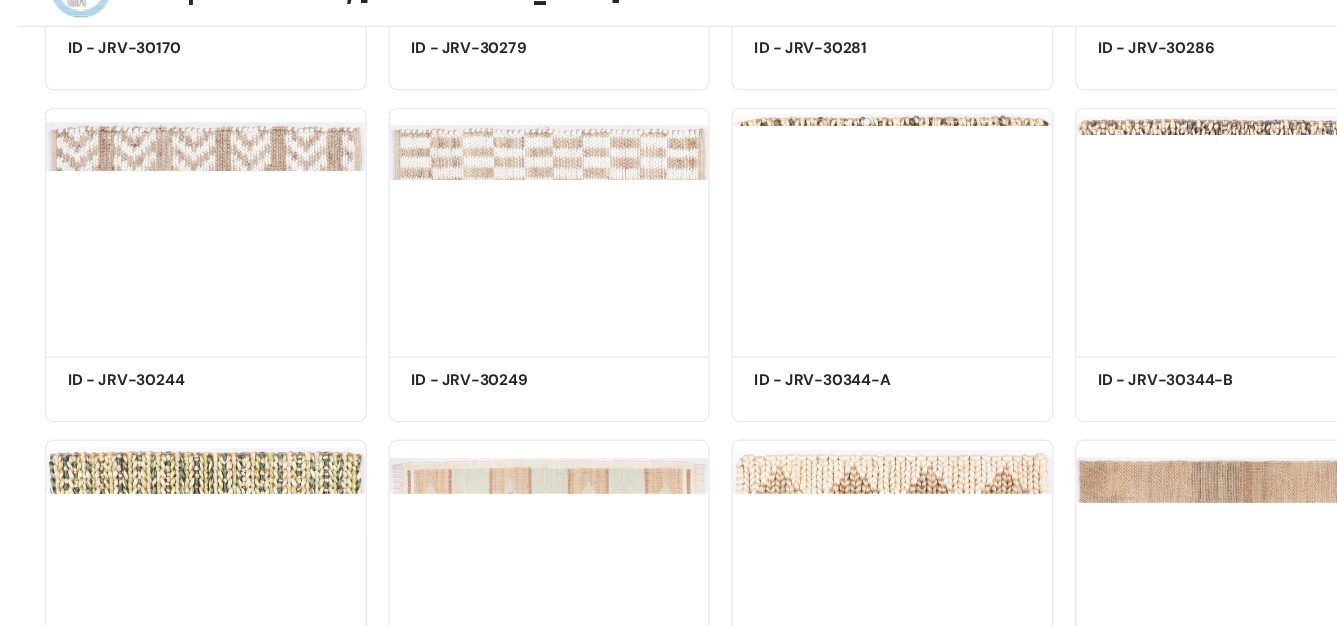 scroll, scrollTop: 14552, scrollLeft: 0, axis: vertical 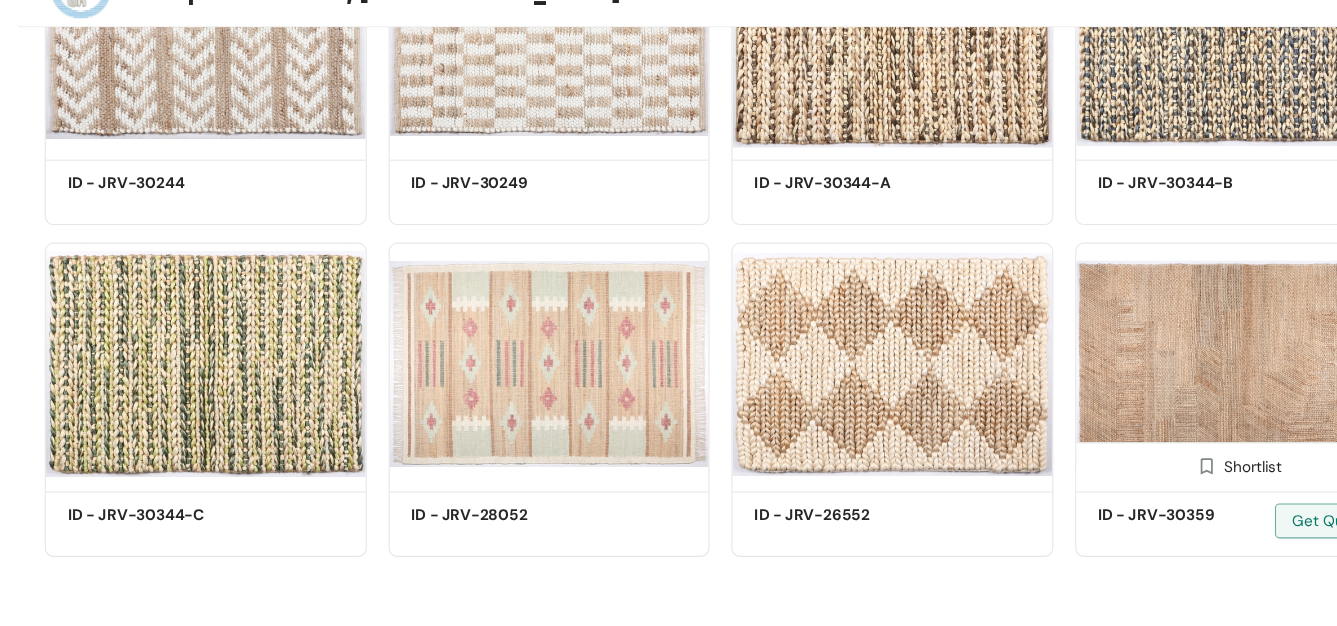 click at bounding box center [1132, 385] 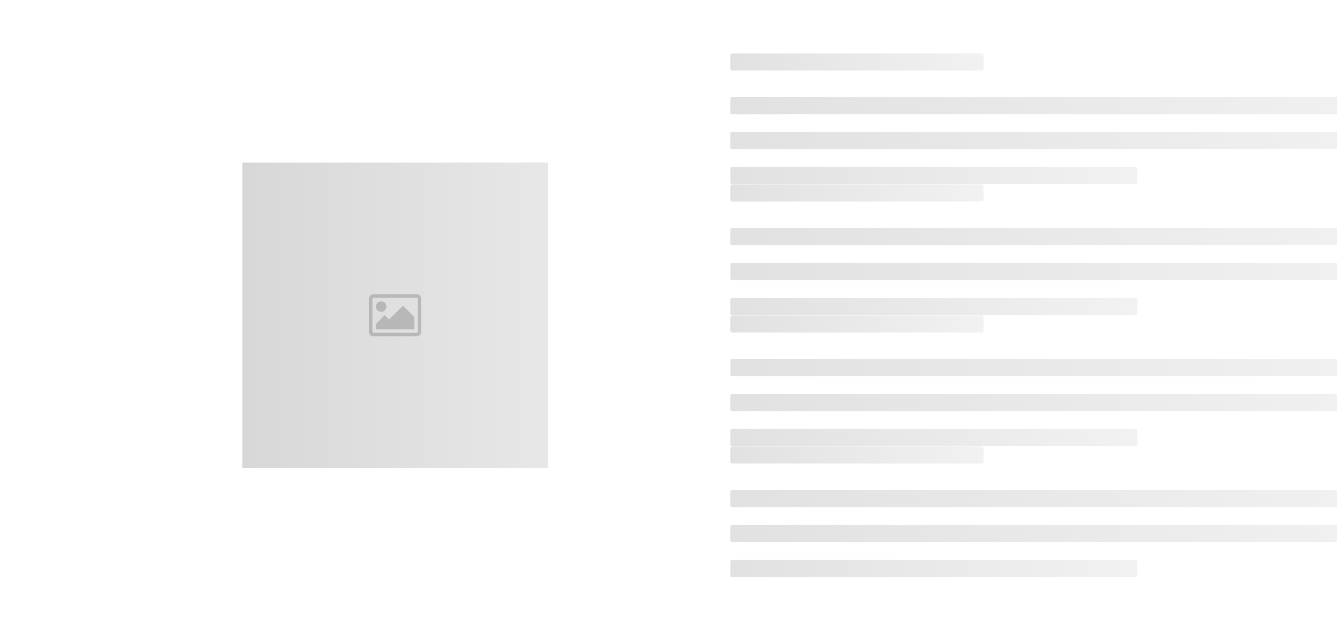 scroll, scrollTop: 0, scrollLeft: 0, axis: both 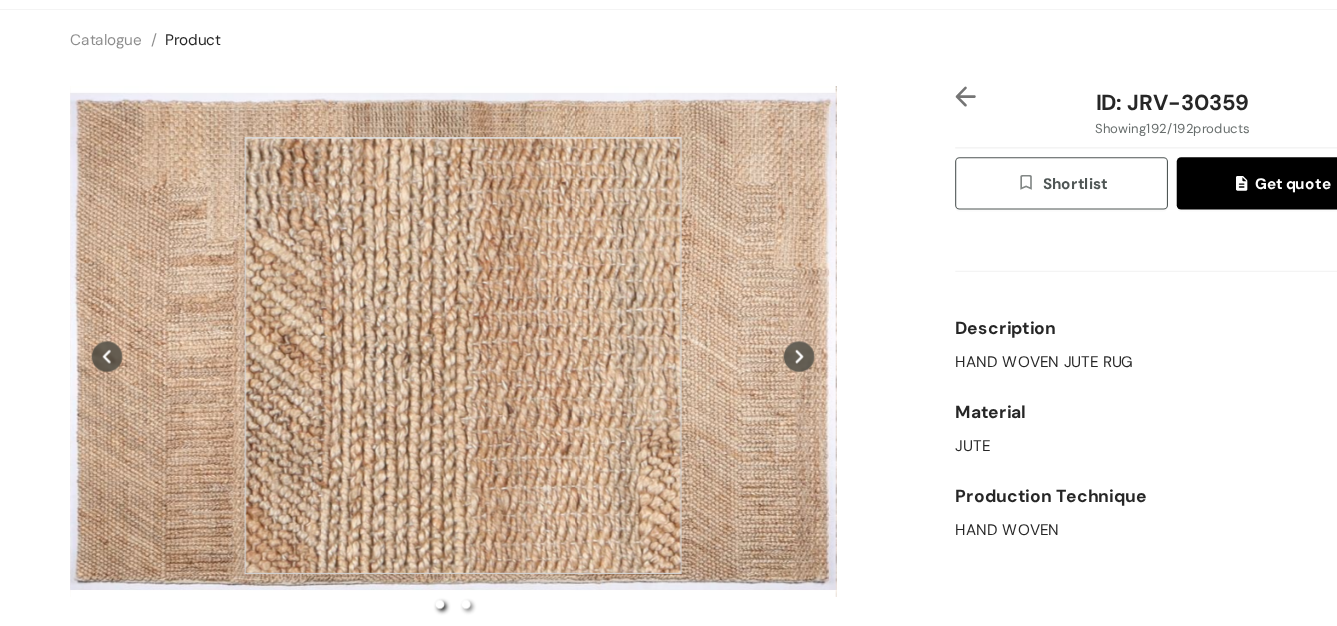 click at bounding box center [424, 378] 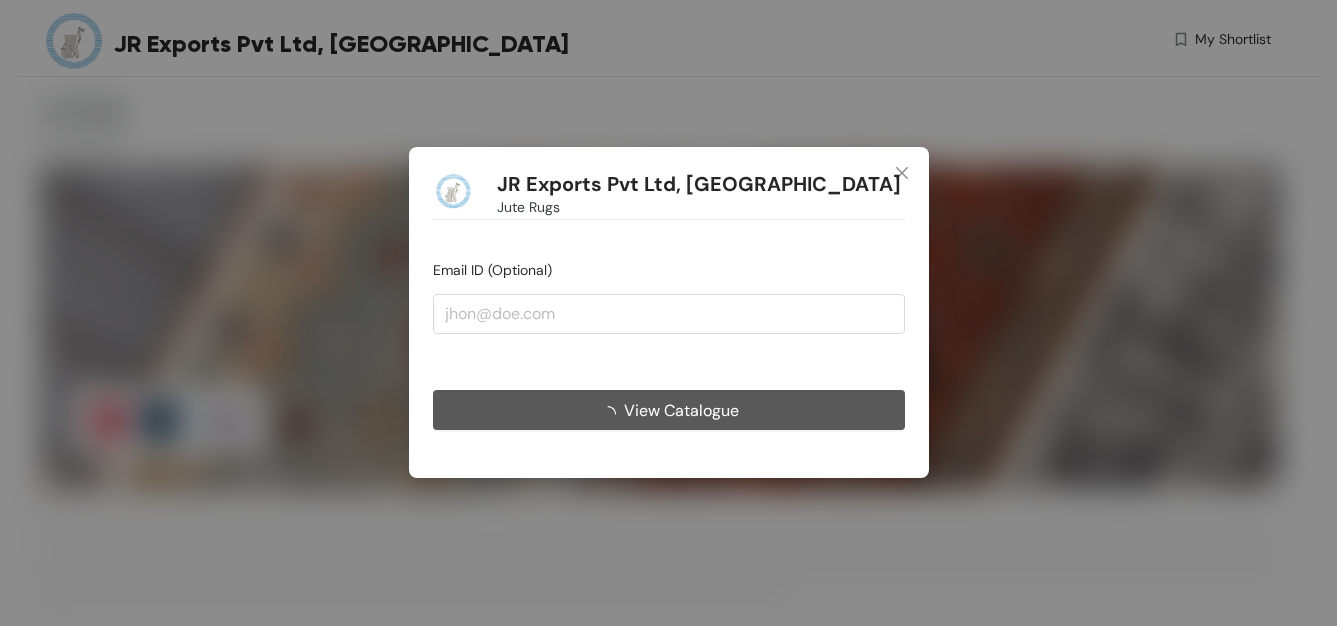 scroll, scrollTop: 0, scrollLeft: 0, axis: both 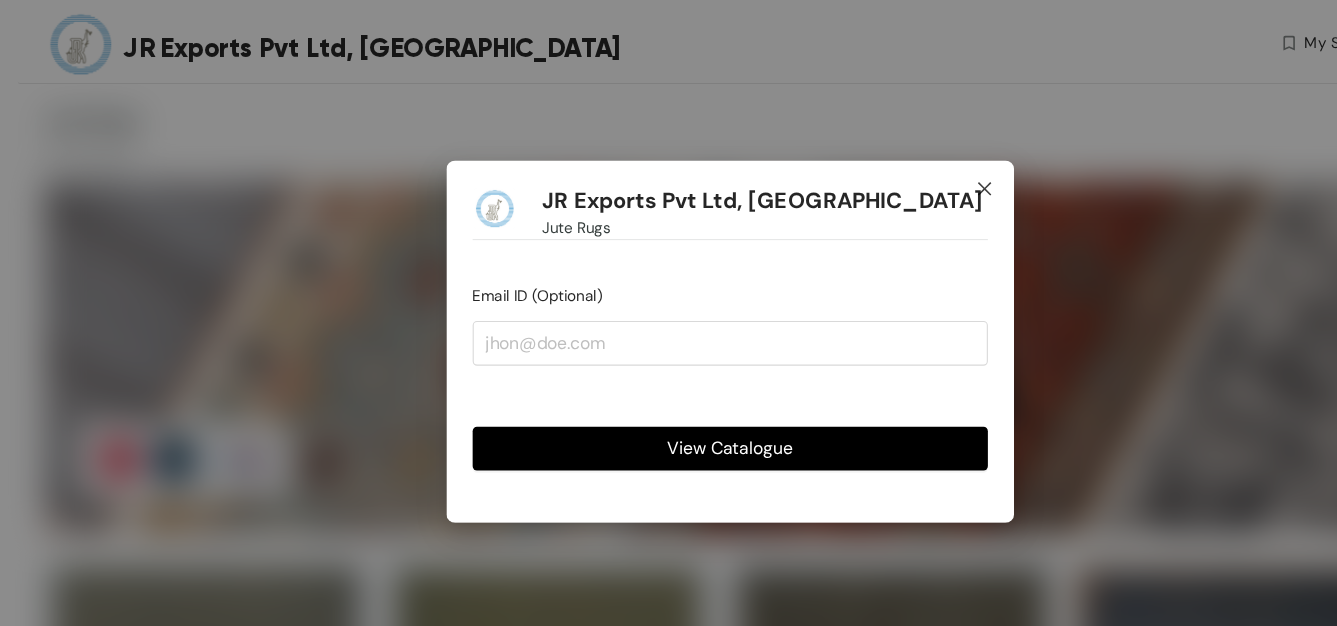 click 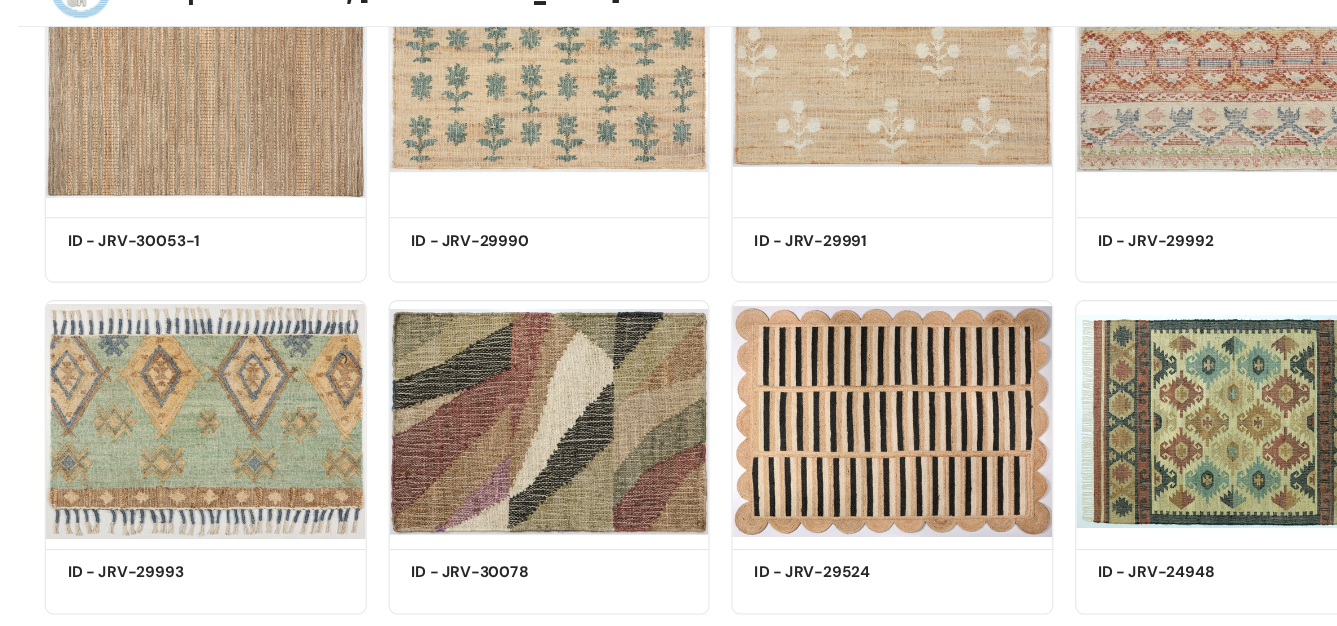 scroll, scrollTop: 14552, scrollLeft: 0, axis: vertical 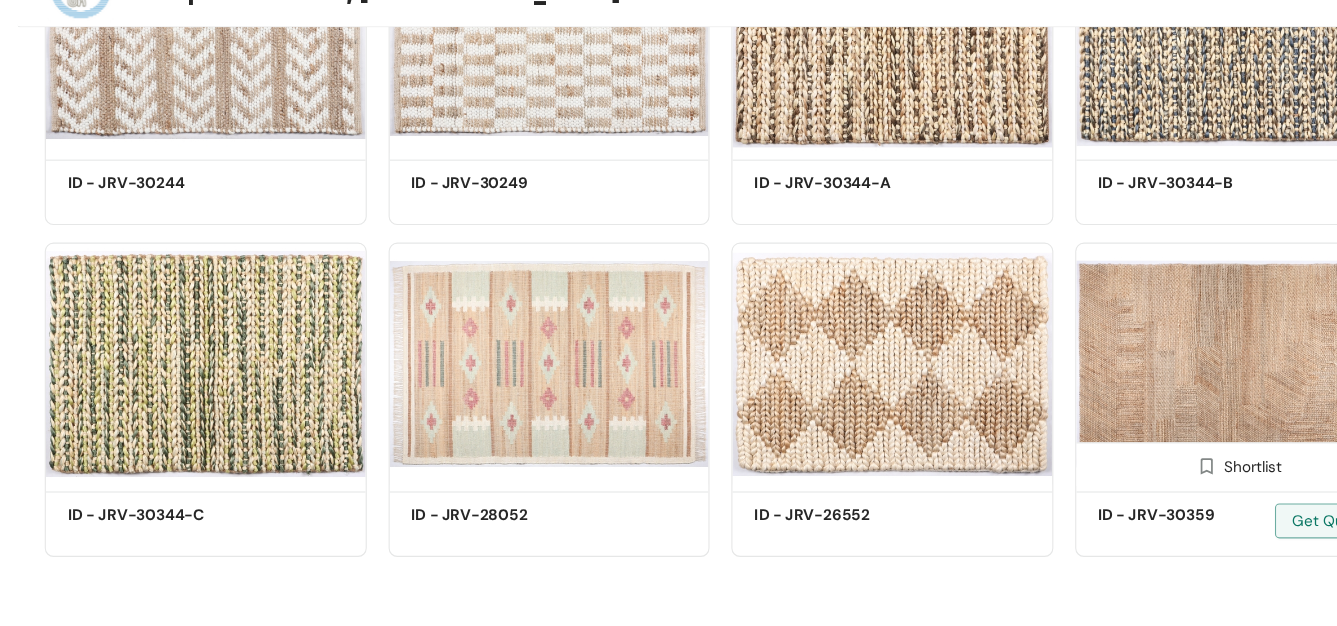 click at bounding box center (1132, 385) 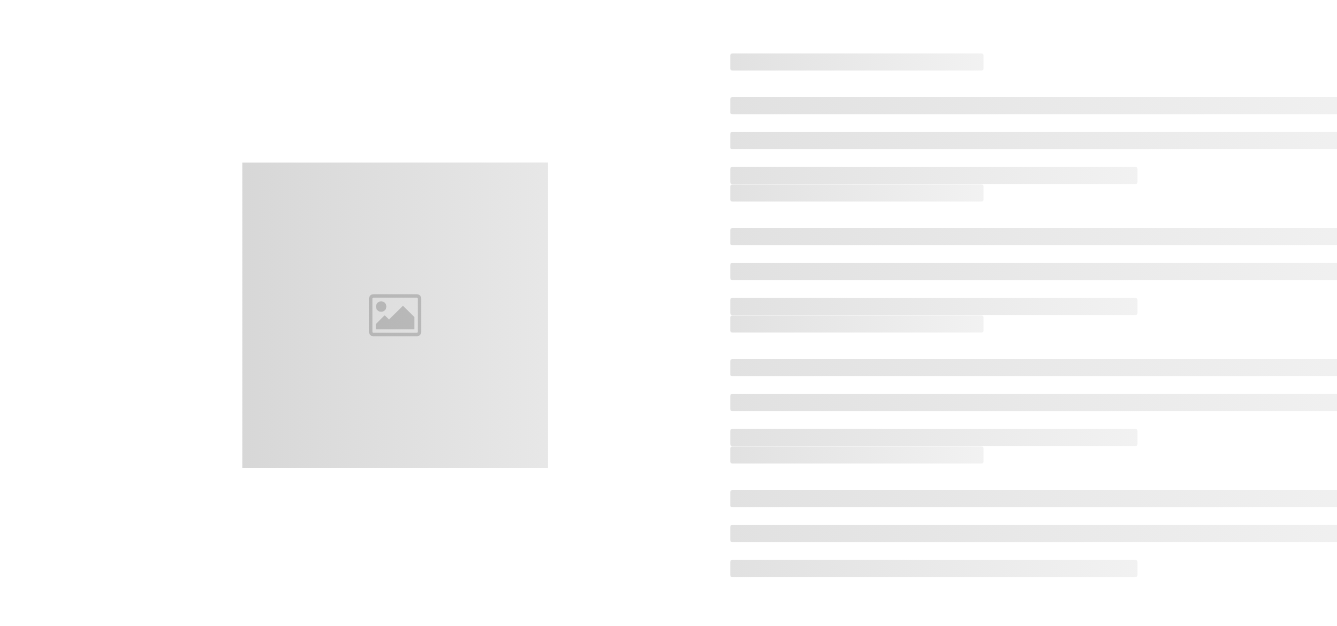 scroll, scrollTop: 0, scrollLeft: 0, axis: both 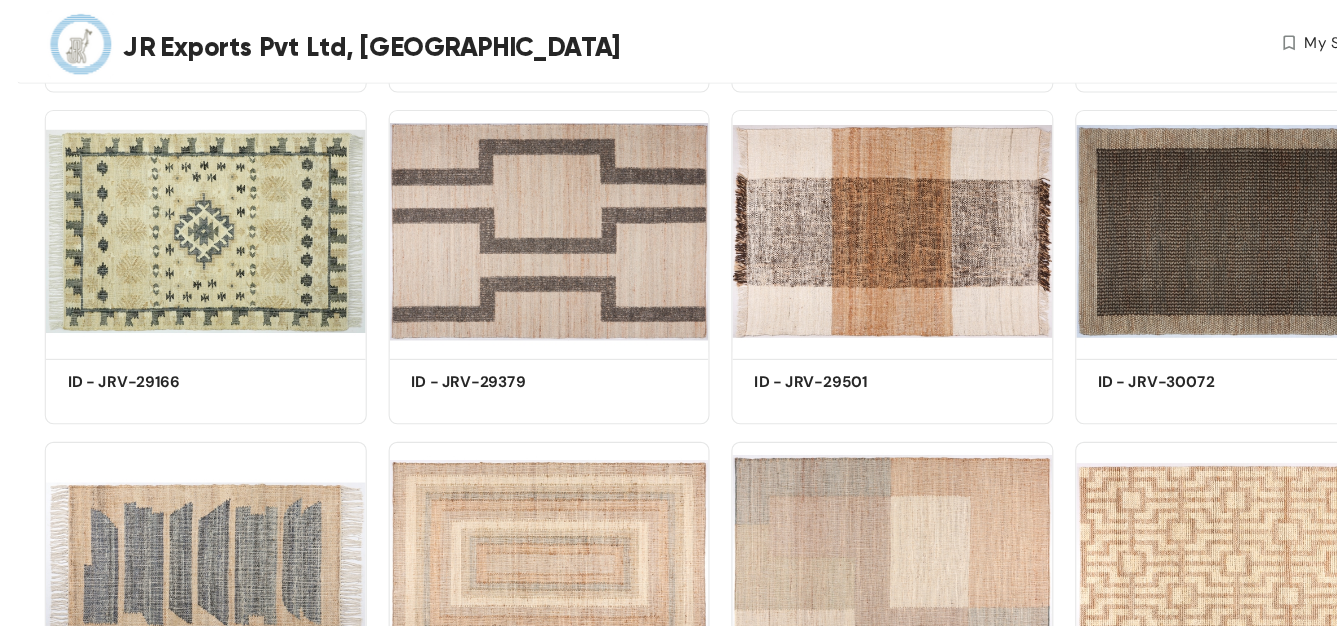 click at bounding box center (817, 516) 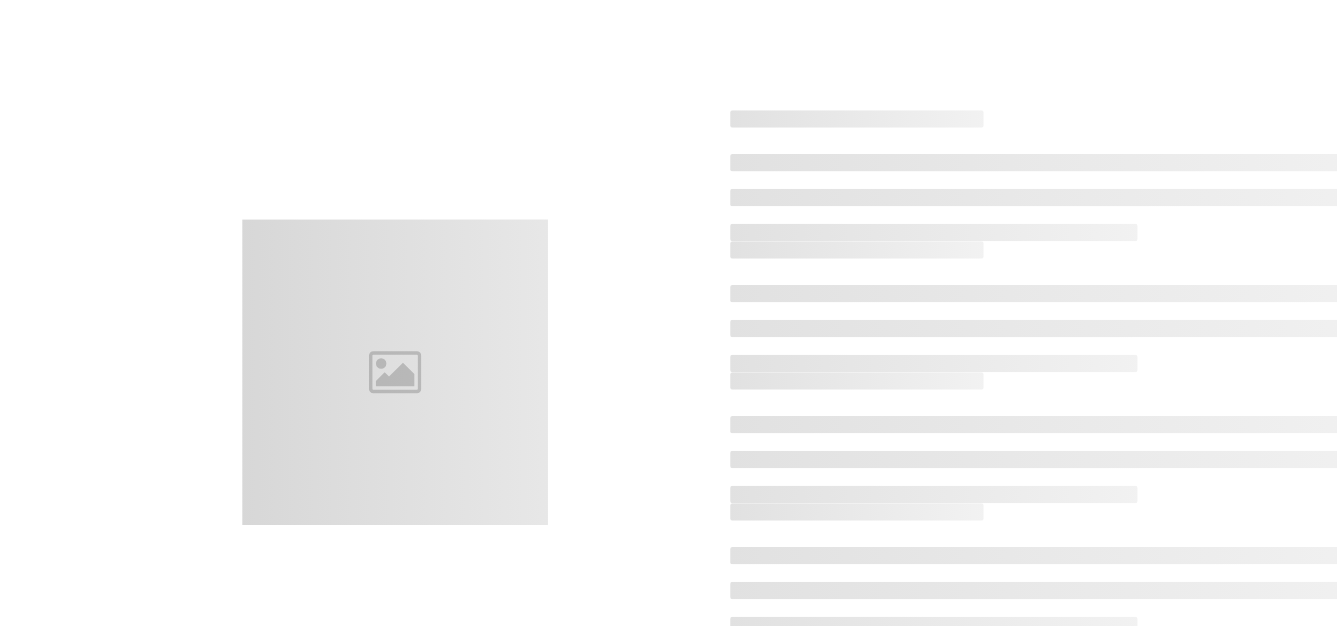 scroll, scrollTop: 0, scrollLeft: 0, axis: both 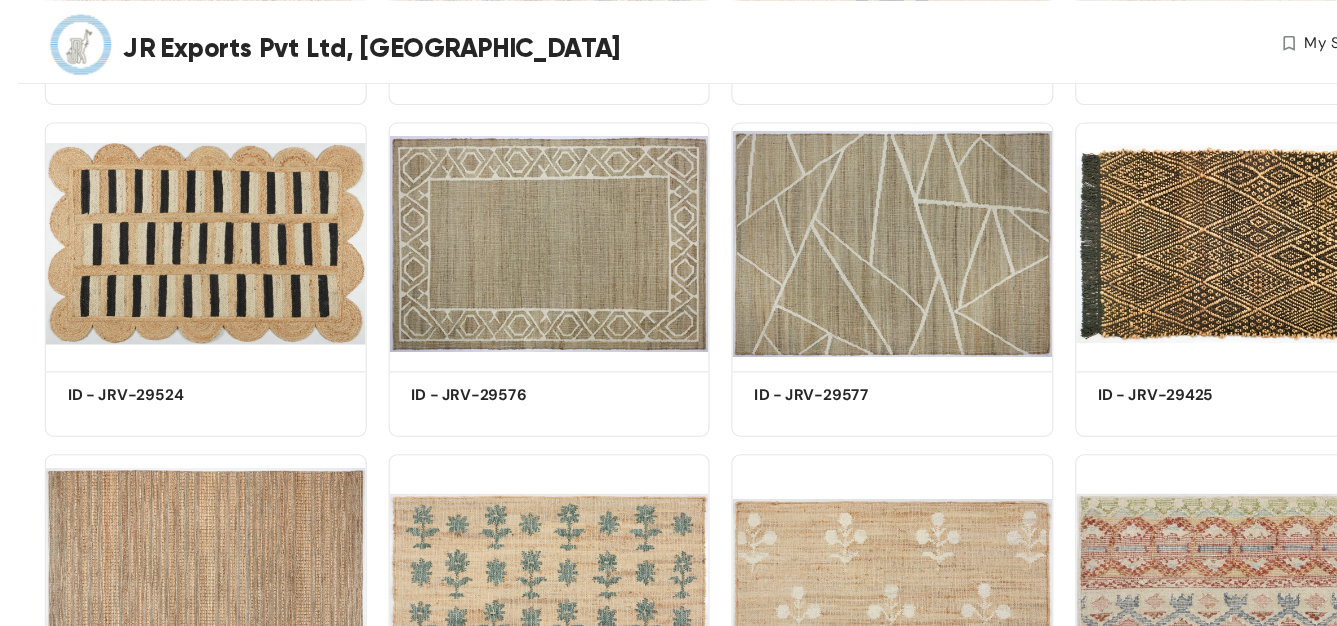 click at bounding box center [188, 527] 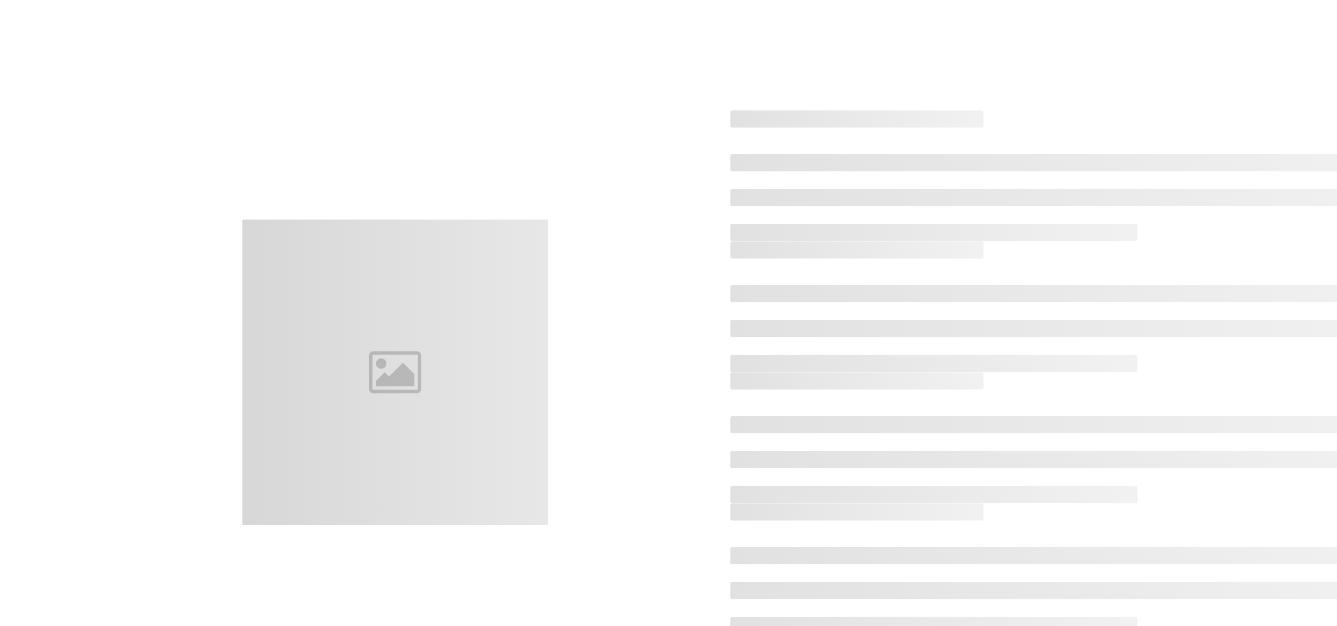 scroll, scrollTop: 0, scrollLeft: 0, axis: both 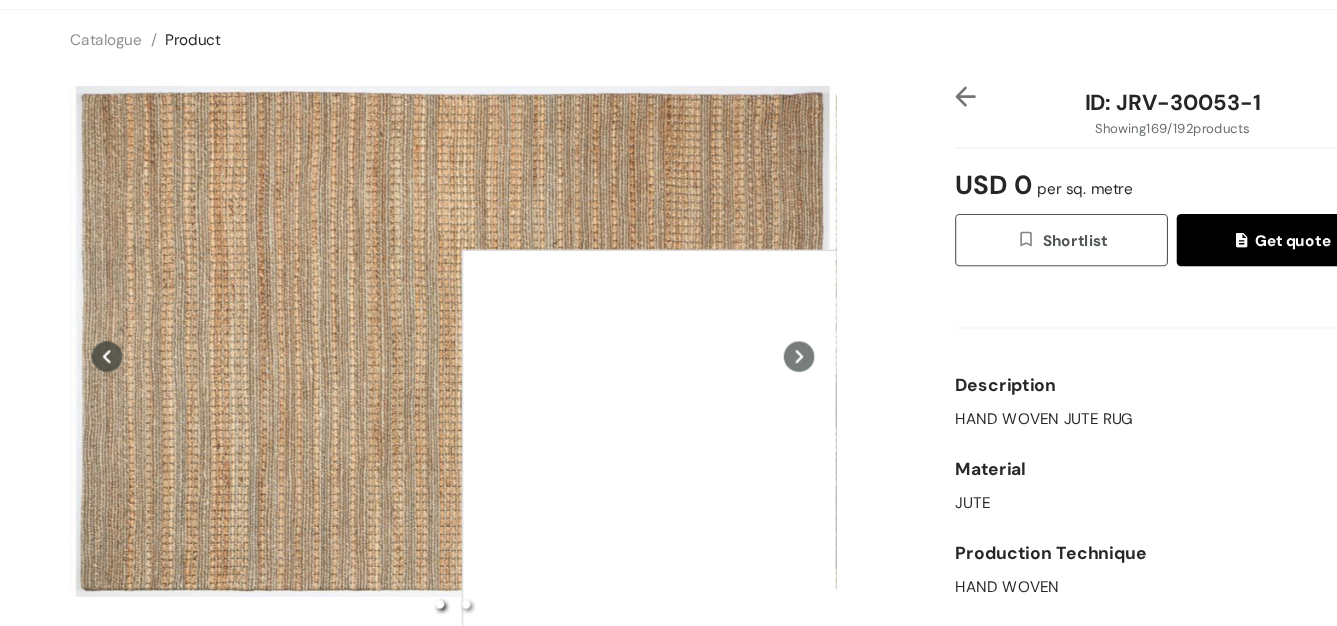 click at bounding box center [623, 481] 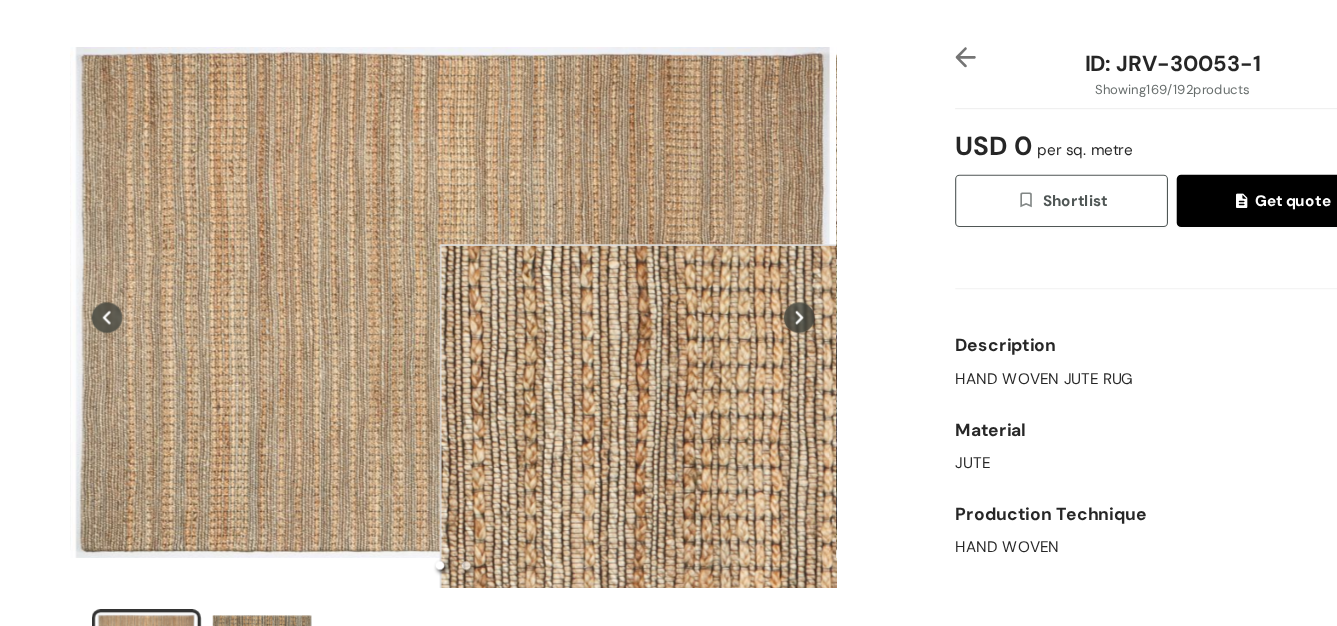 scroll, scrollTop: 40, scrollLeft: 0, axis: vertical 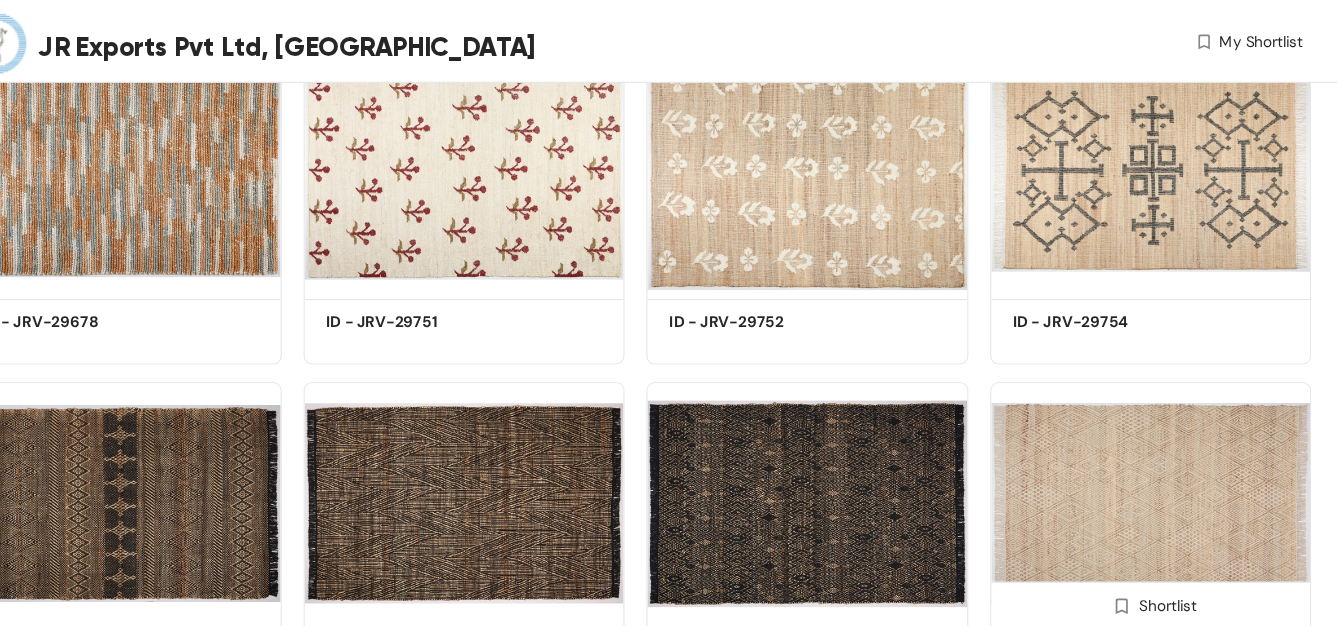 click at bounding box center [1132, 462] 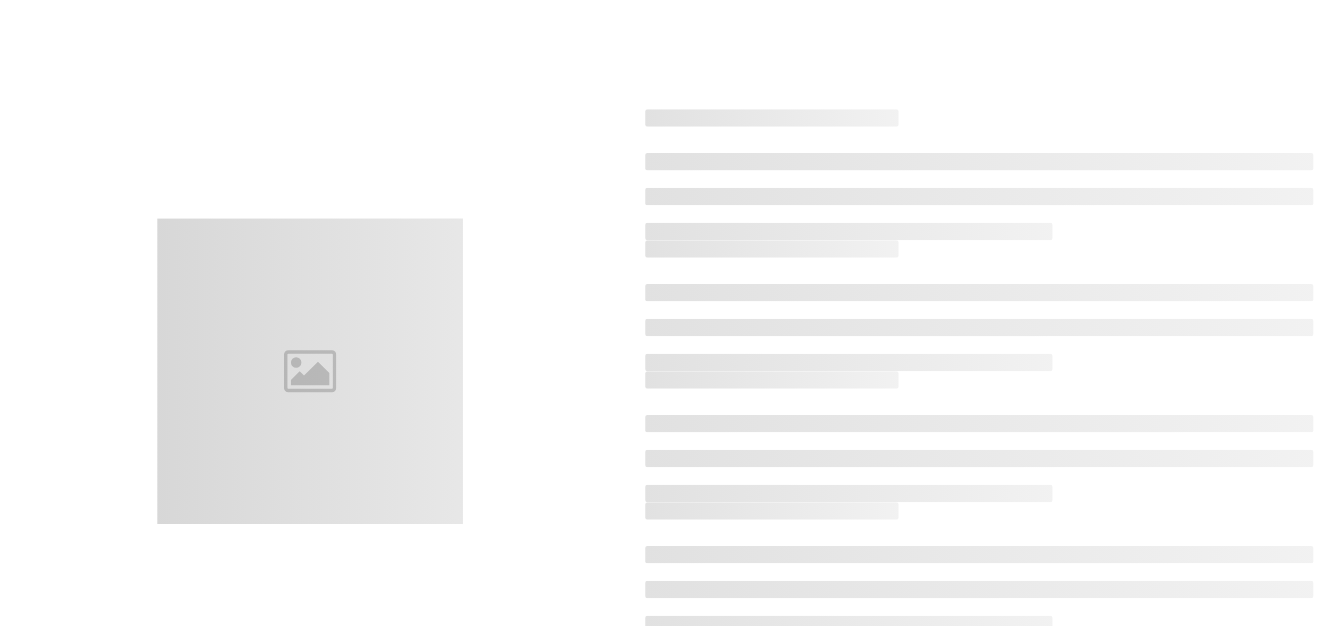 scroll, scrollTop: 0, scrollLeft: 0, axis: both 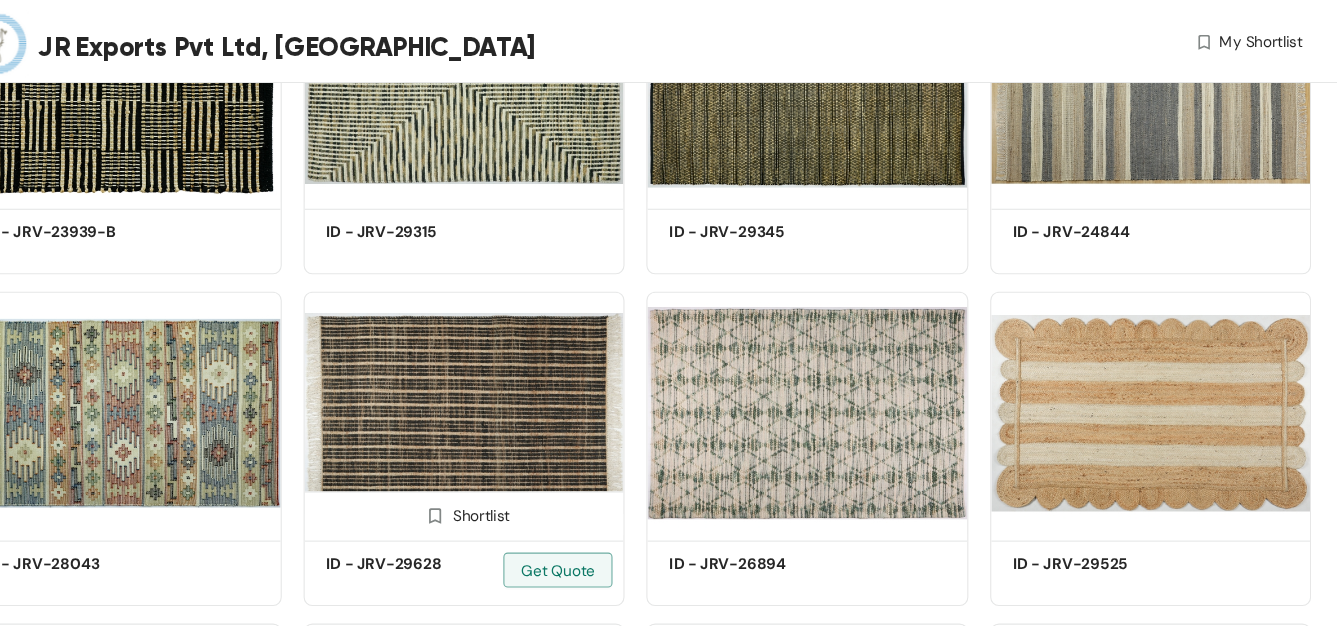 click at bounding box center (503, 379) 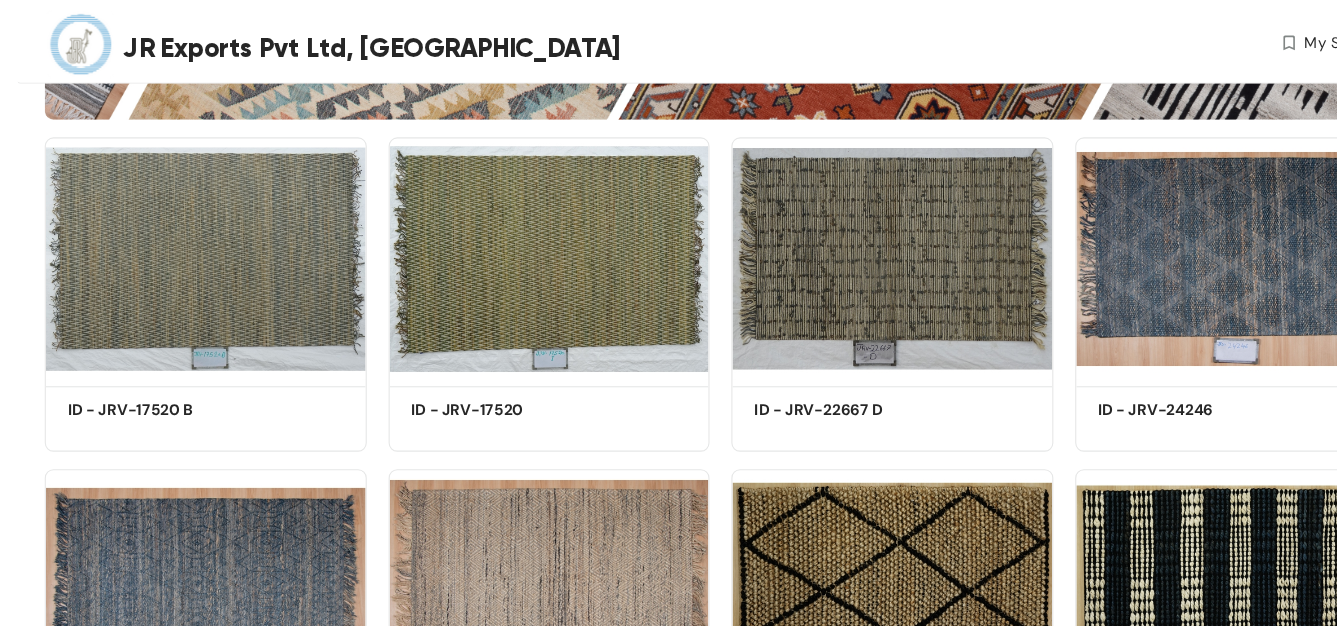 scroll, scrollTop: 0, scrollLeft: 0, axis: both 